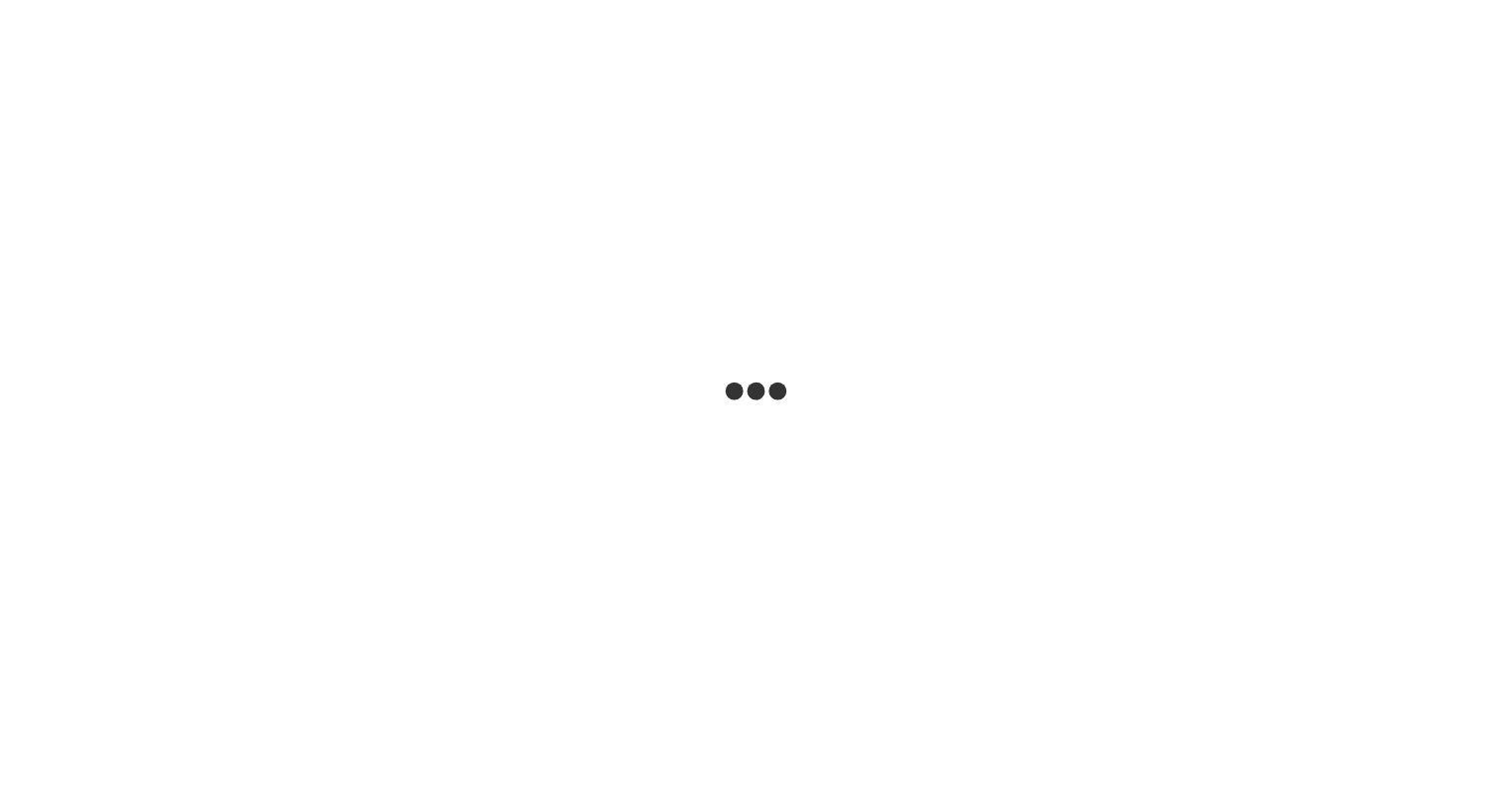scroll, scrollTop: 0, scrollLeft: 0, axis: both 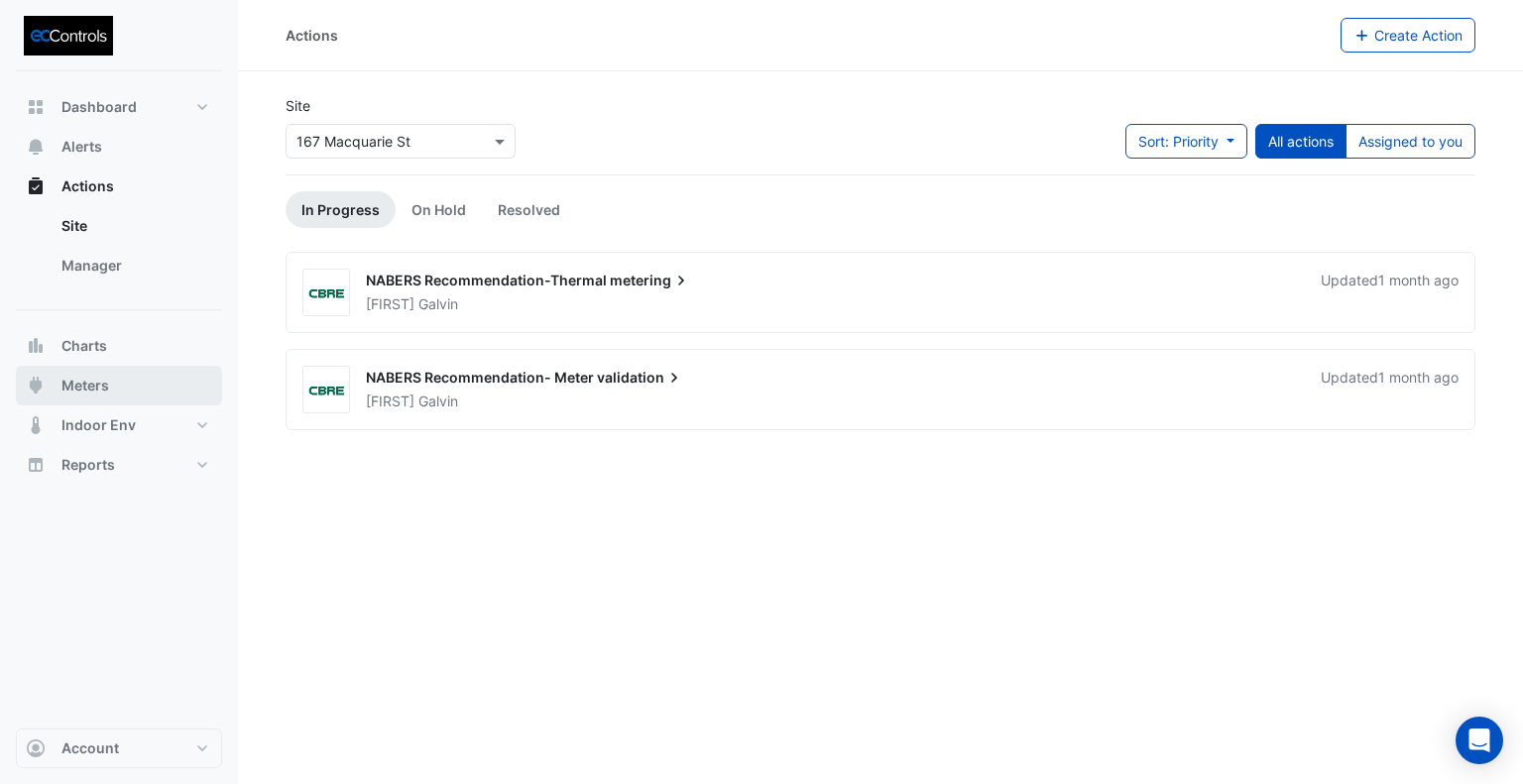 click on "Meters" at bounding box center (85, 386) 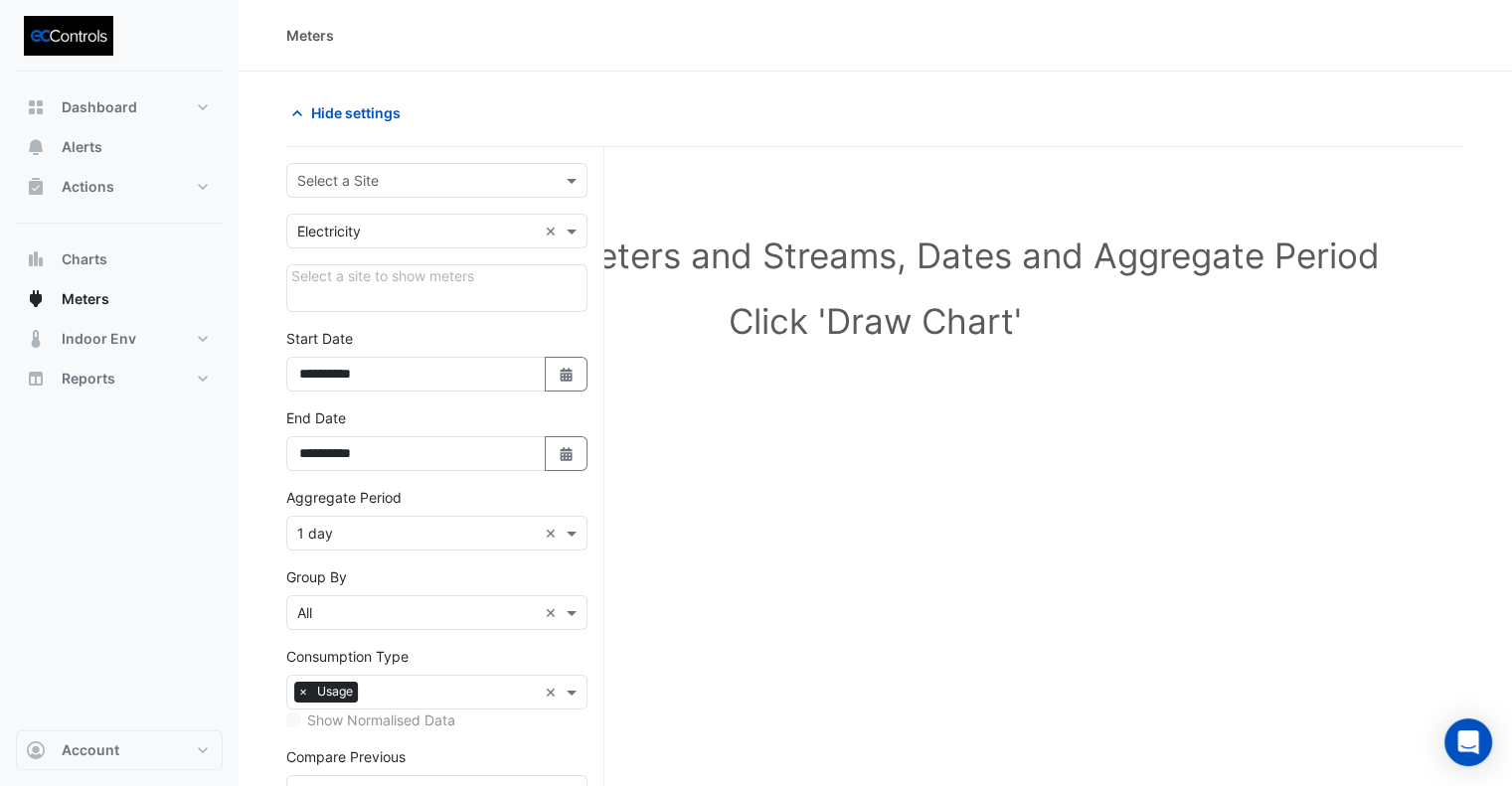 click at bounding box center [417, 181] 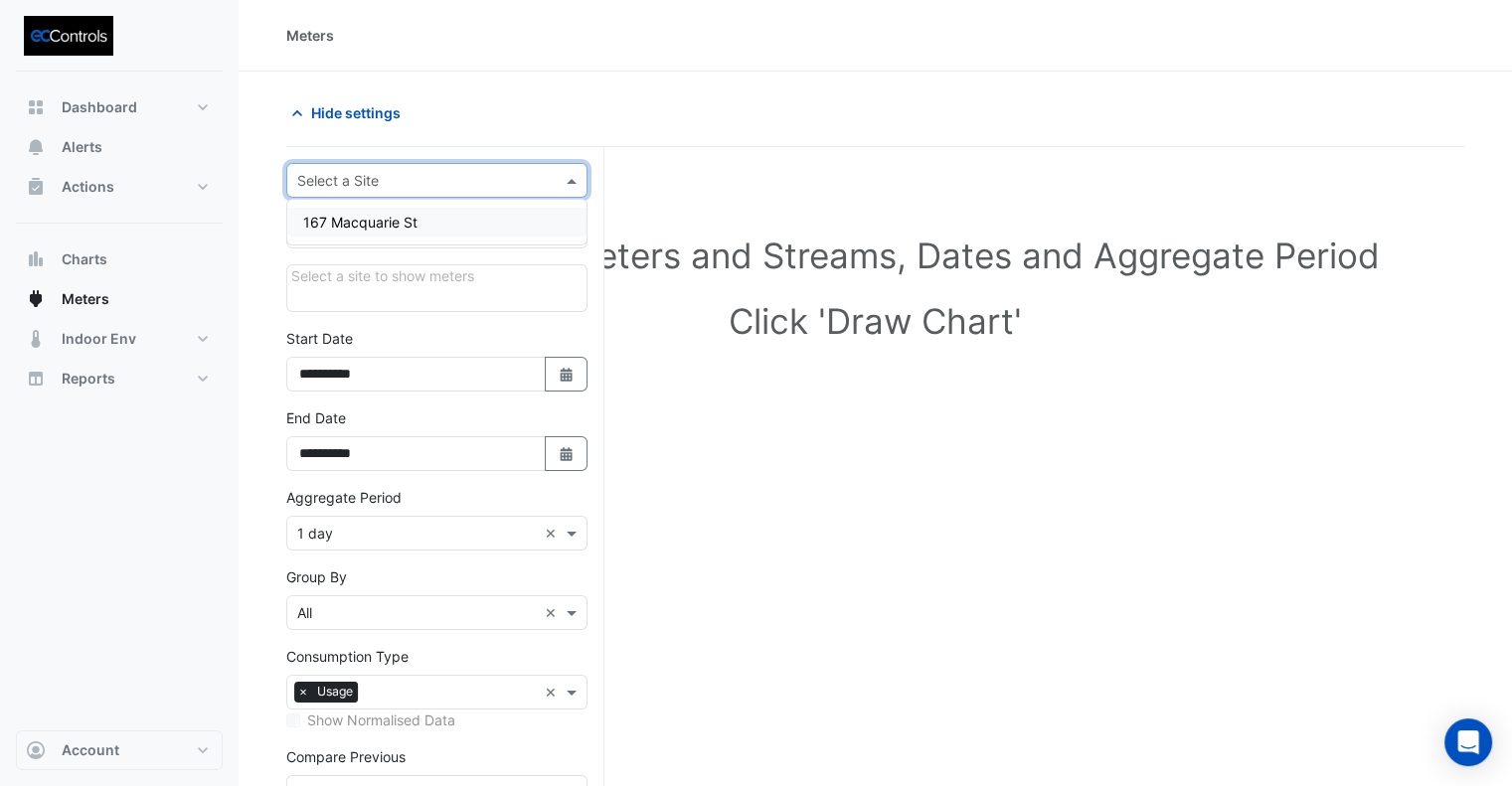 click on "167 Macquarie St" at bounding box center [436, 222] 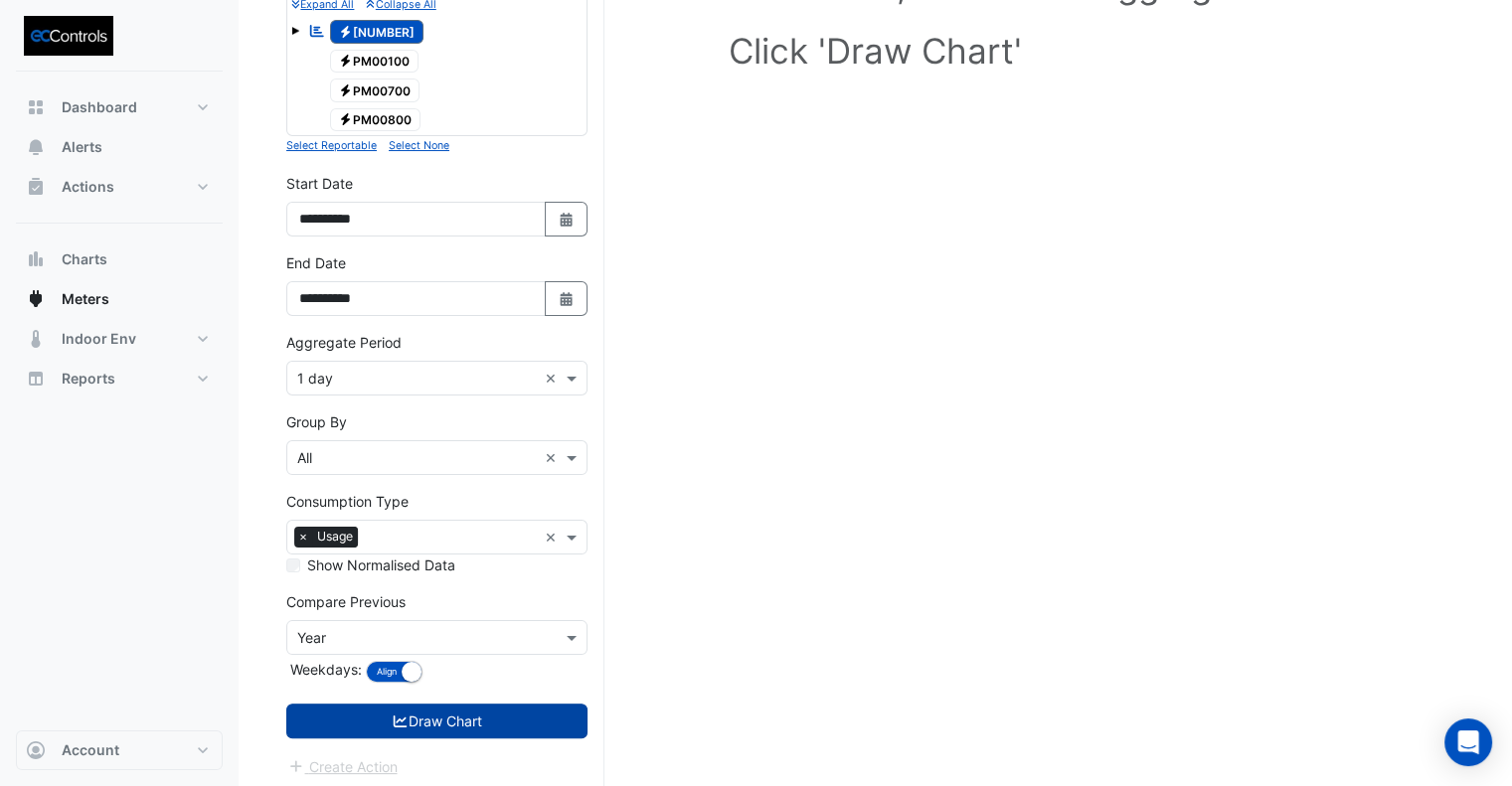 click on "Draw Chart" at bounding box center (436, 720) 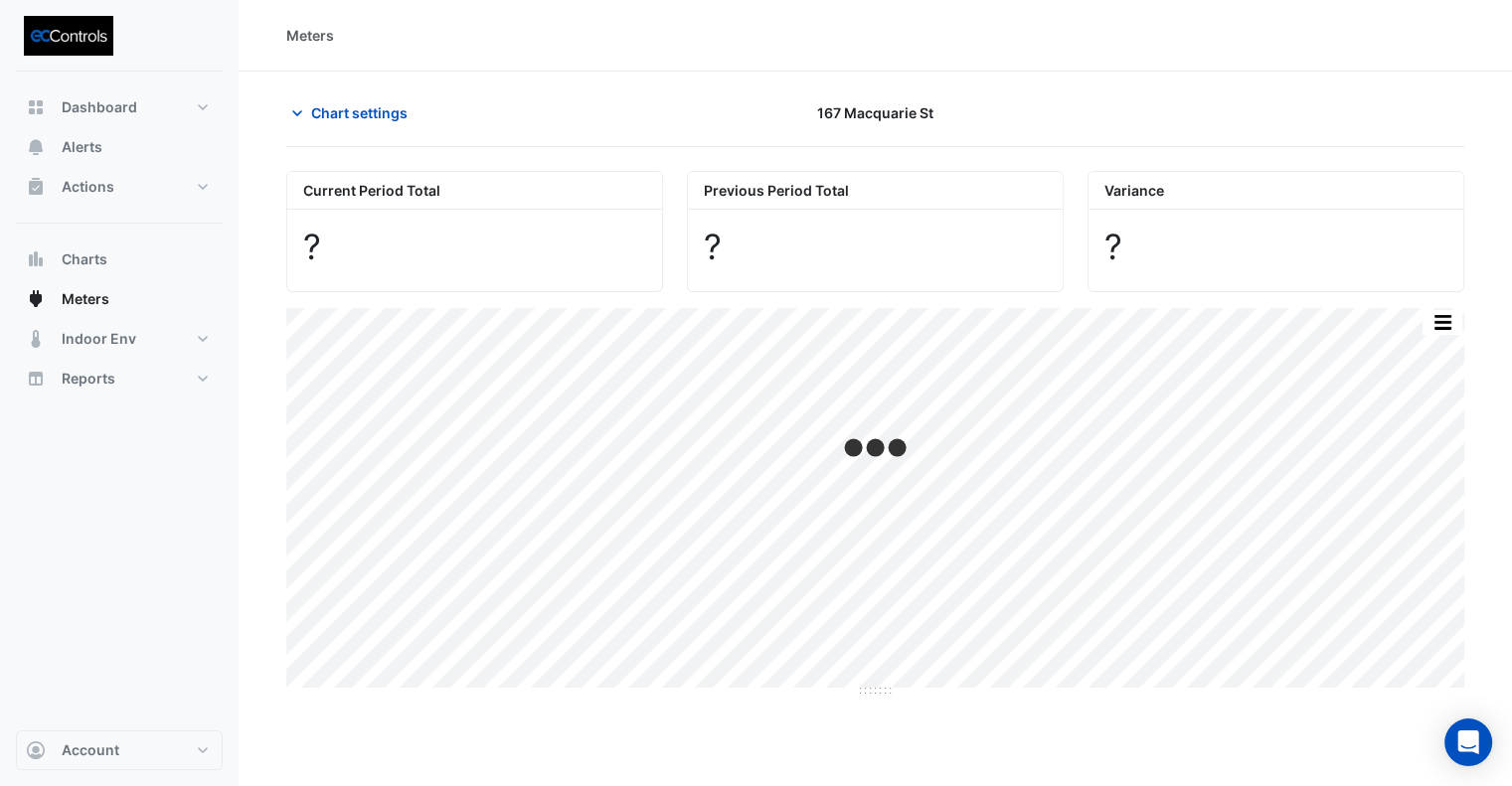 scroll, scrollTop: 0, scrollLeft: 0, axis: both 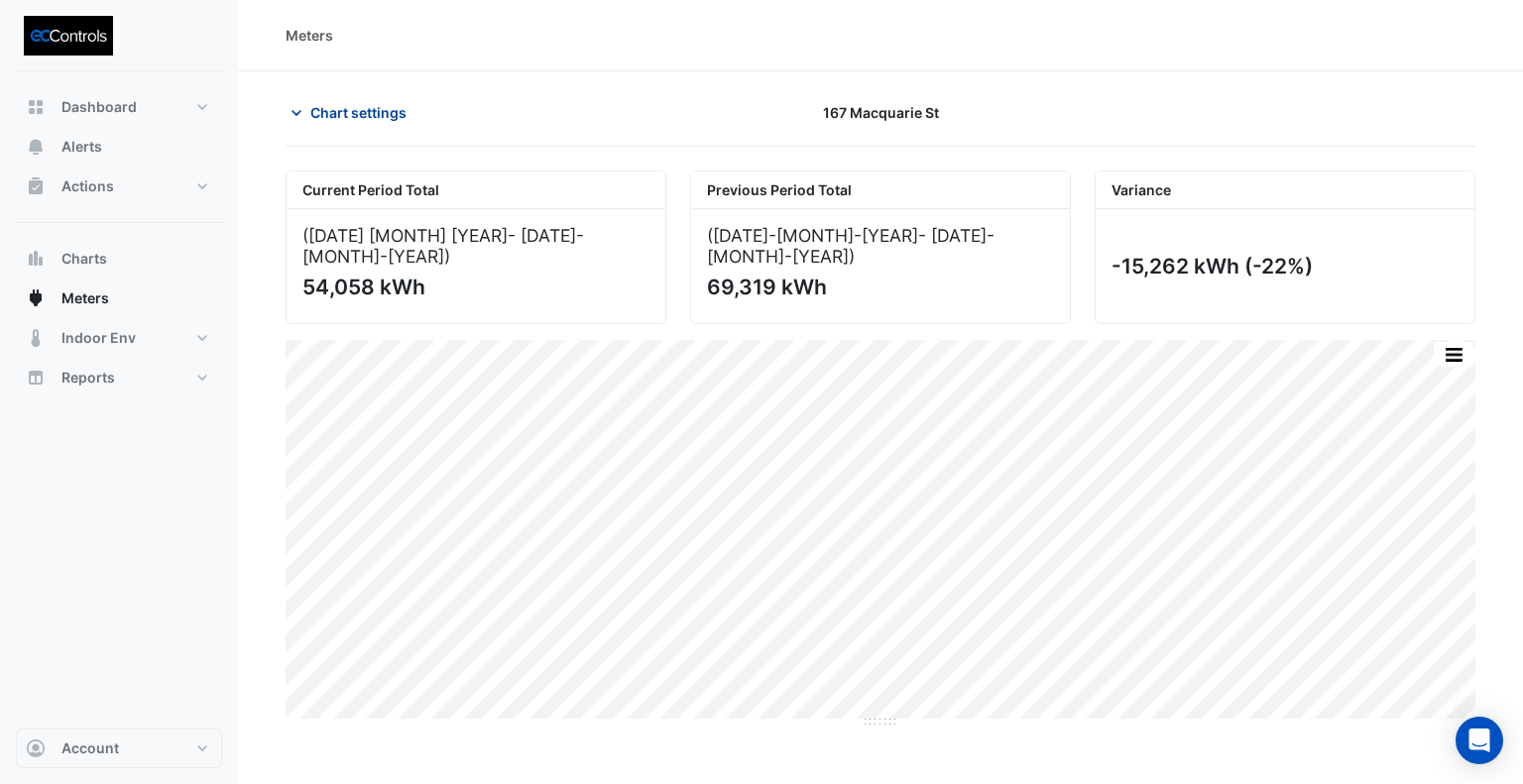 click on "Chart settings" 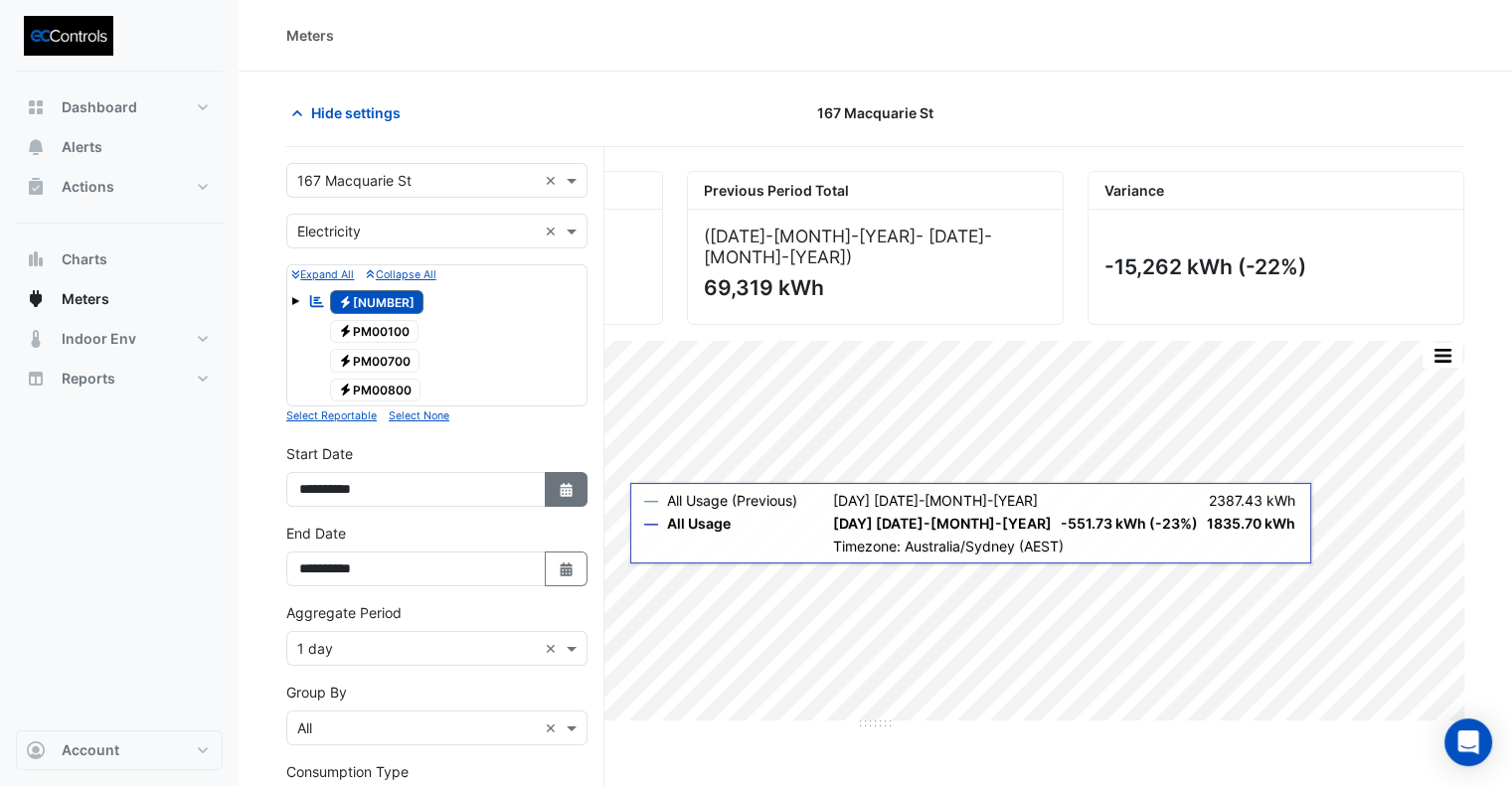 click 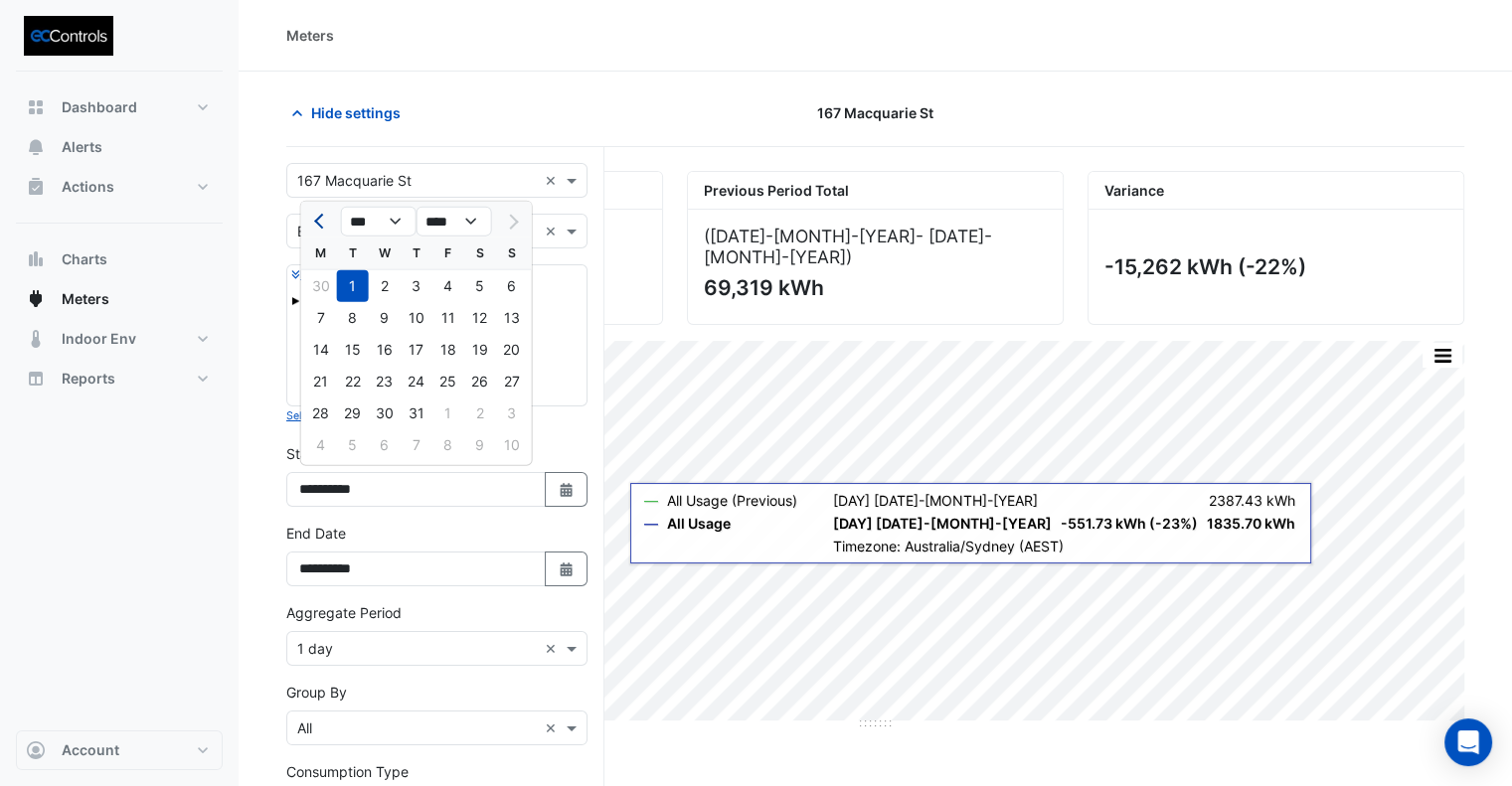 click 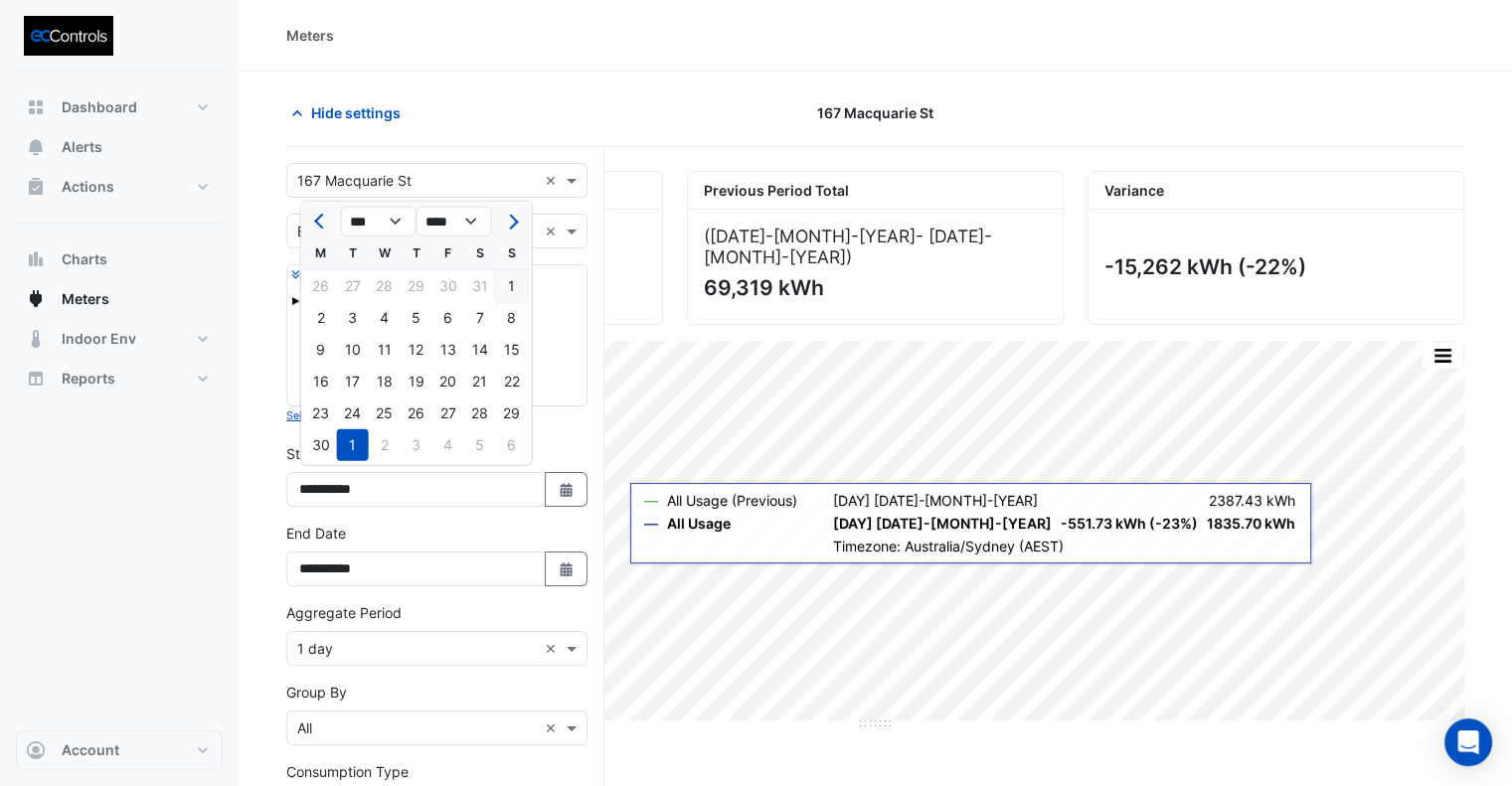 click on "1" 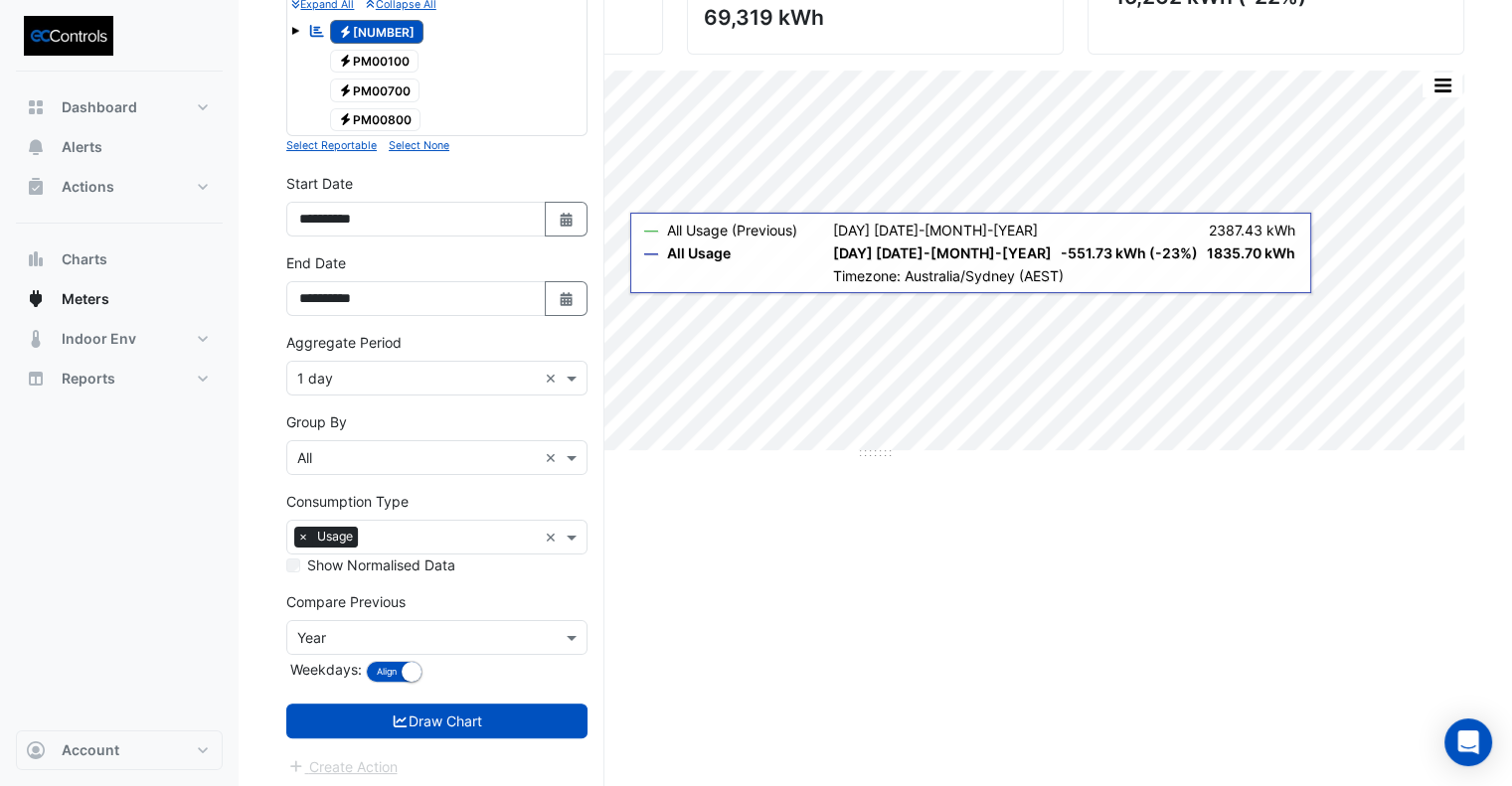 drag, startPoint x: 545, startPoint y: 715, endPoint x: 810, endPoint y: 707, distance: 265.12073 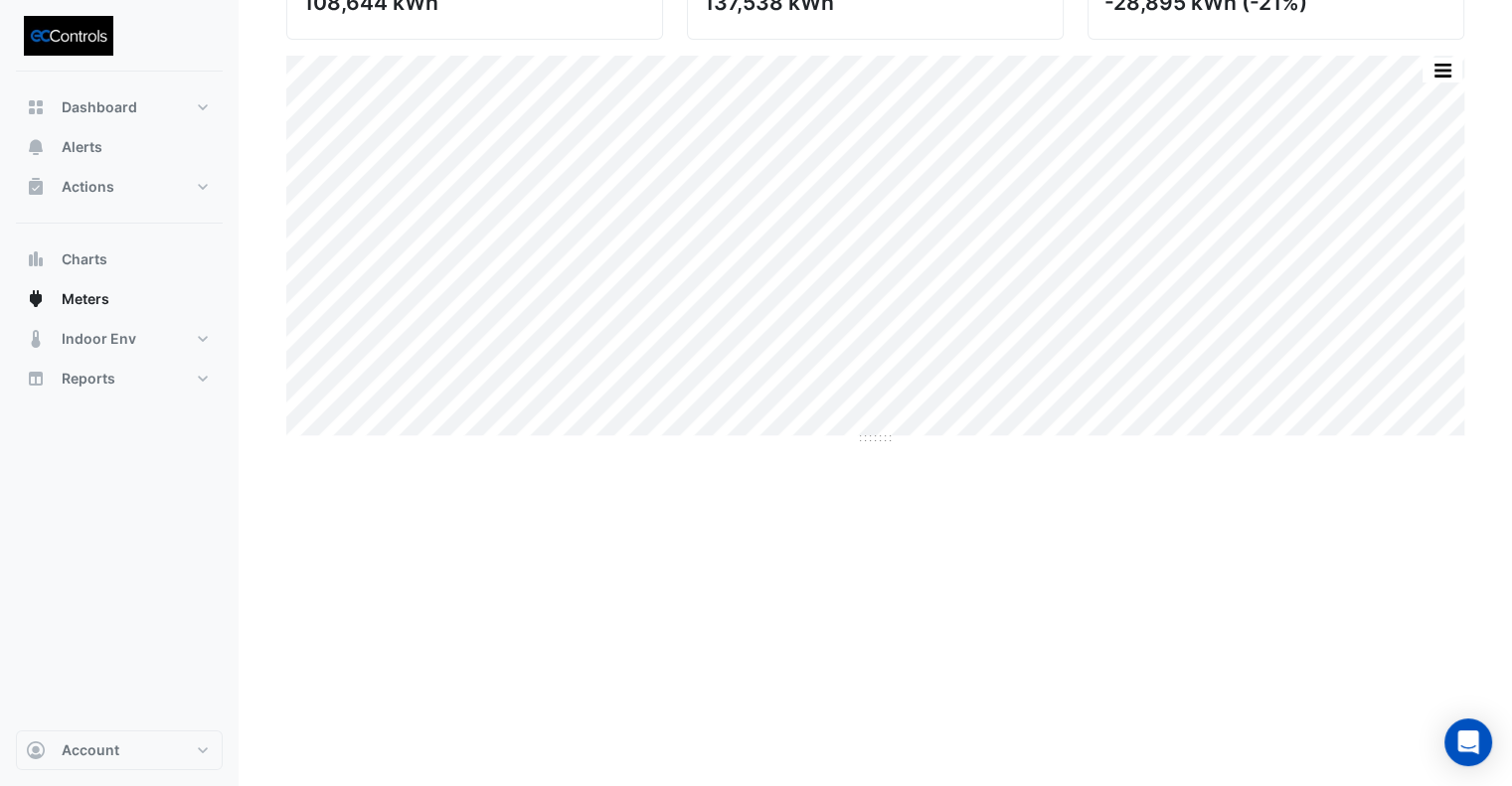 scroll, scrollTop: 0, scrollLeft: 0, axis: both 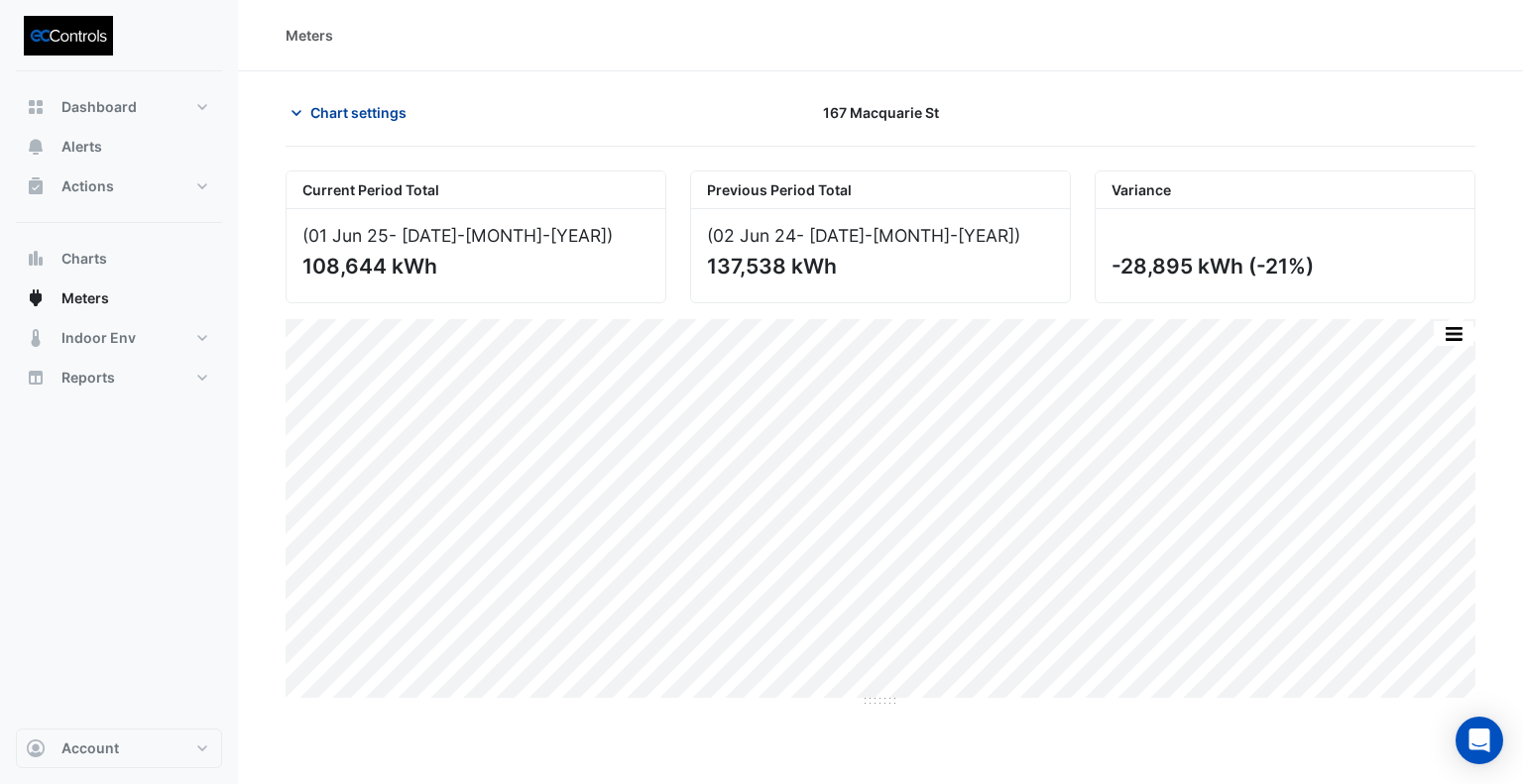 click on "Chart settings" 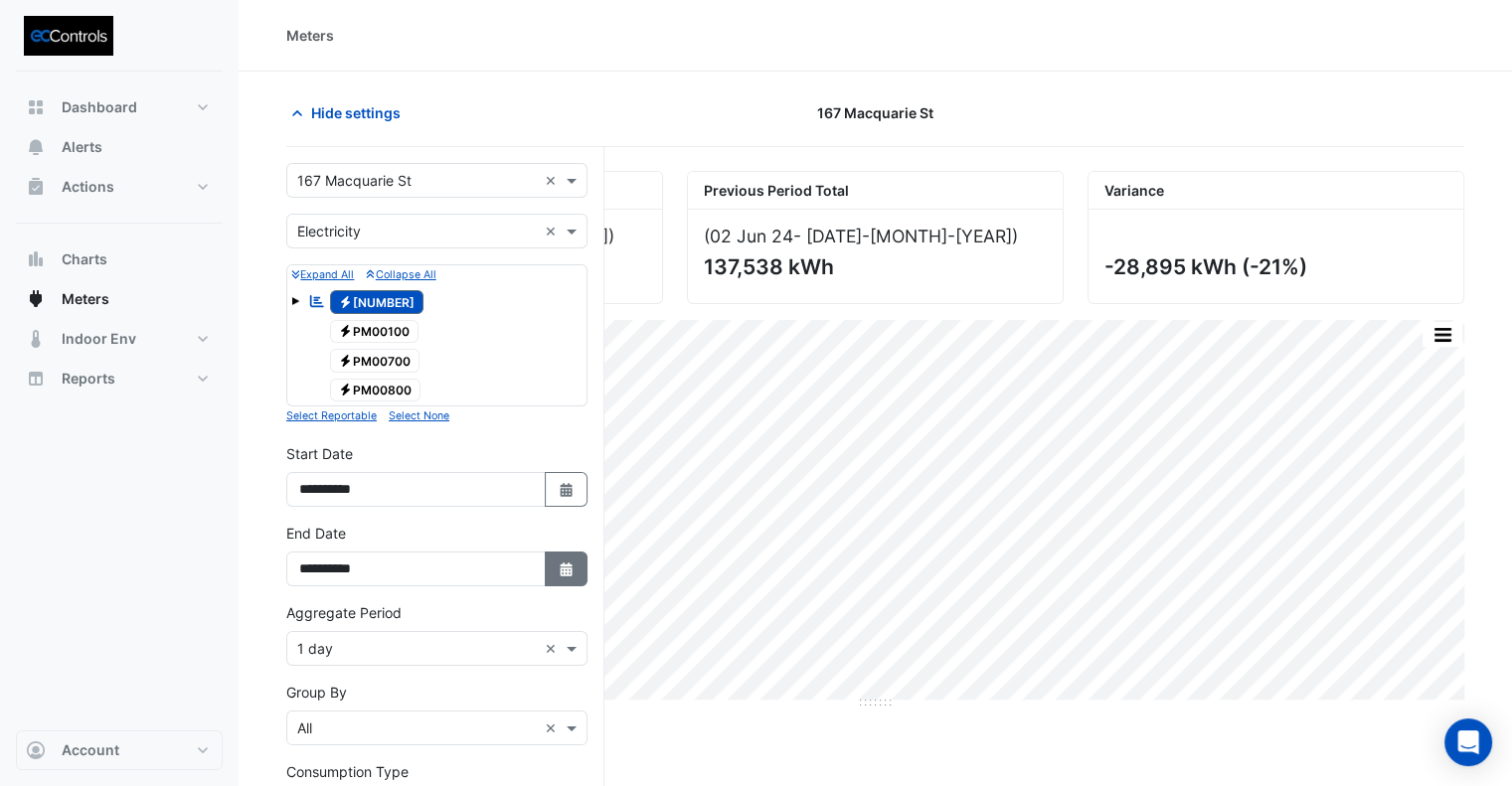 click on "Select Date" at bounding box center (567, 568) 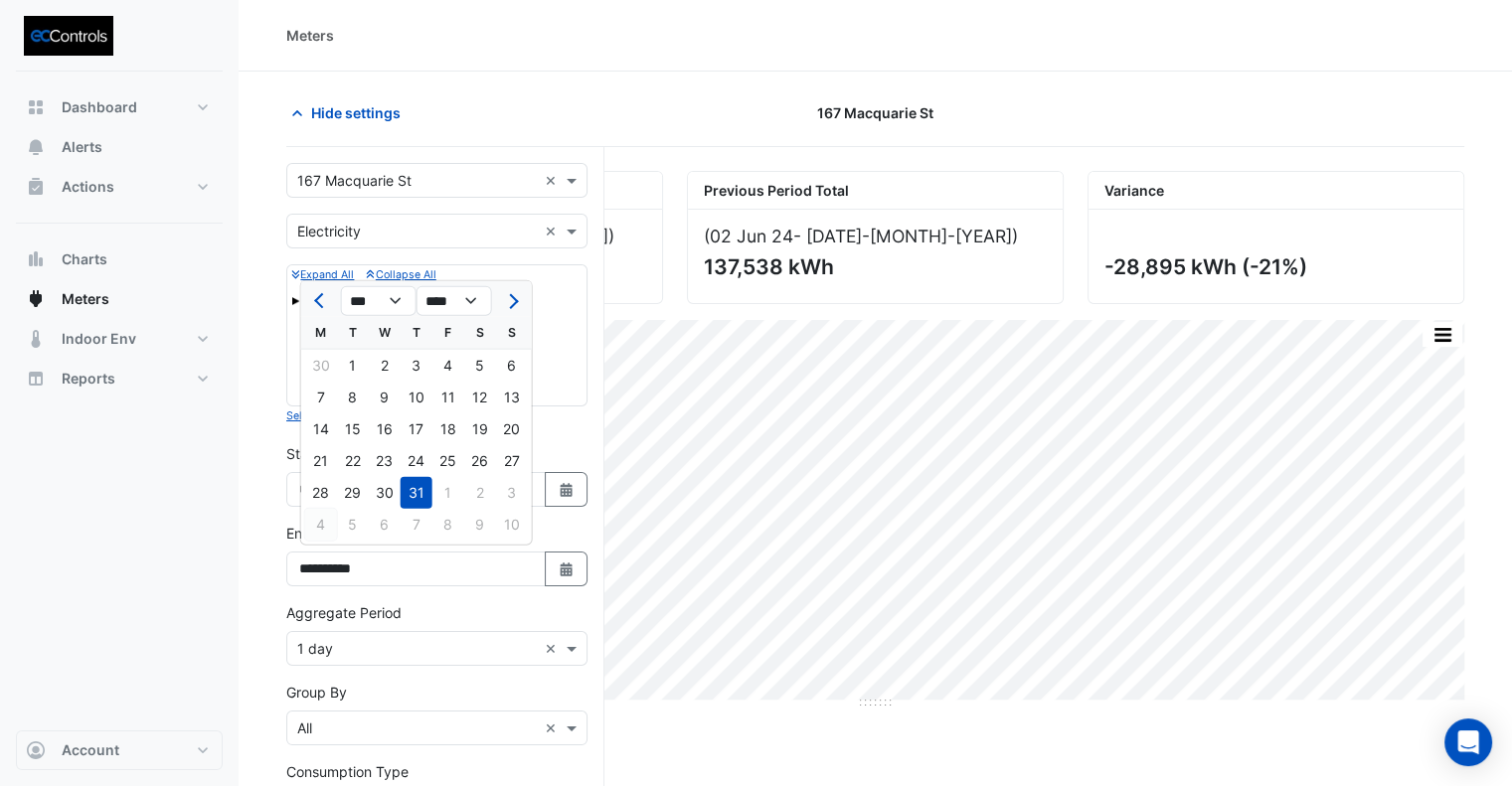 click on "4" 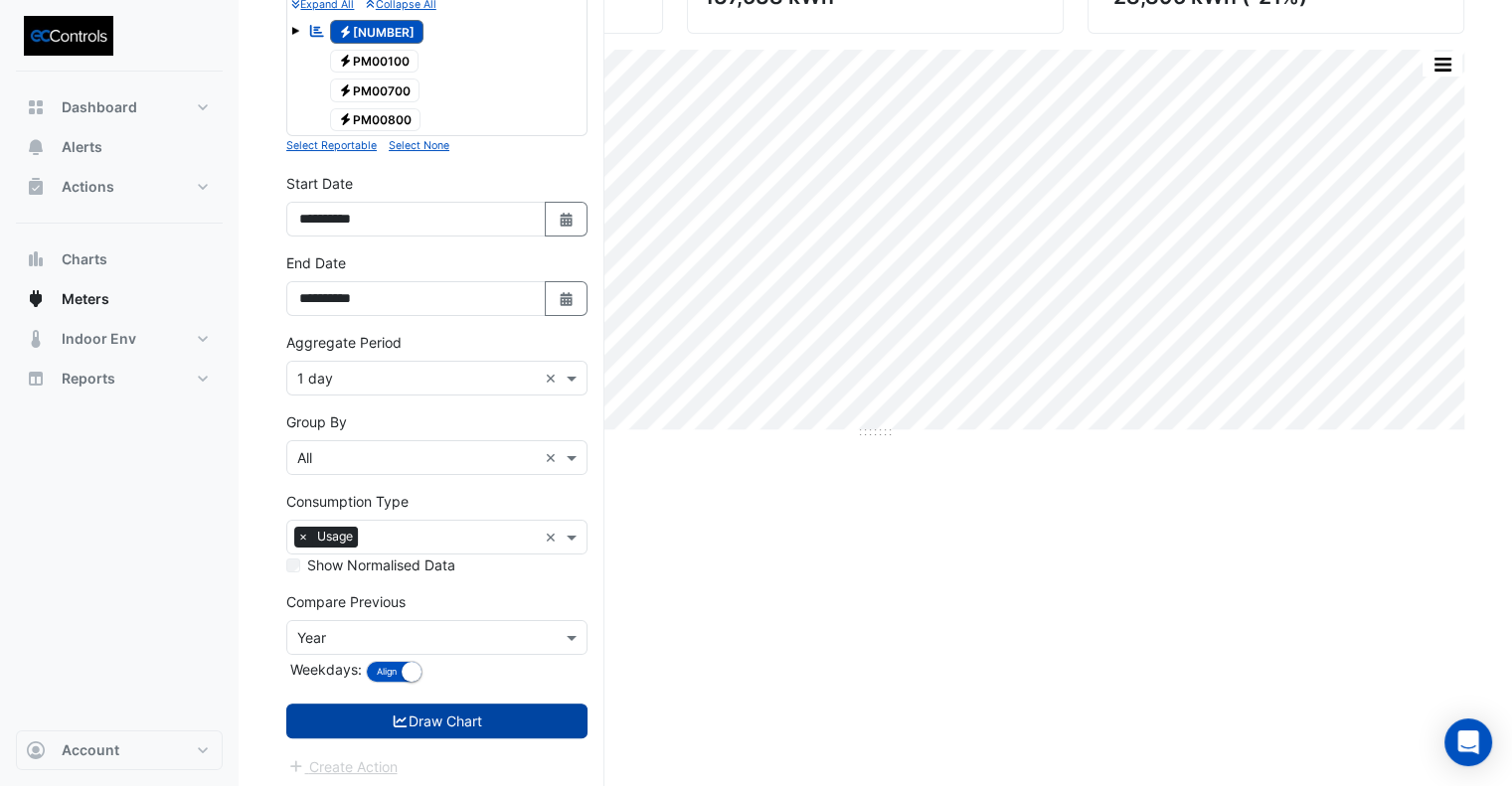 click on "Draw Chart" at bounding box center [436, 720] 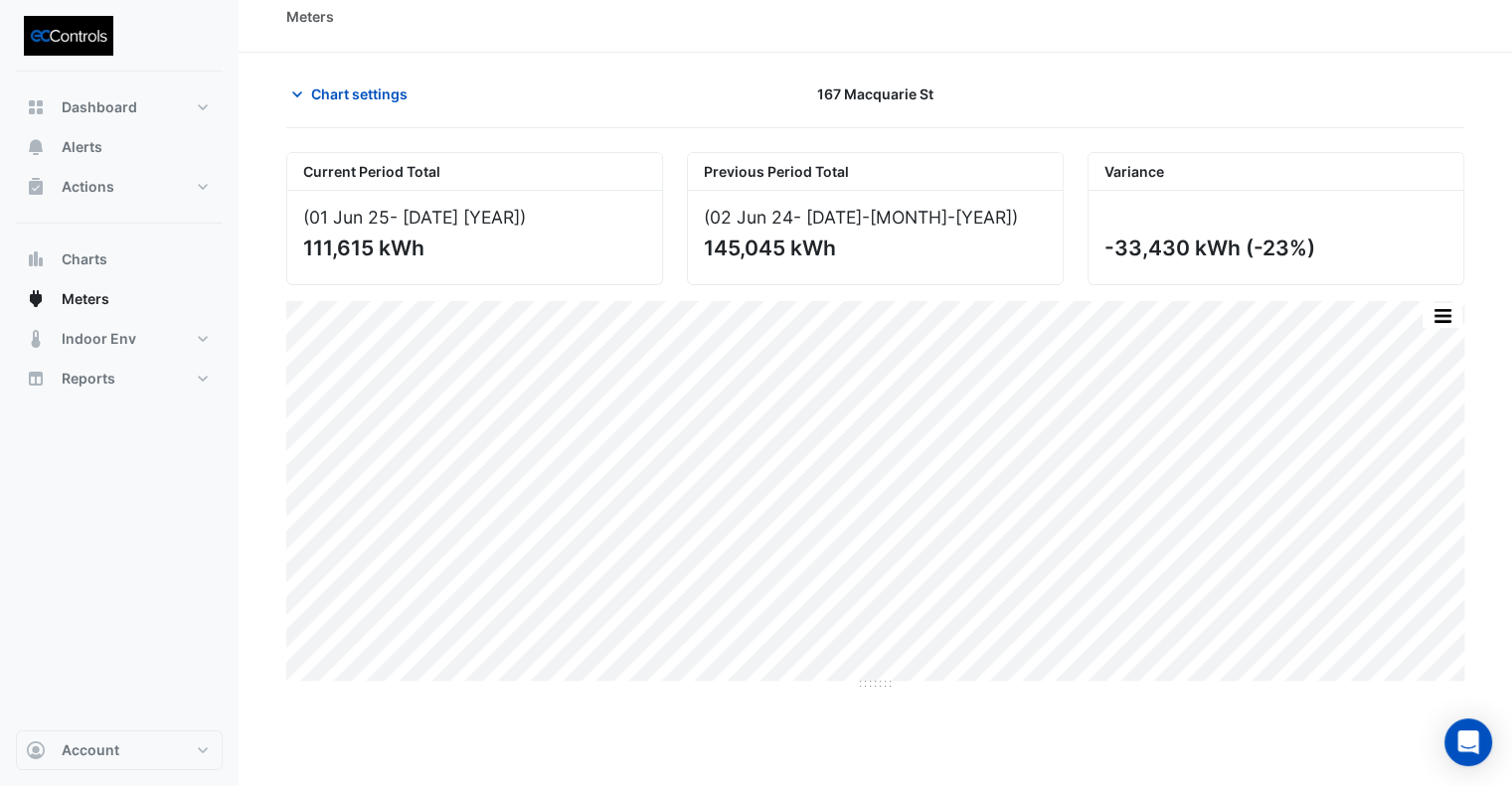 scroll, scrollTop: 0, scrollLeft: 0, axis: both 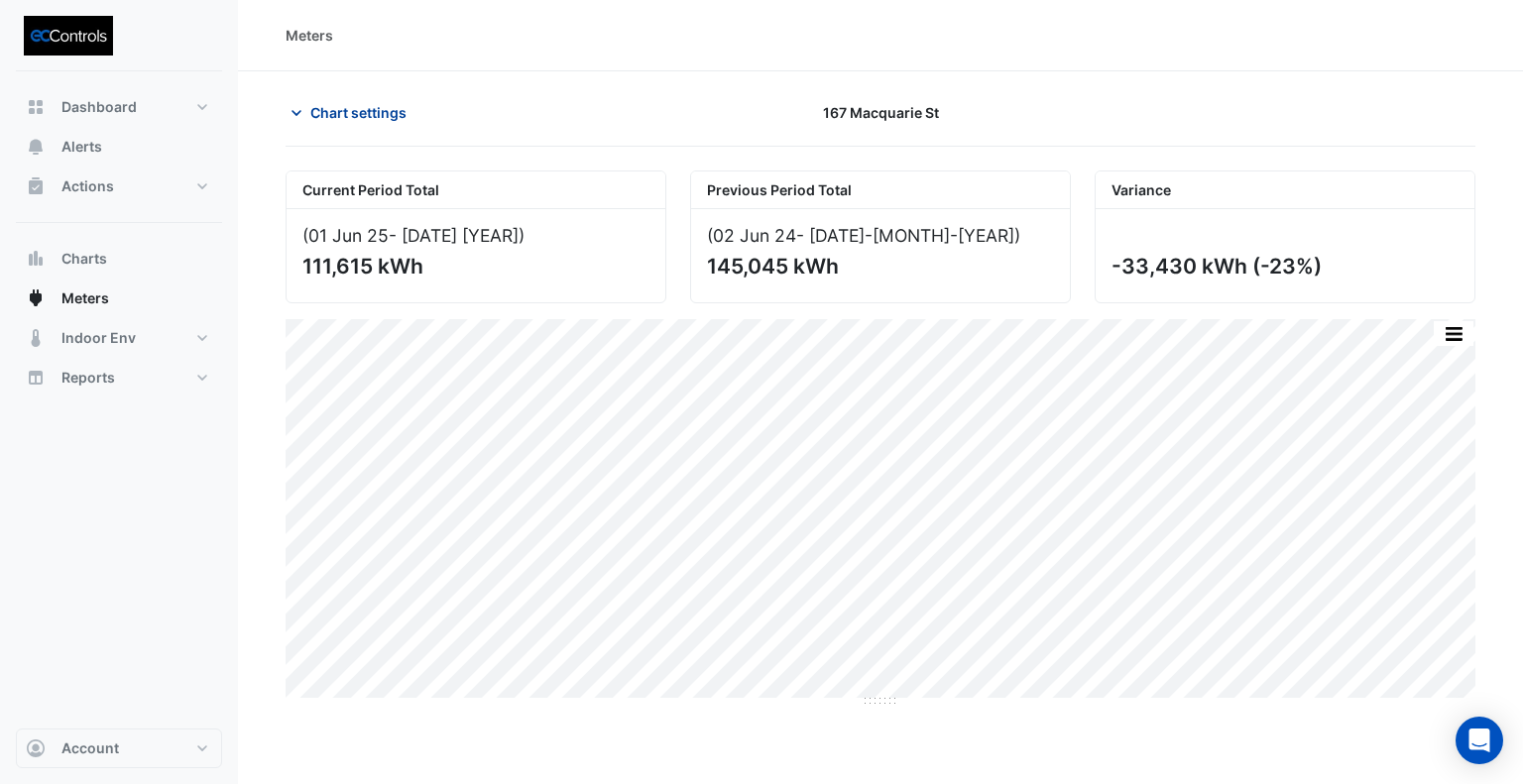 click on "Chart settings" 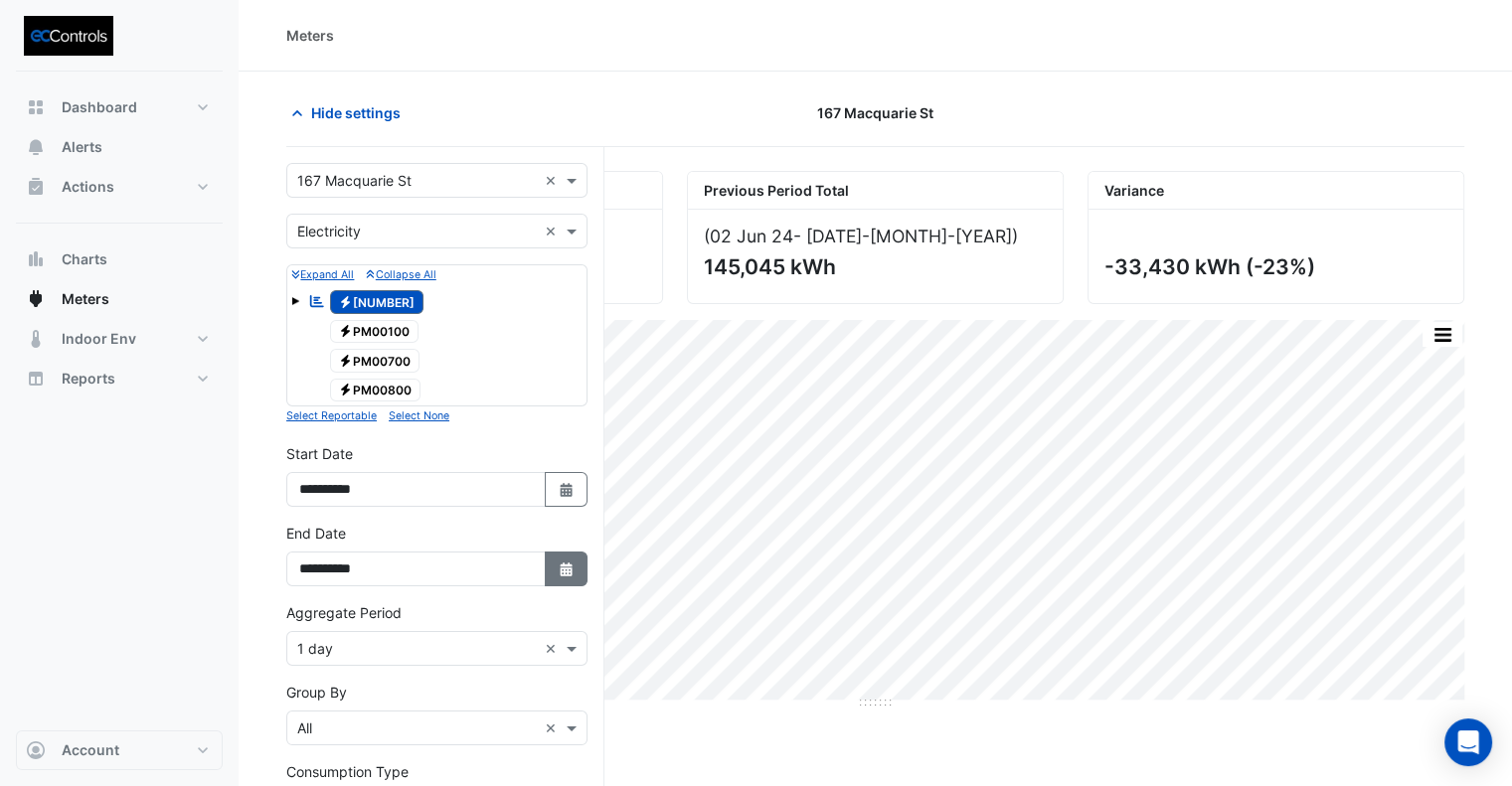 click on "Select Date" at bounding box center [567, 568] 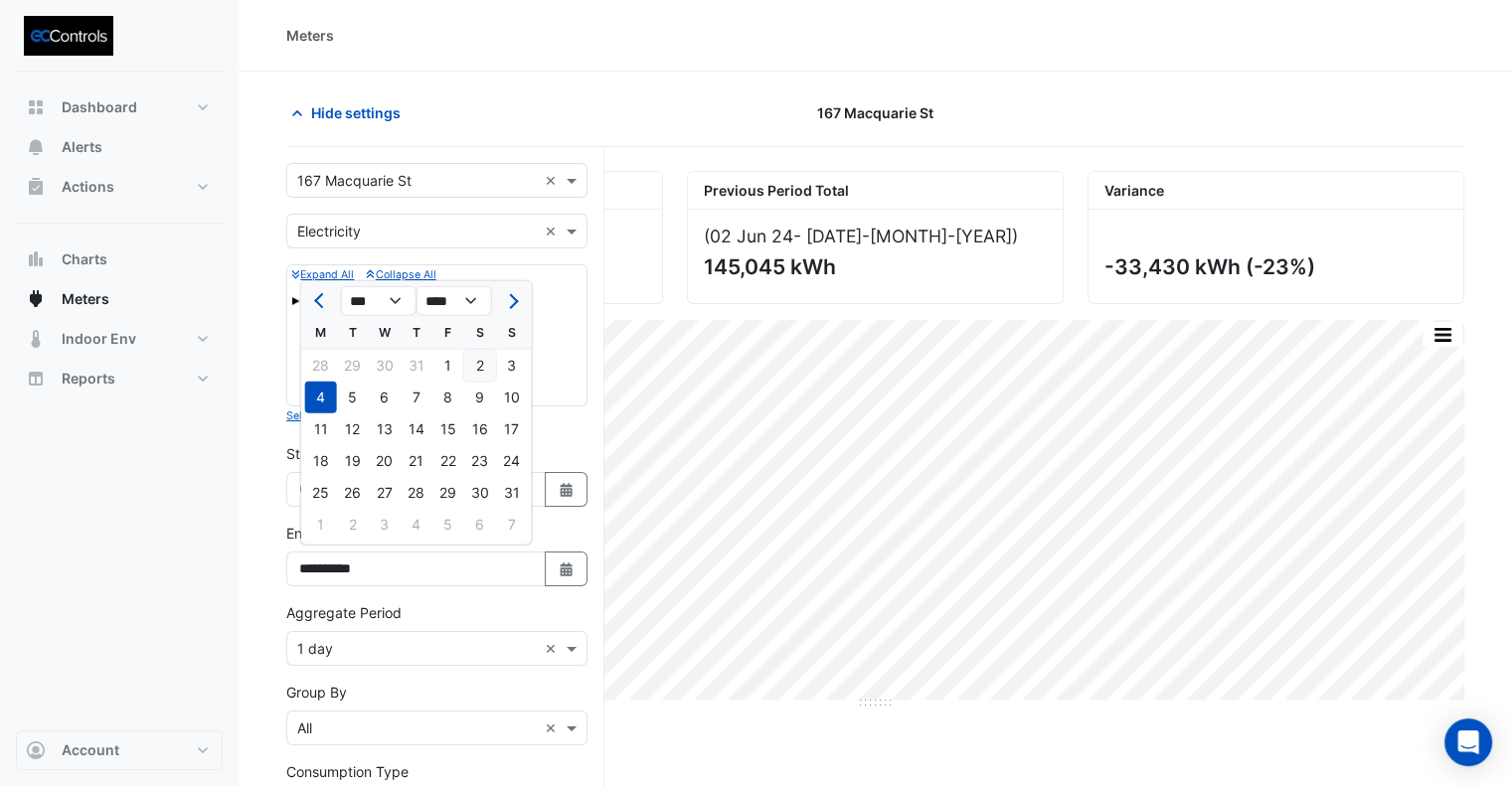 click on "2" 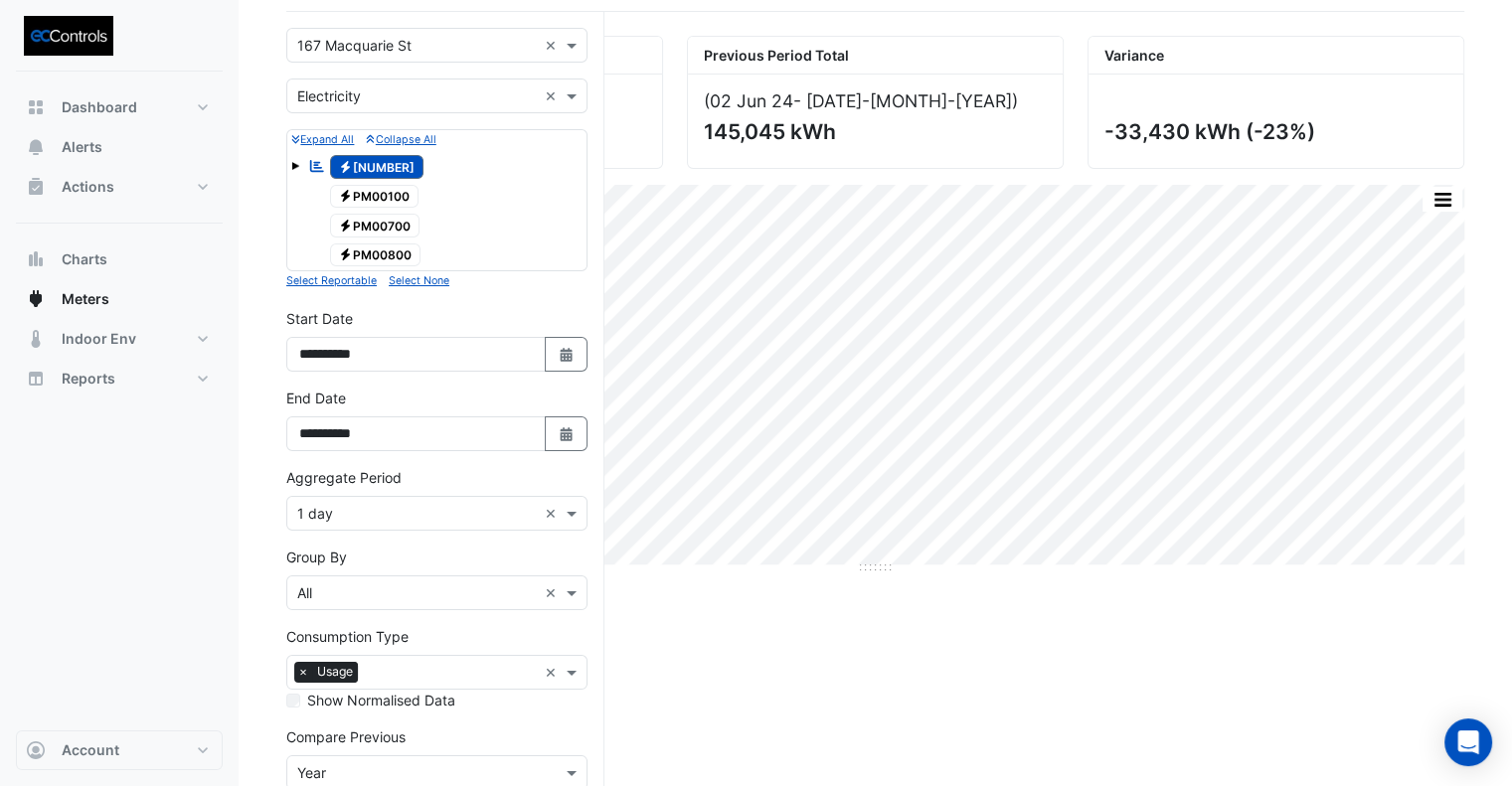 scroll, scrollTop: 270, scrollLeft: 0, axis: vertical 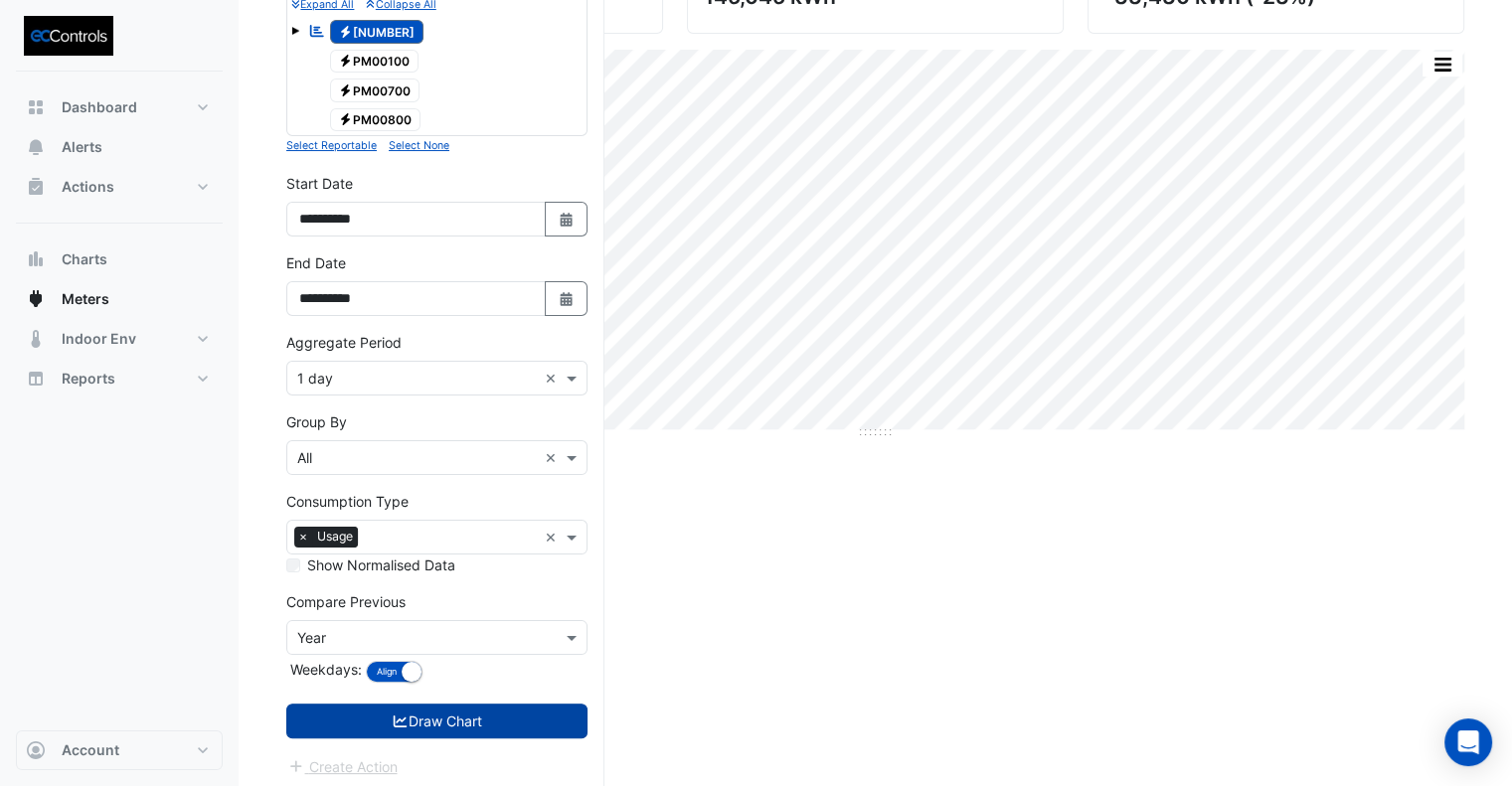 click on "Draw Chart" at bounding box center (436, 720) 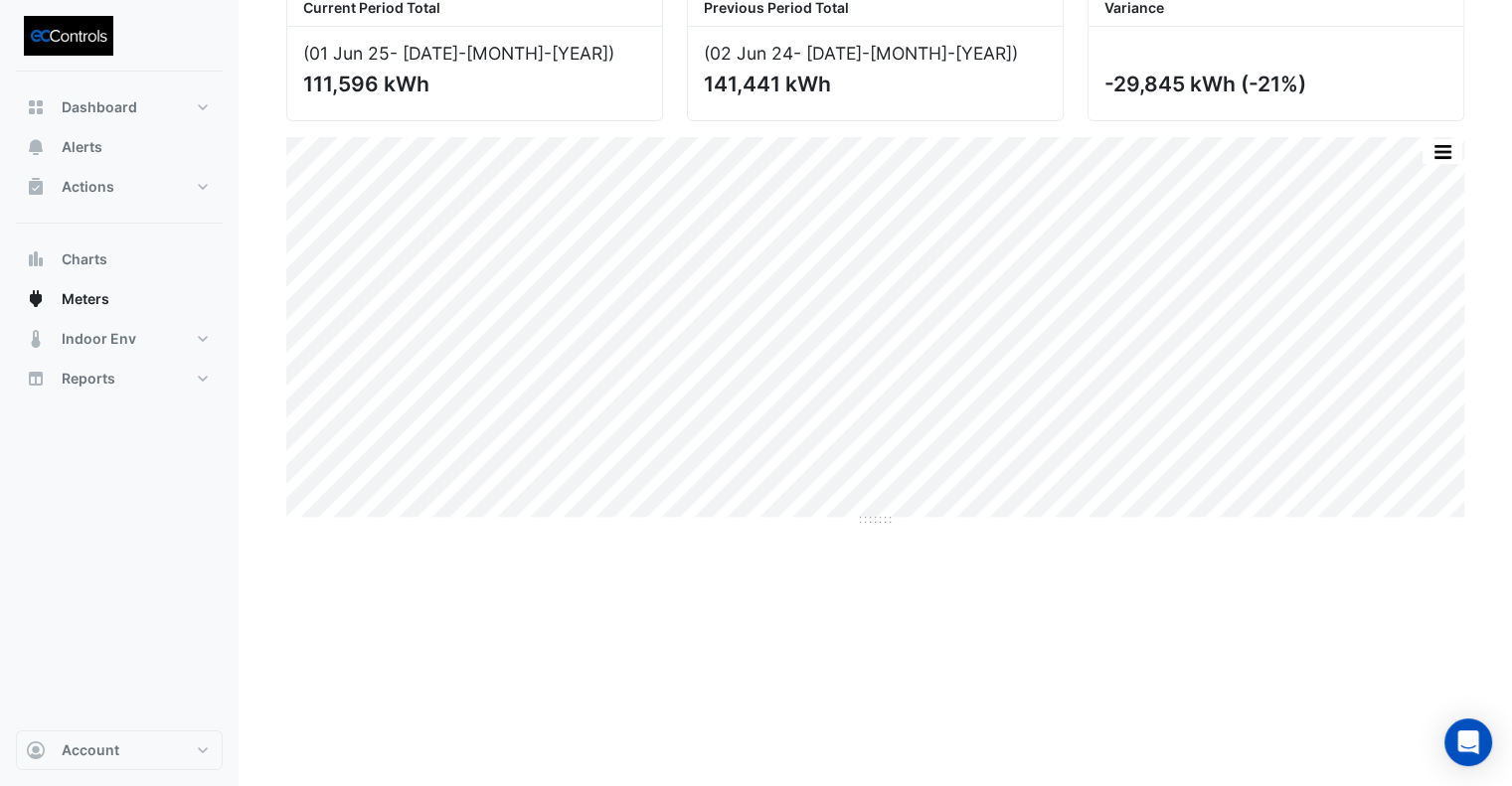 scroll, scrollTop: 0, scrollLeft: 0, axis: both 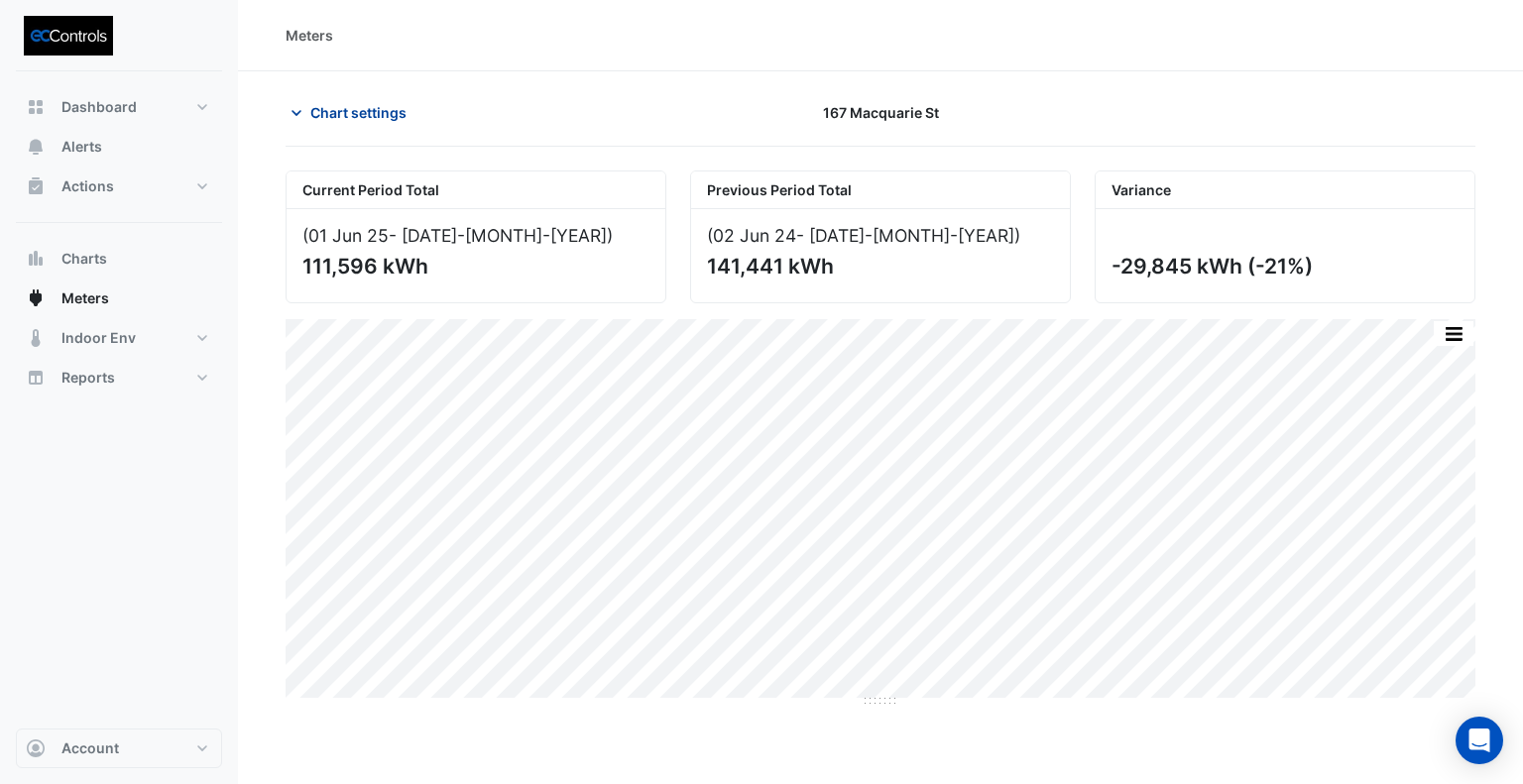 click on "Chart settings" 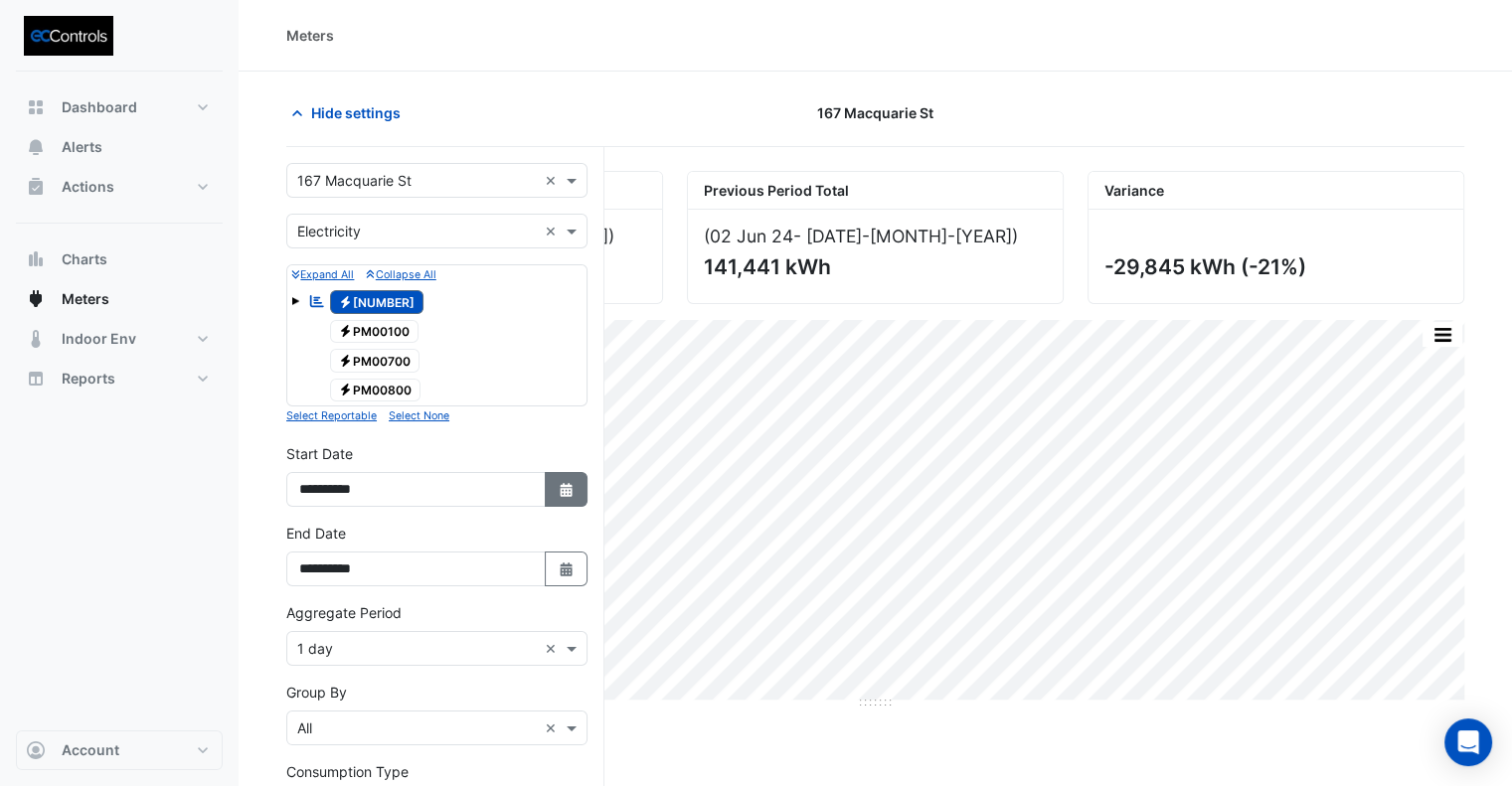 click on "Select Date" at bounding box center (567, 489) 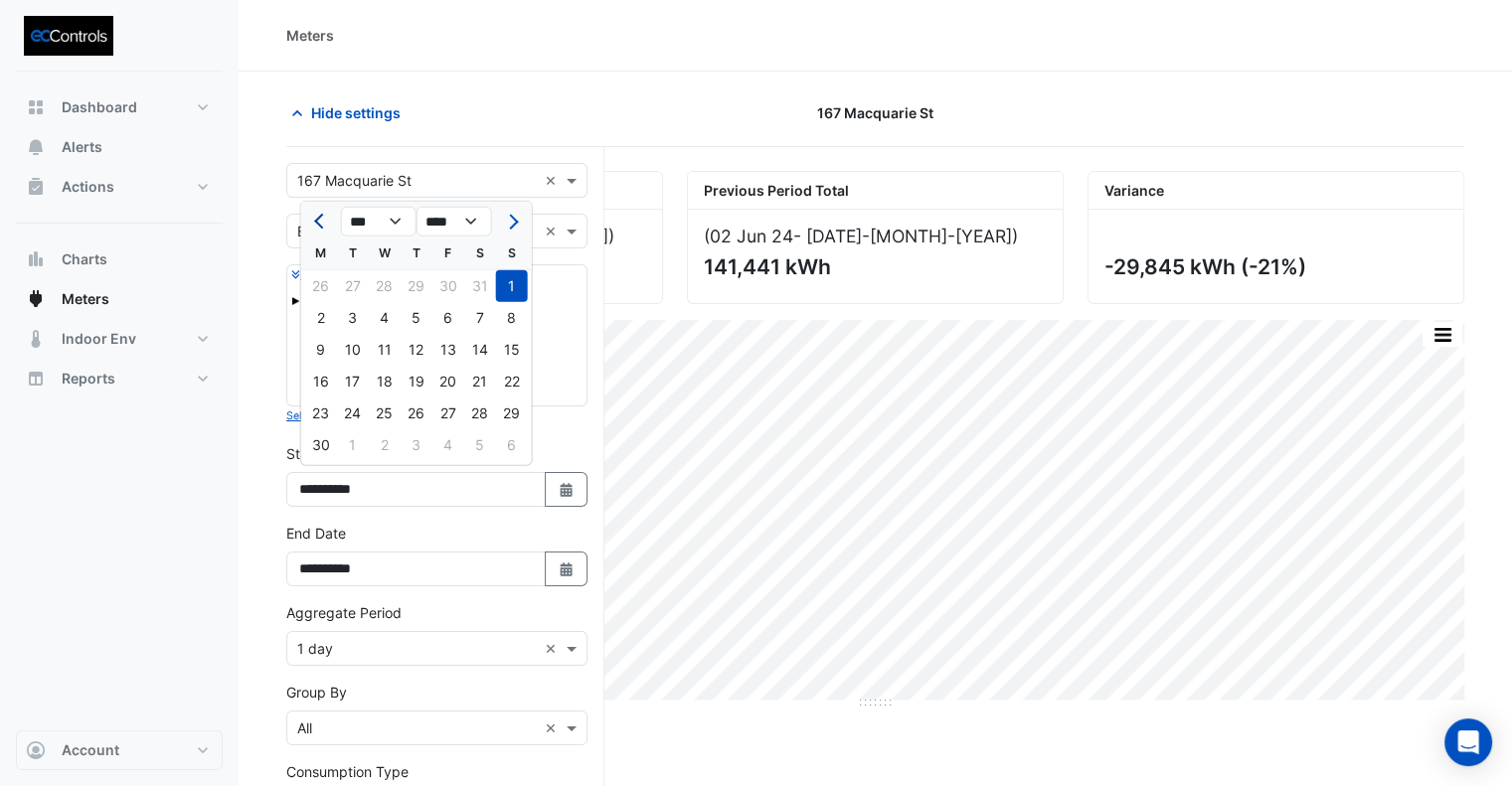 click 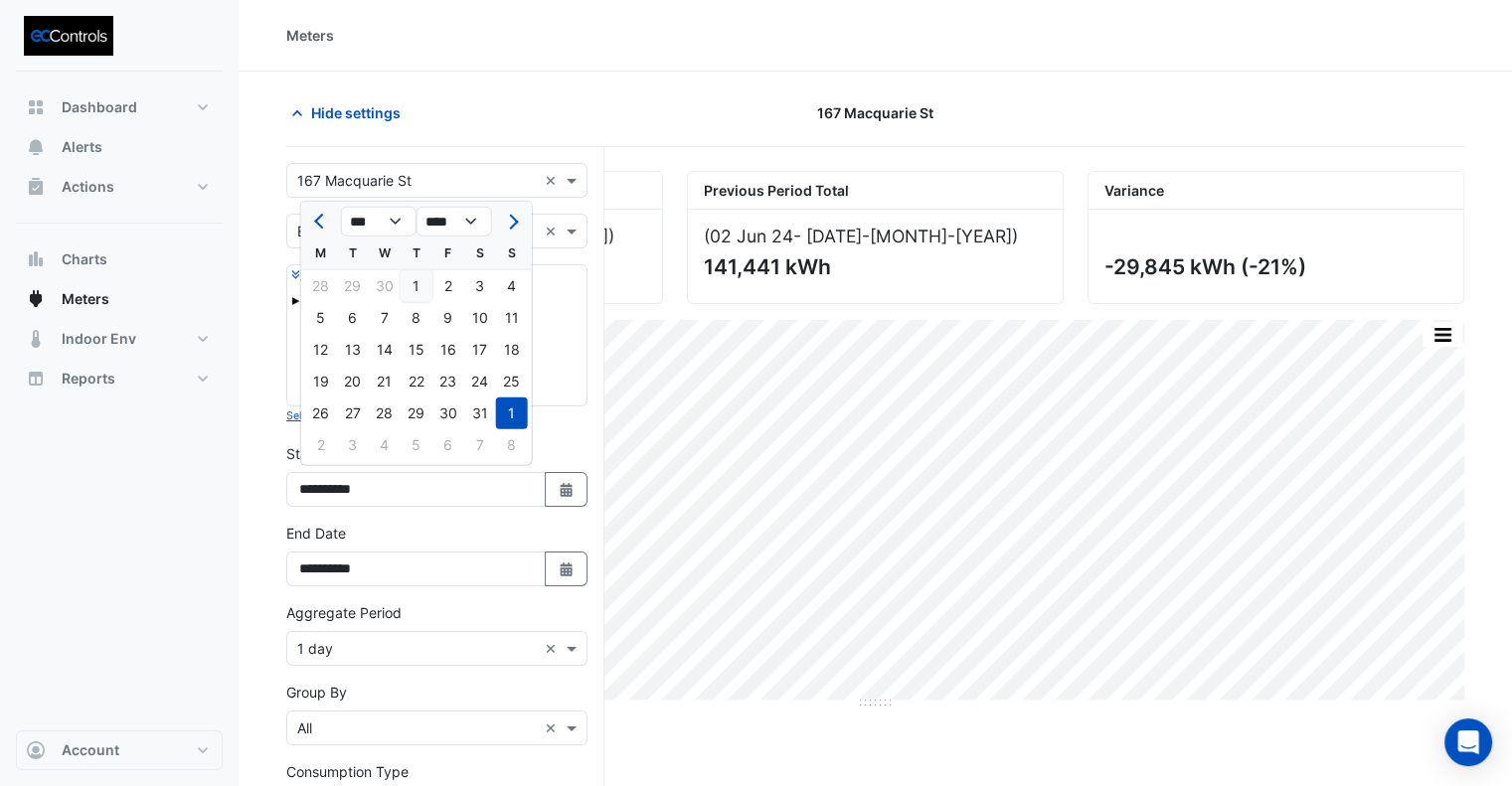 click on "1" 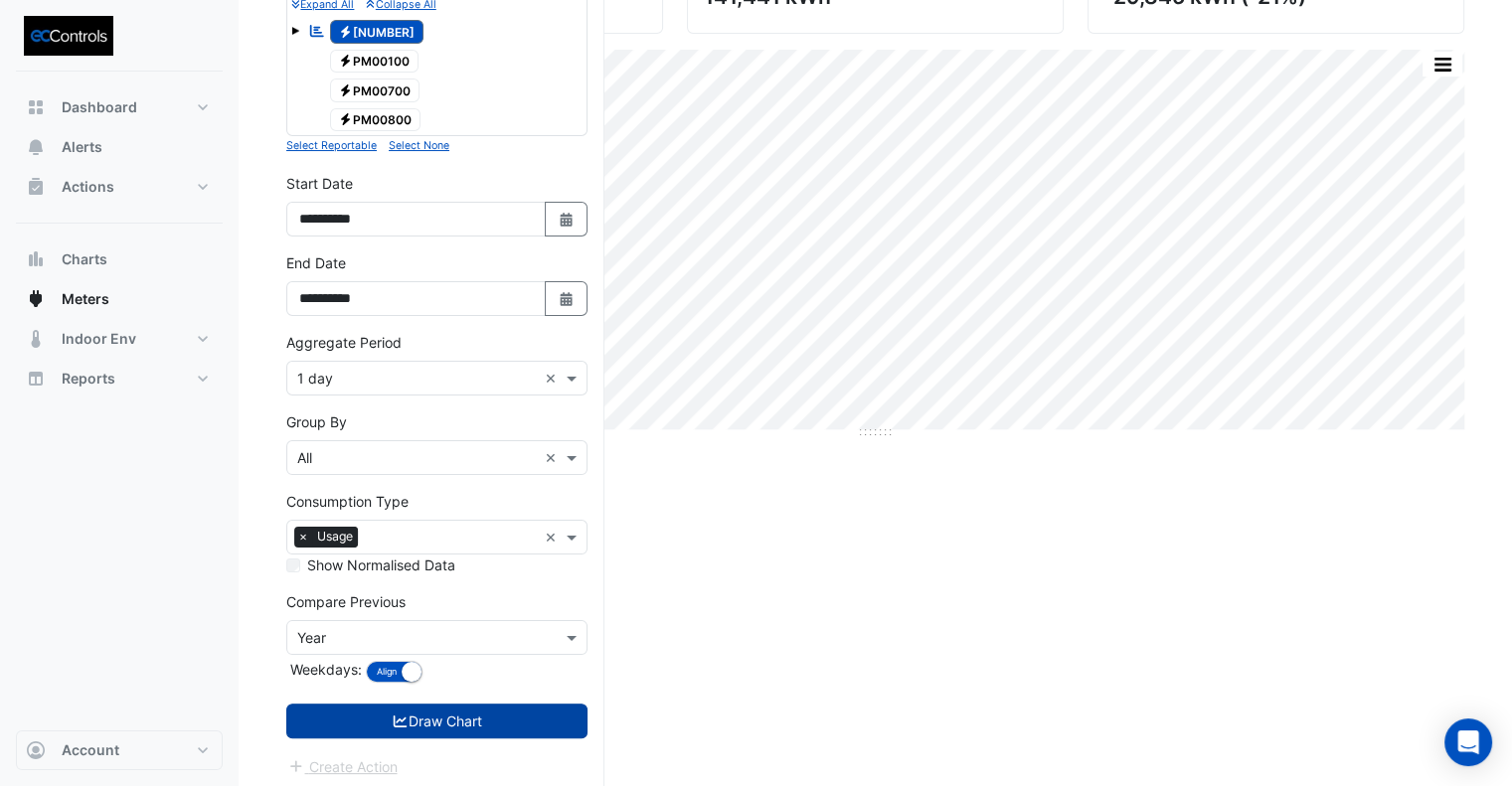 click on "Draw Chart" at bounding box center [436, 720] 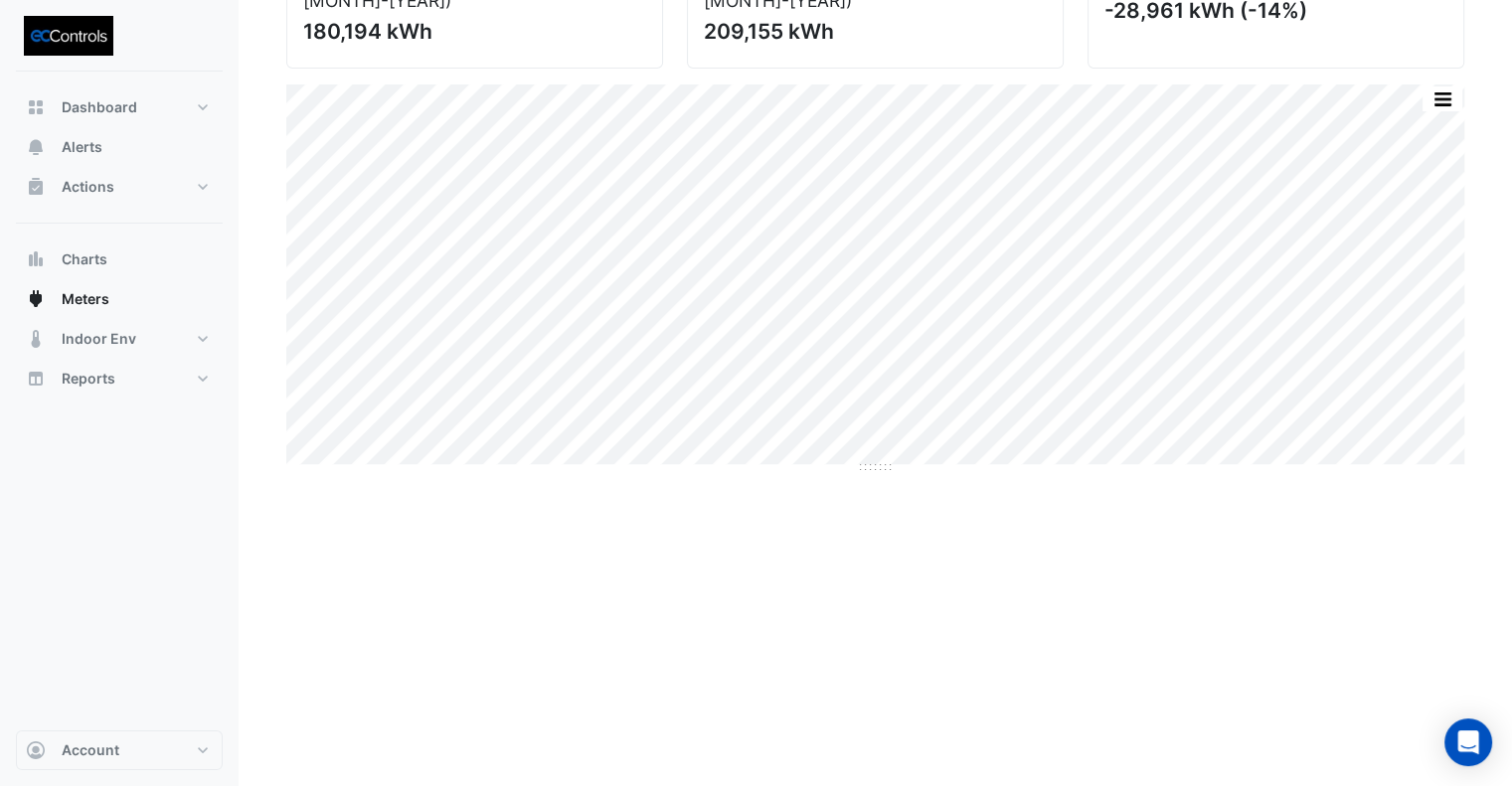 scroll, scrollTop: 0, scrollLeft: 0, axis: both 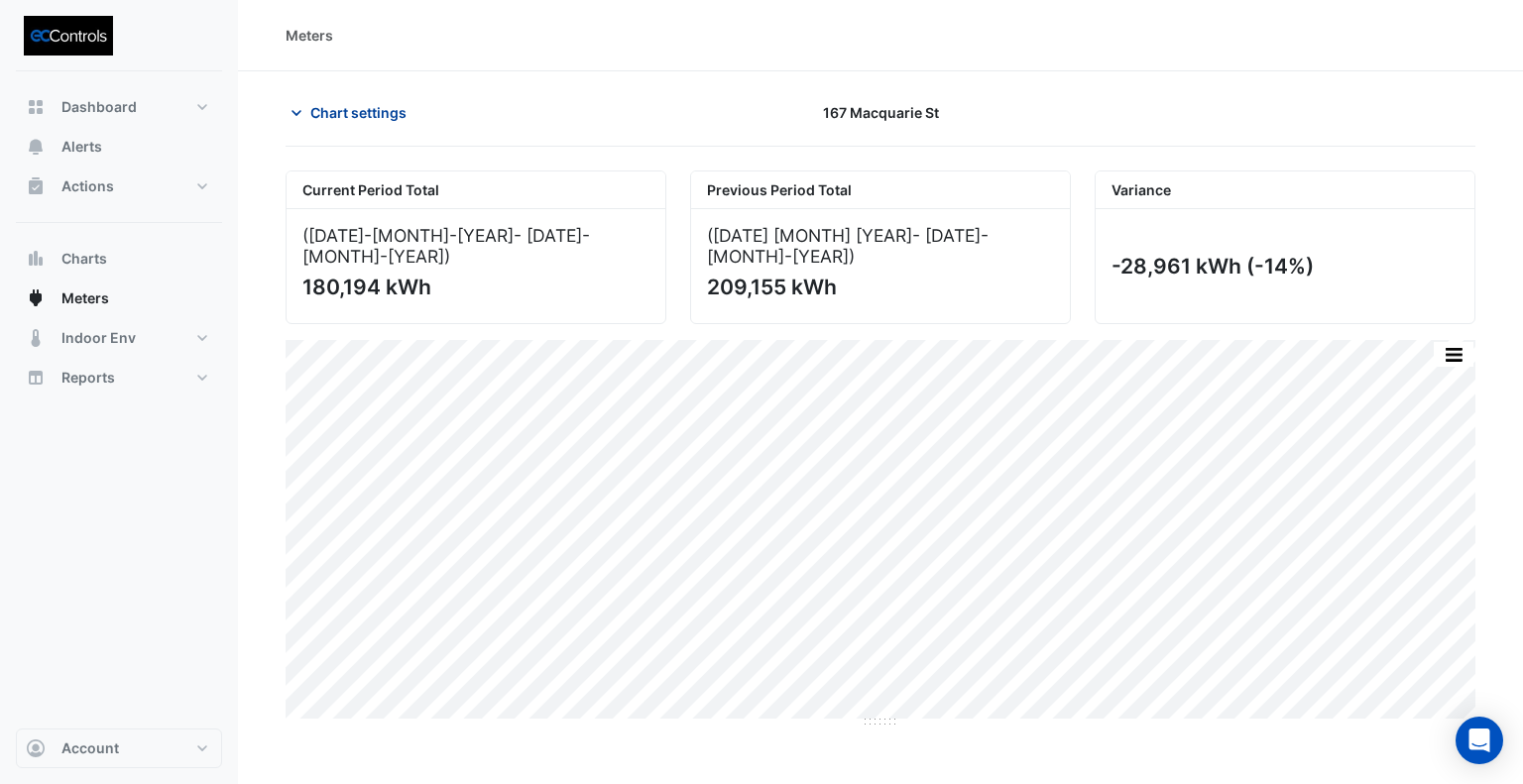 click on "Chart settings" 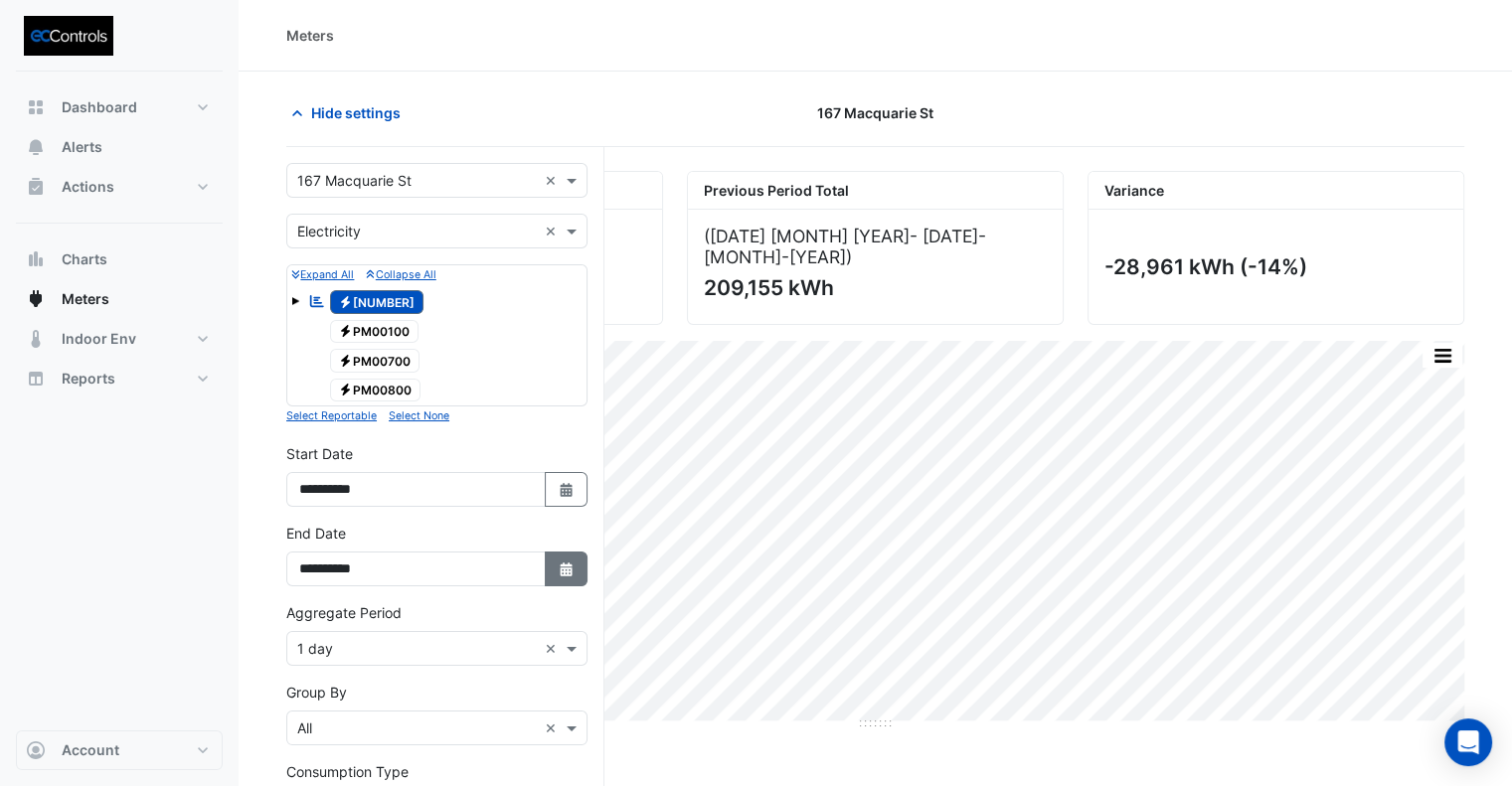 click 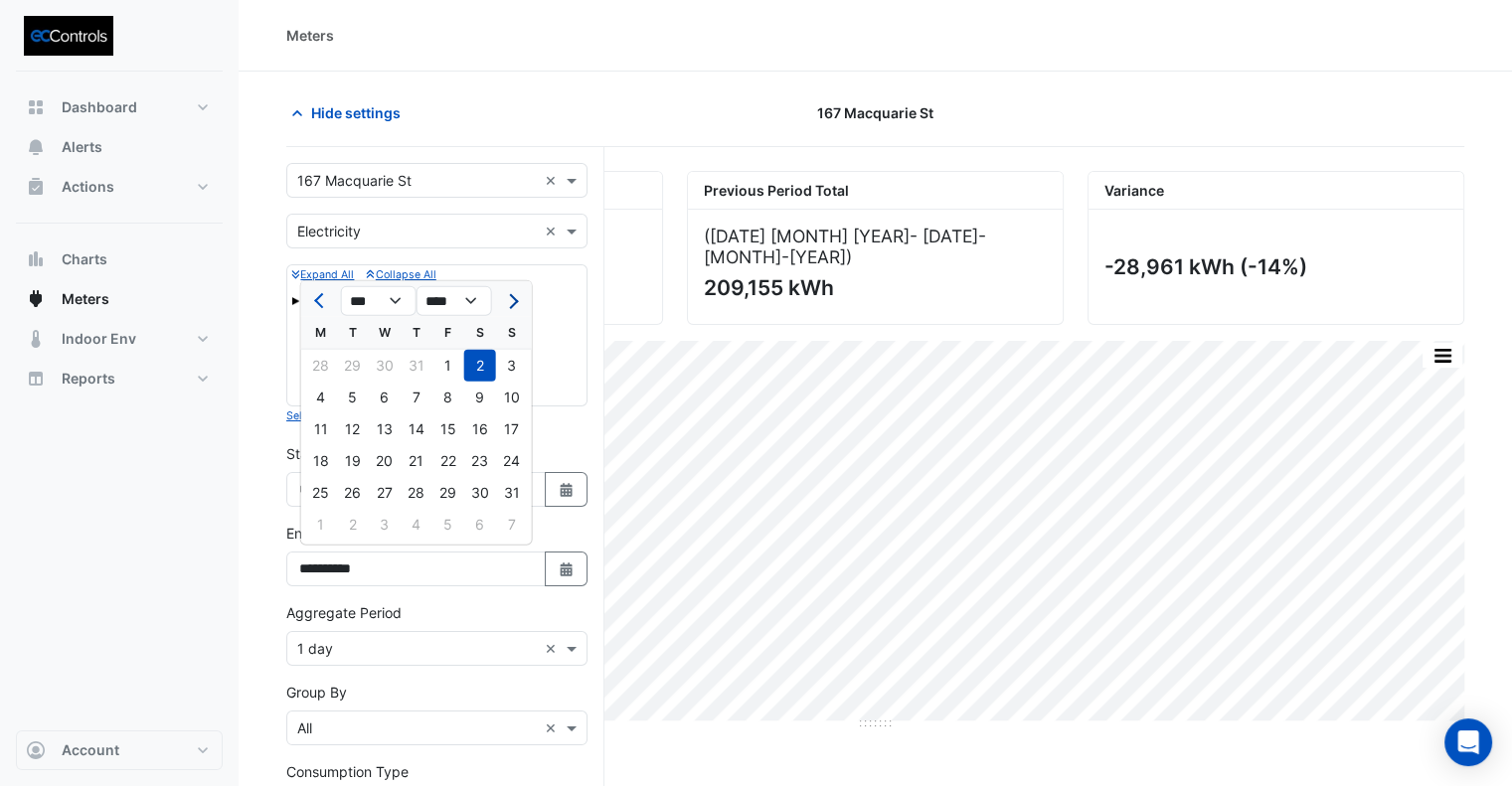 click 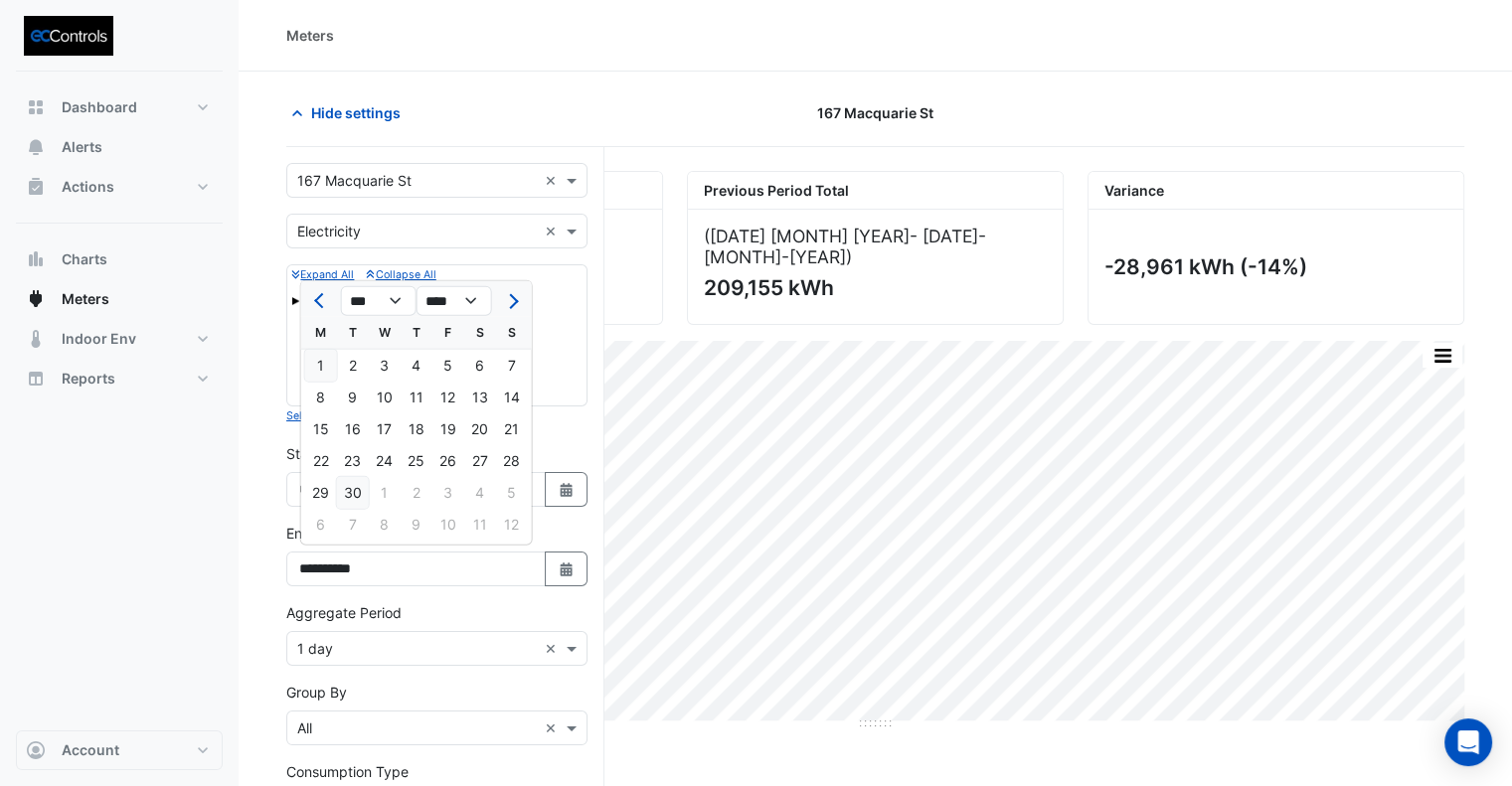 click on "30" 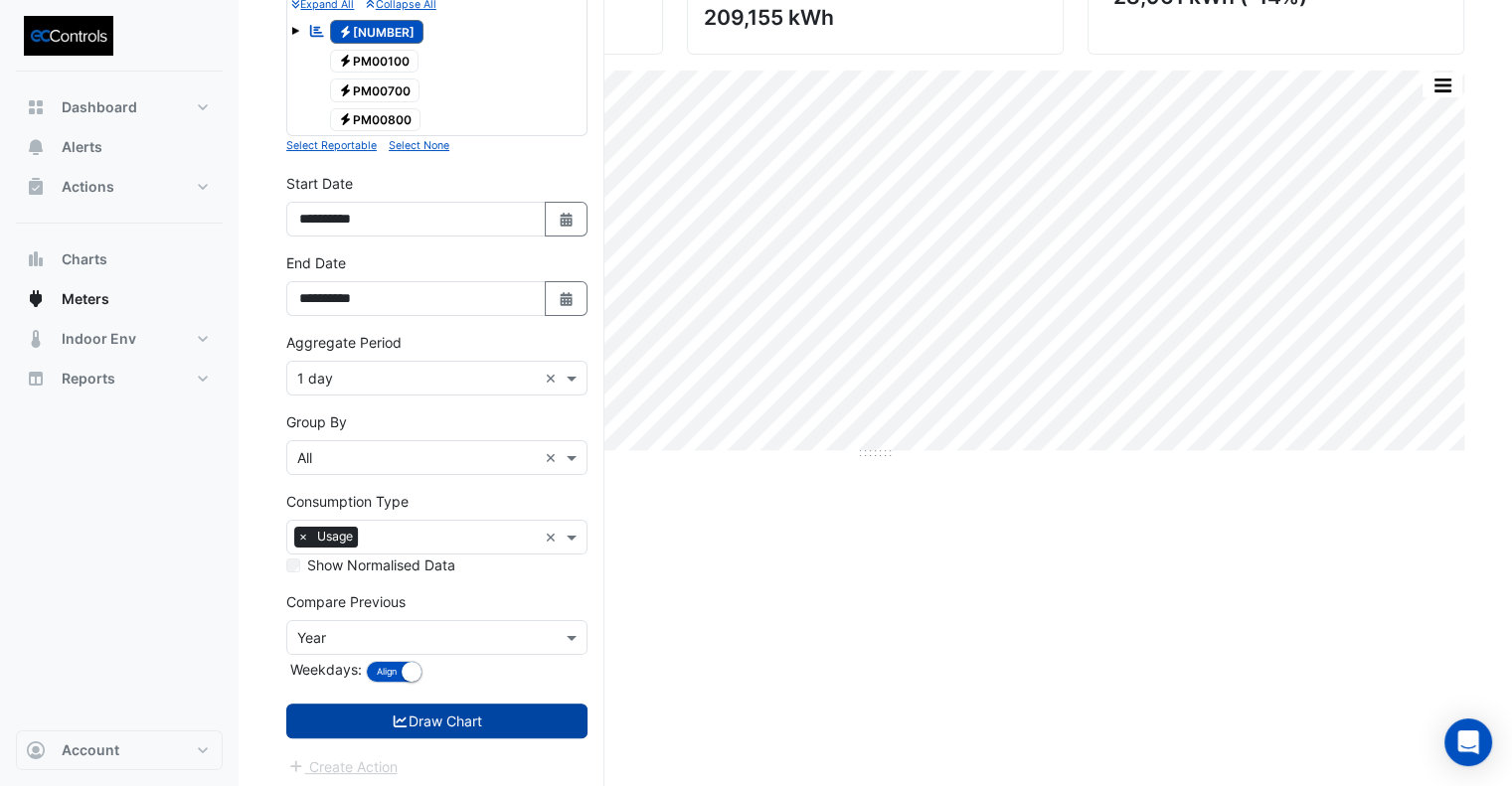 click on "Draw Chart" at bounding box center [436, 720] 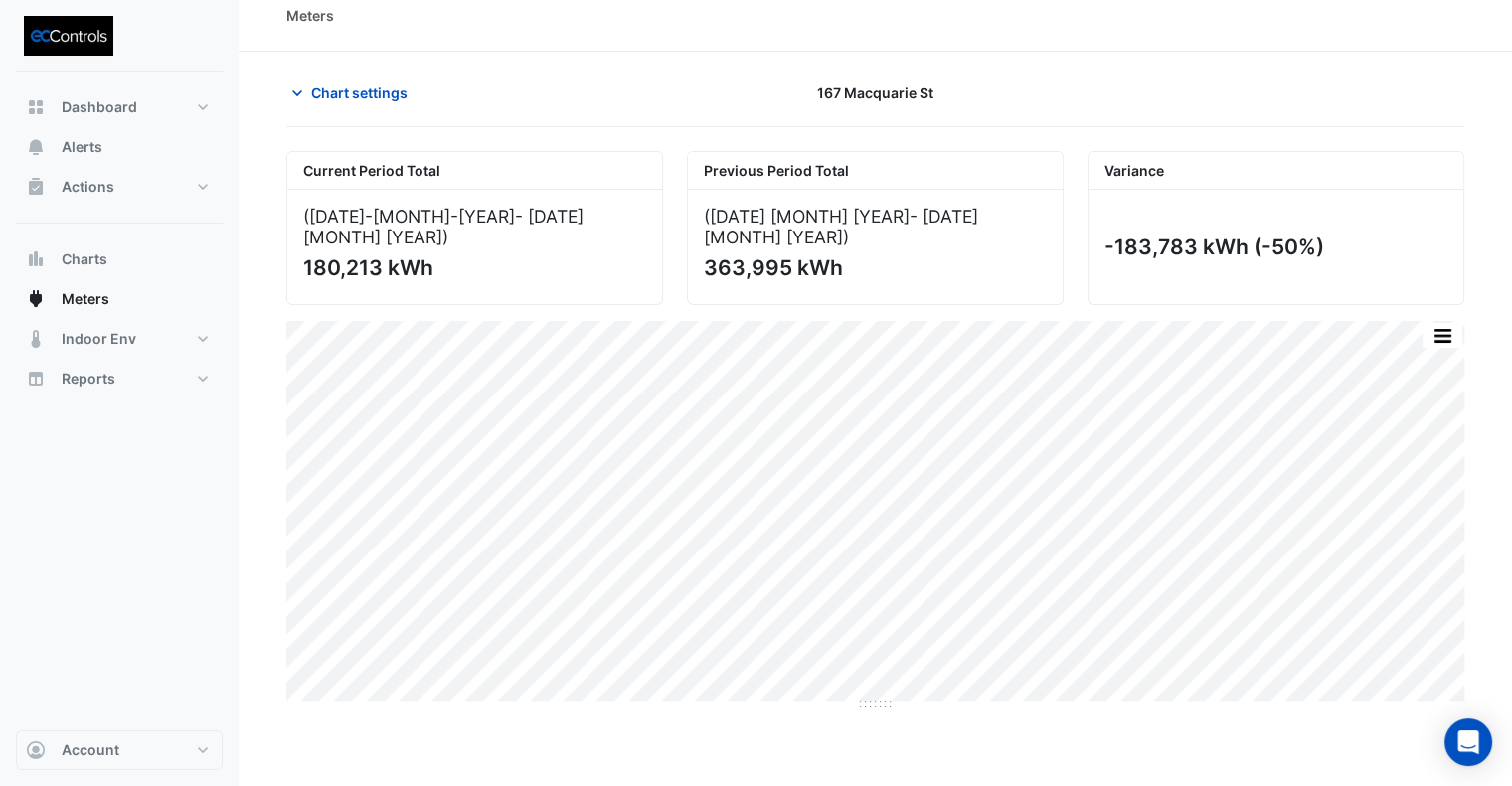 scroll, scrollTop: 0, scrollLeft: 0, axis: both 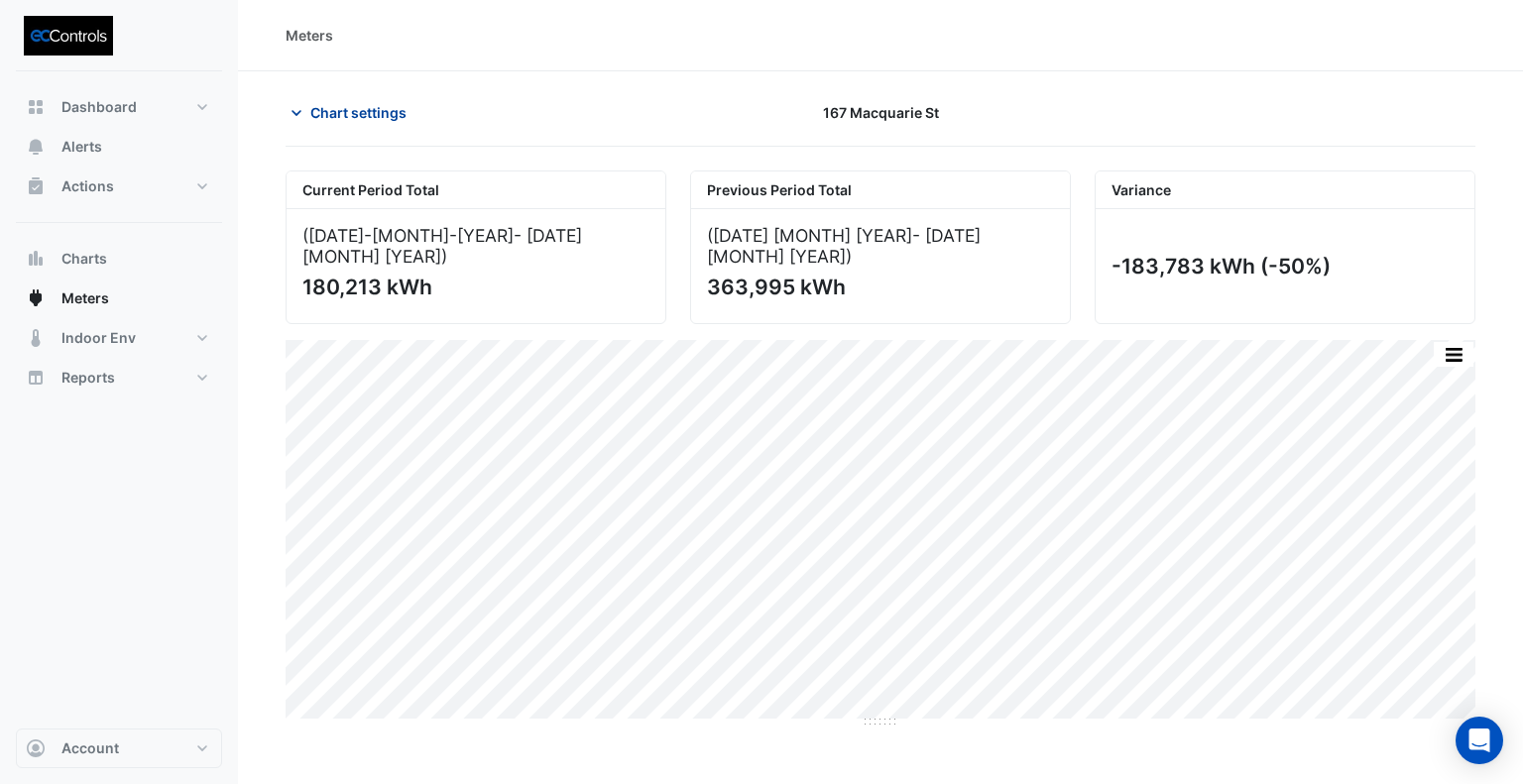 click on "Chart settings" 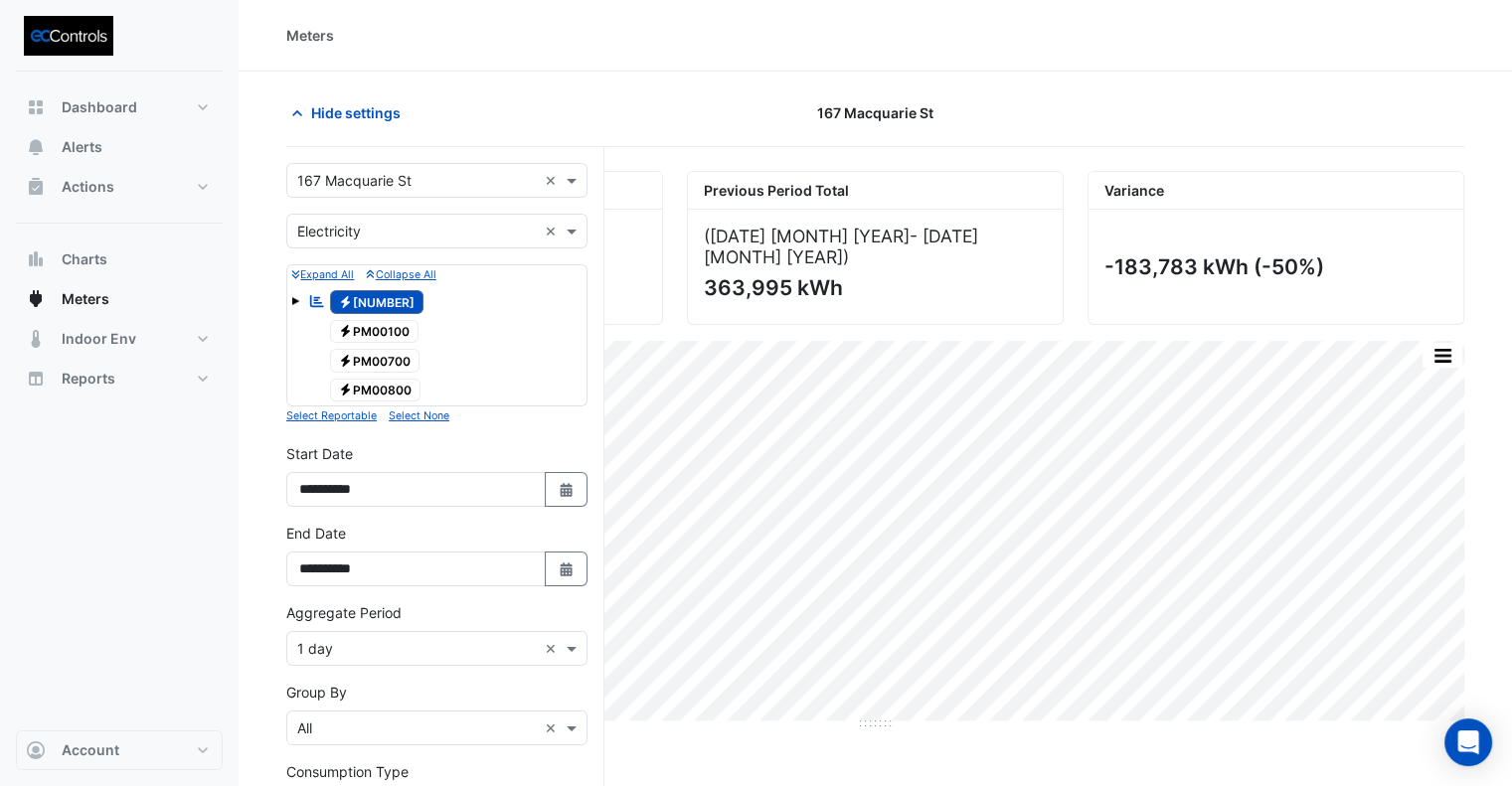 click at bounding box center (417, 232) 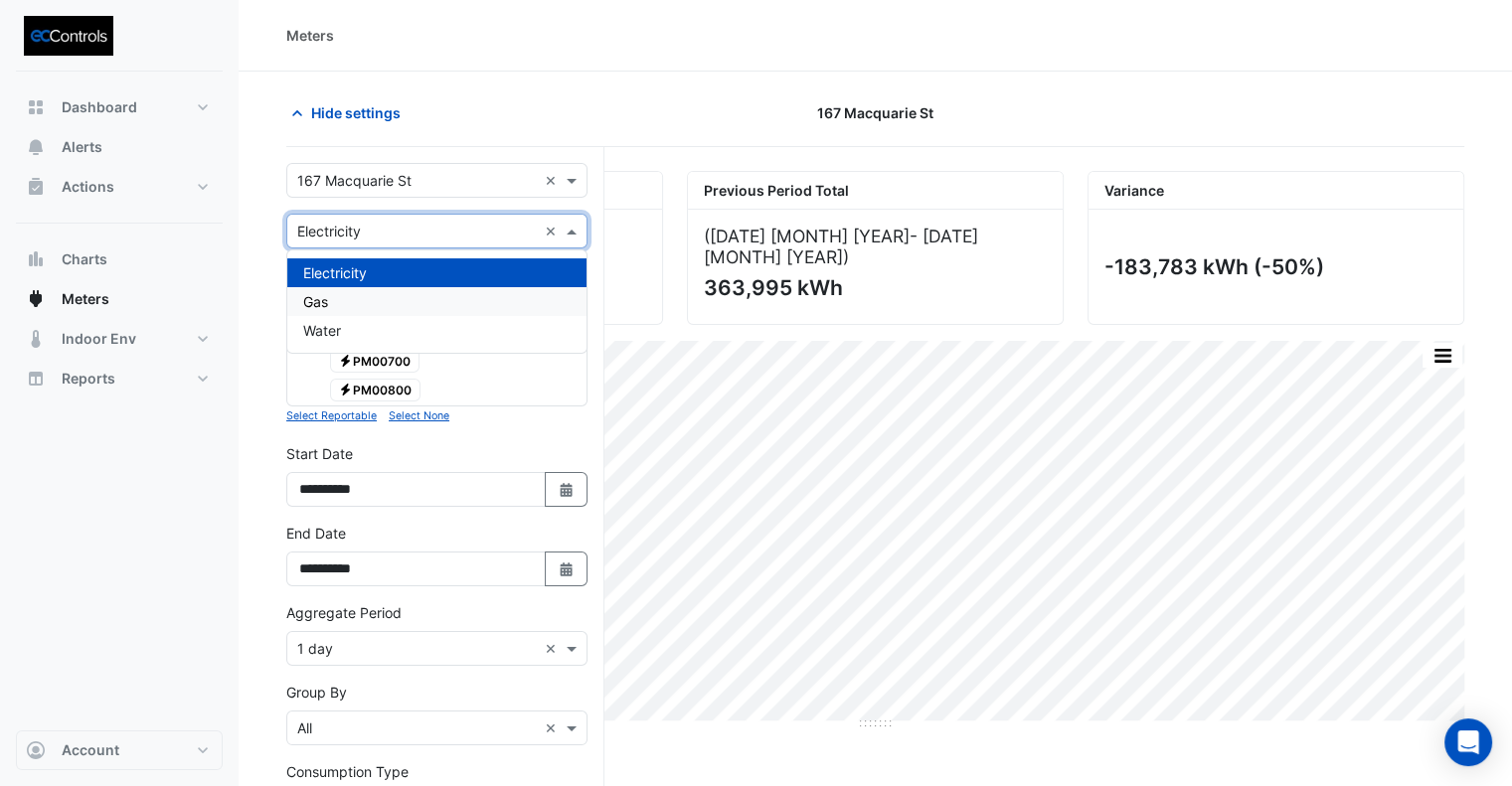 click on "Gas" at bounding box center (436, 301) 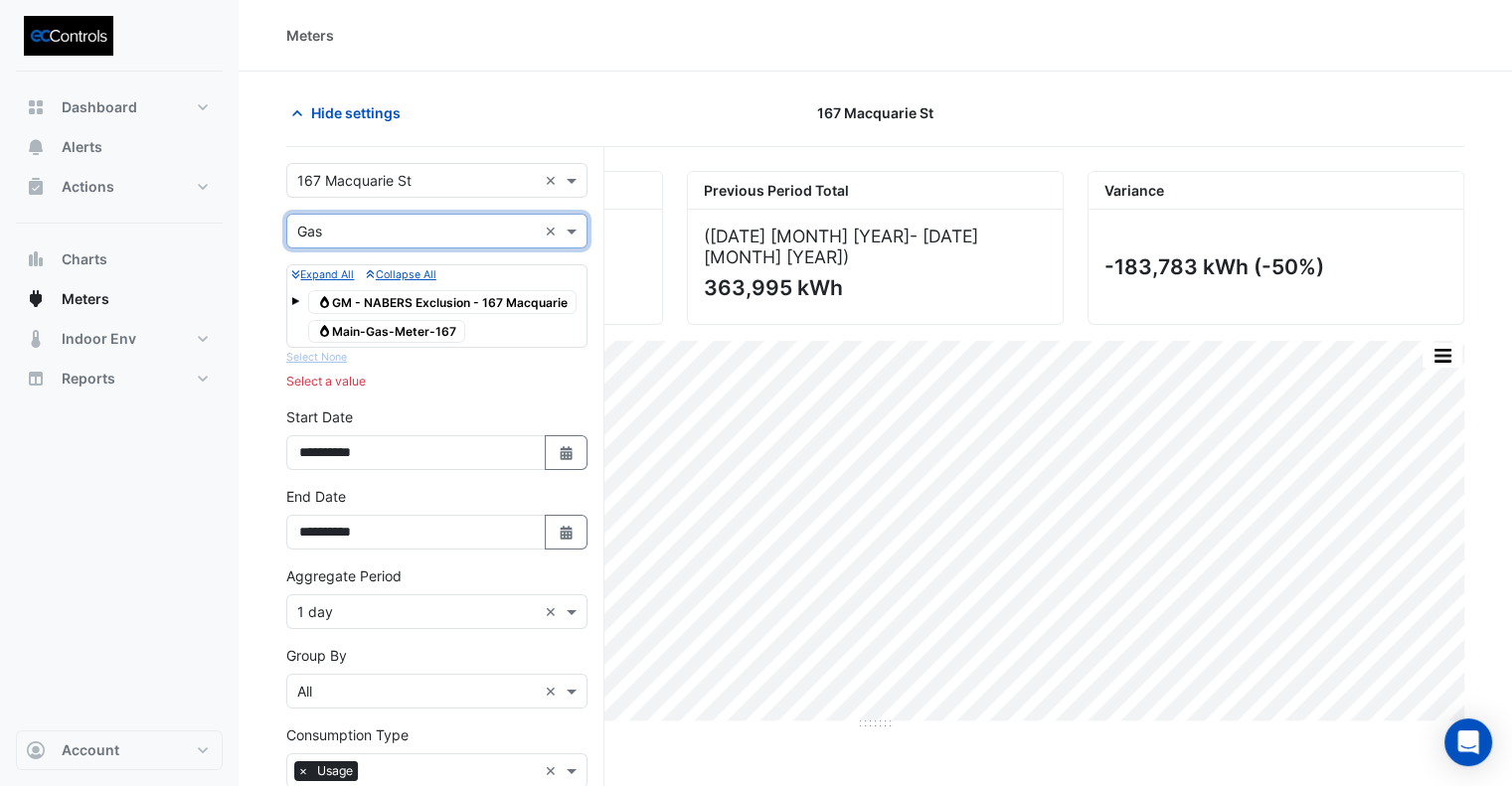 click on "Gas
Main-Gas-Meter-167" at bounding box center [387, 332] 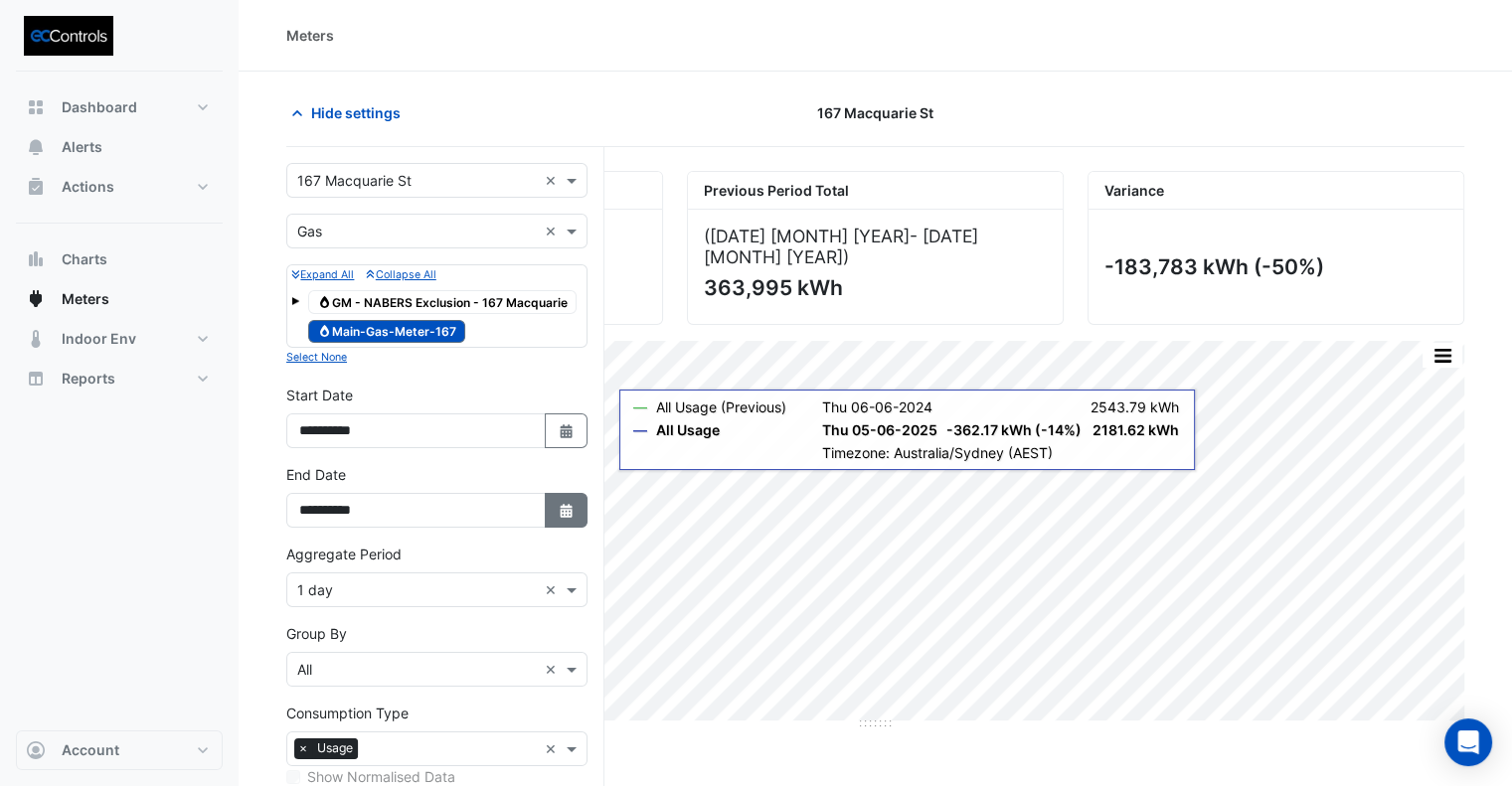 click on "Select Date" at bounding box center [567, 510] 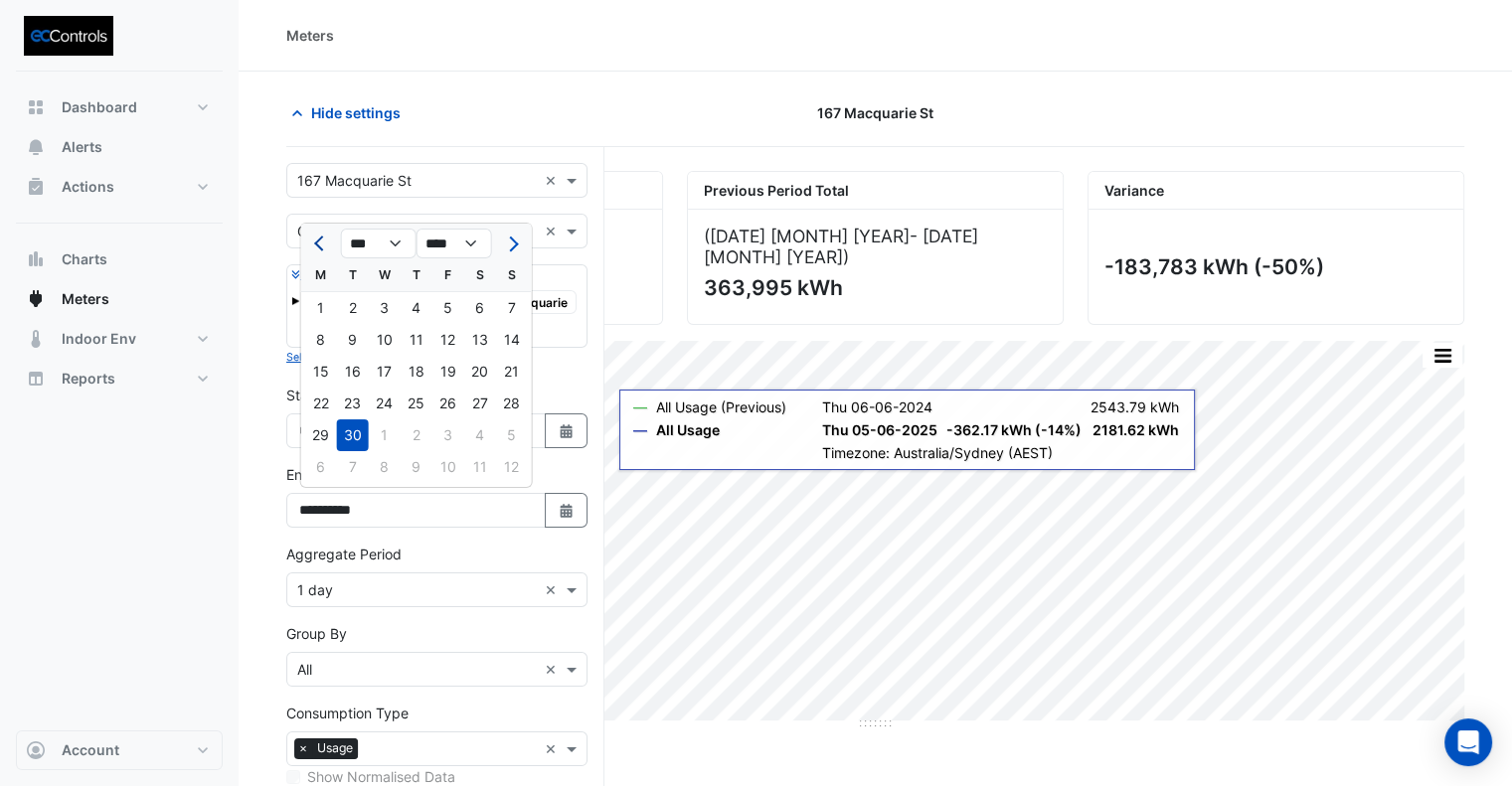 click 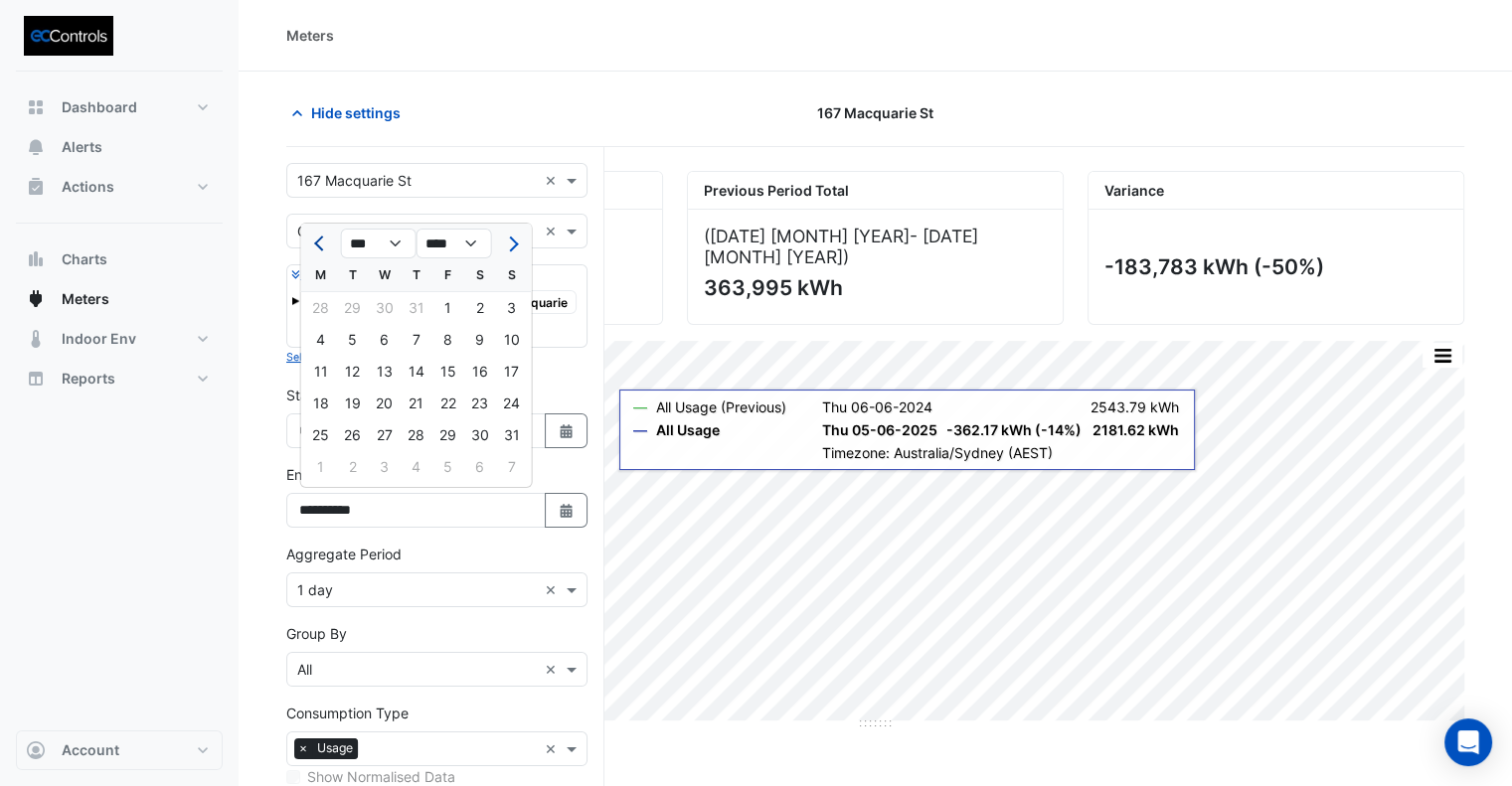 click 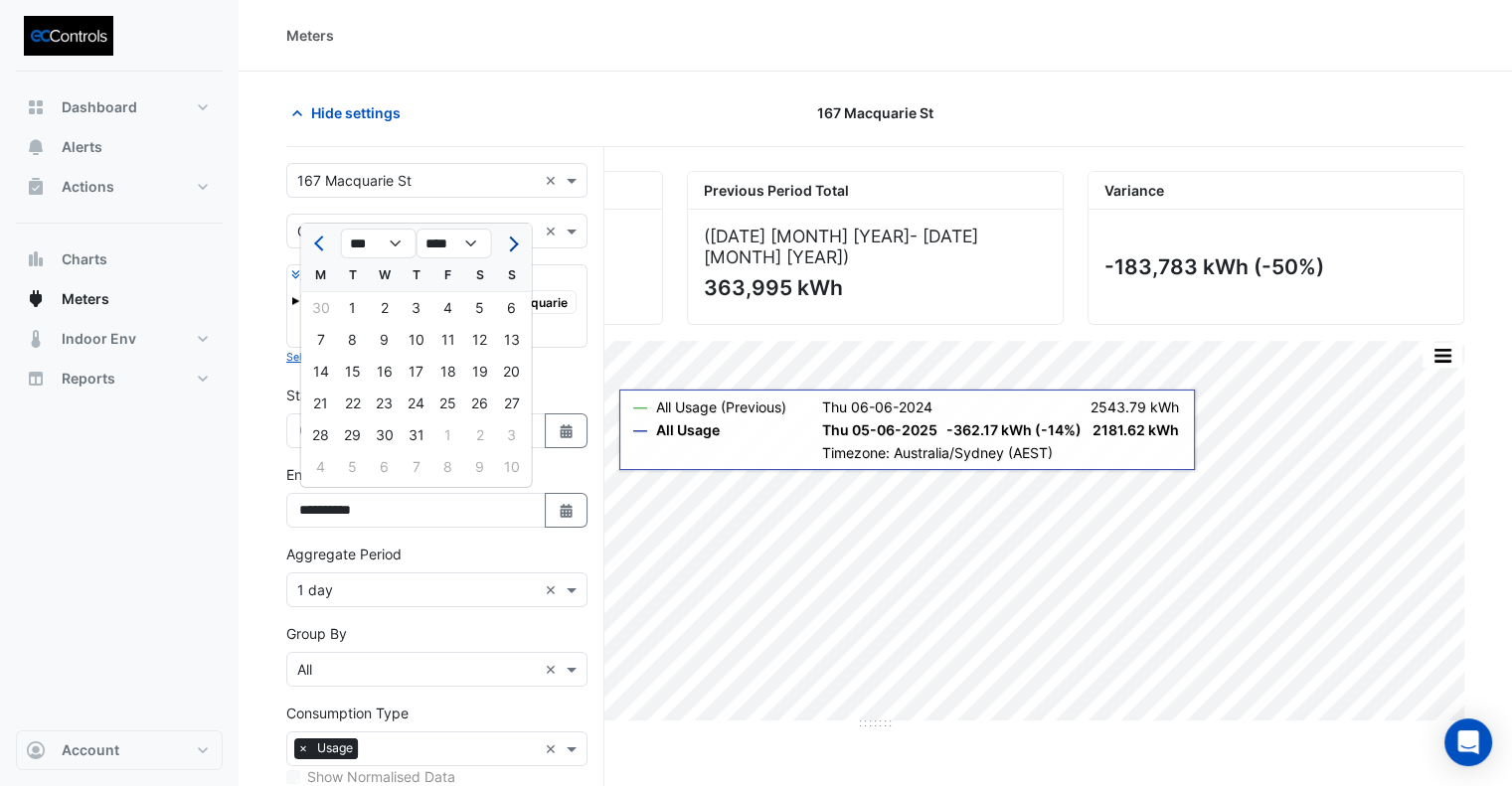 click 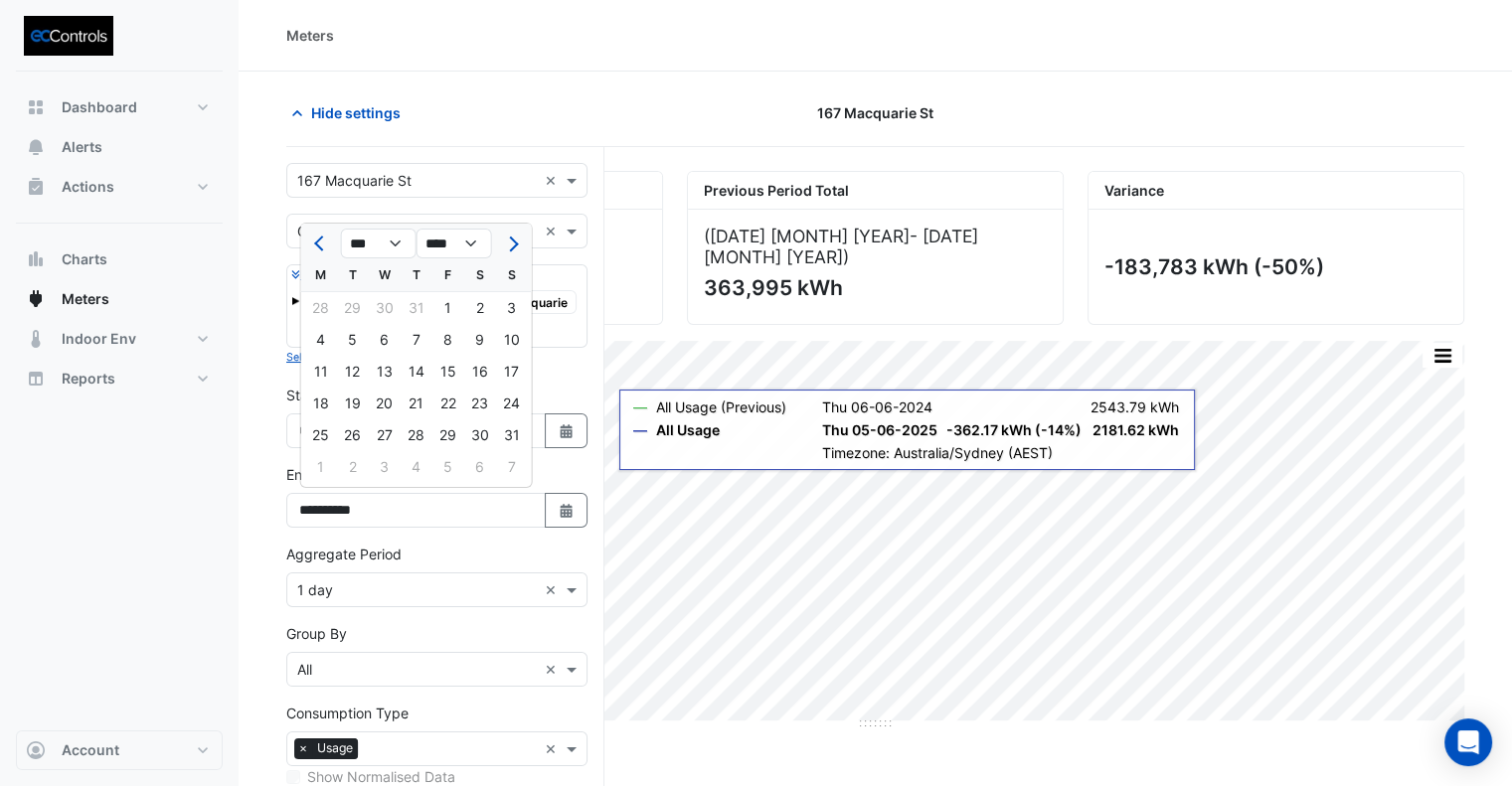 click on "4" 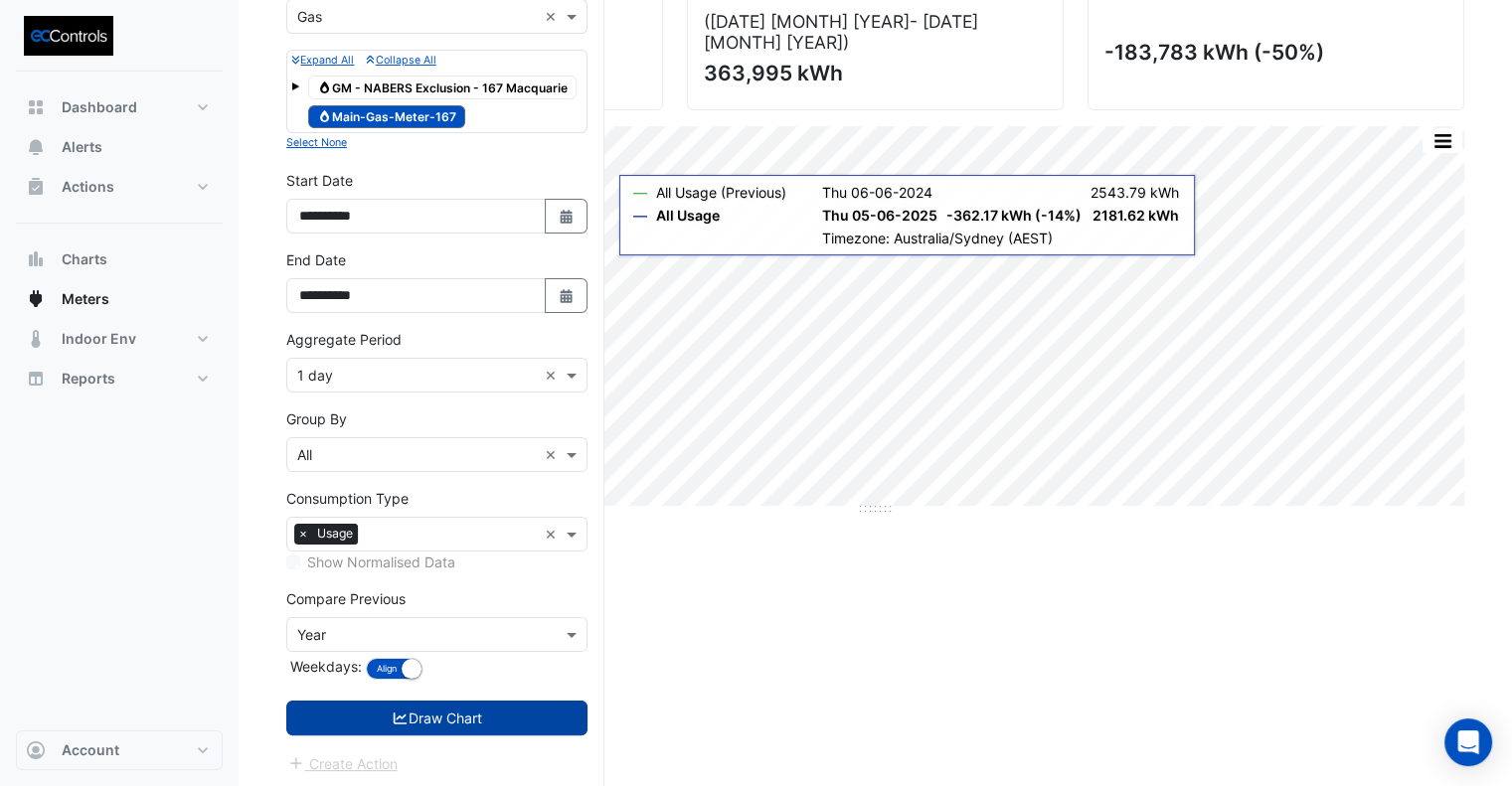 click on "Draw Chart" at bounding box center (436, 717) 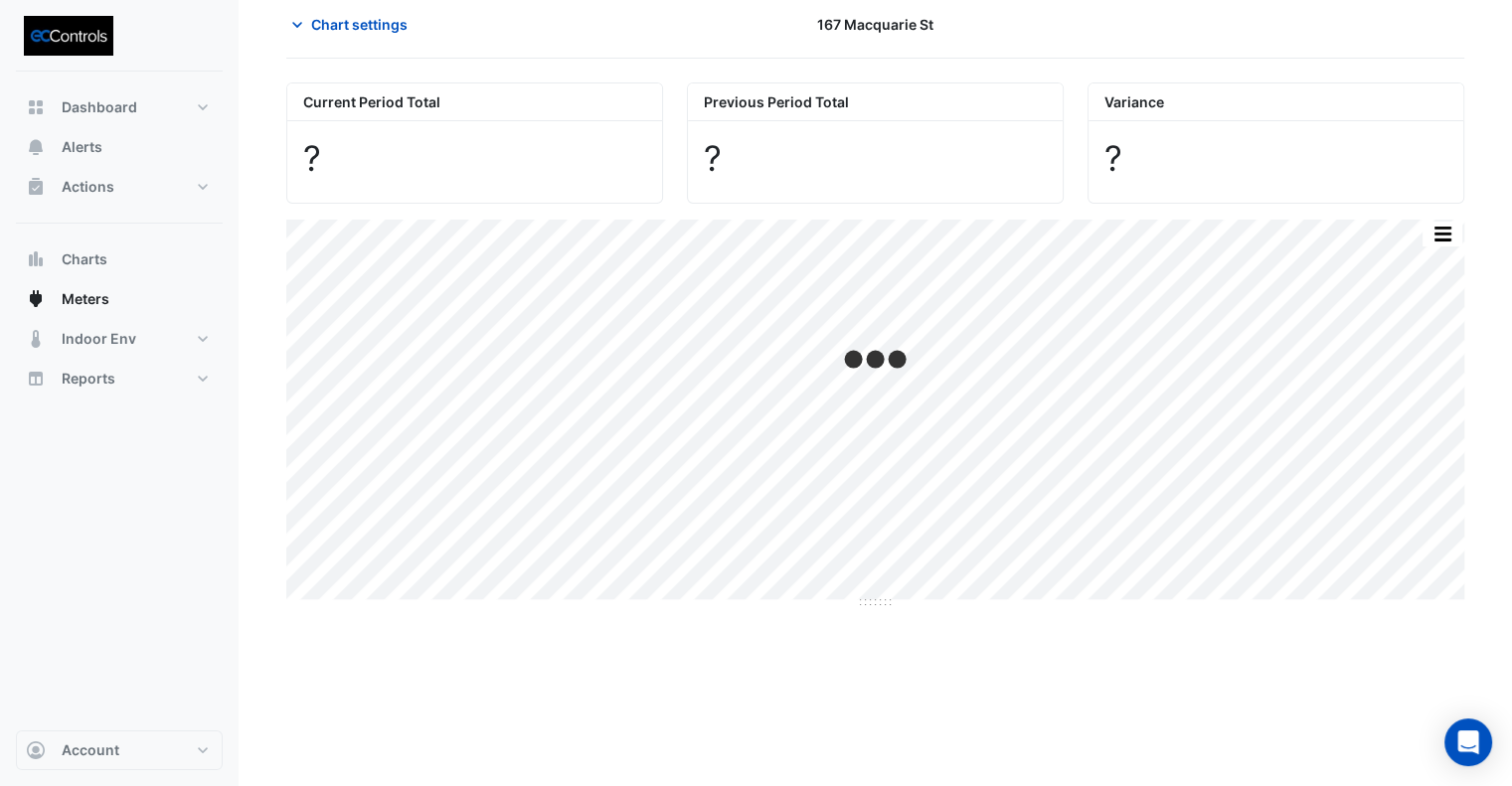 scroll, scrollTop: 0, scrollLeft: 0, axis: both 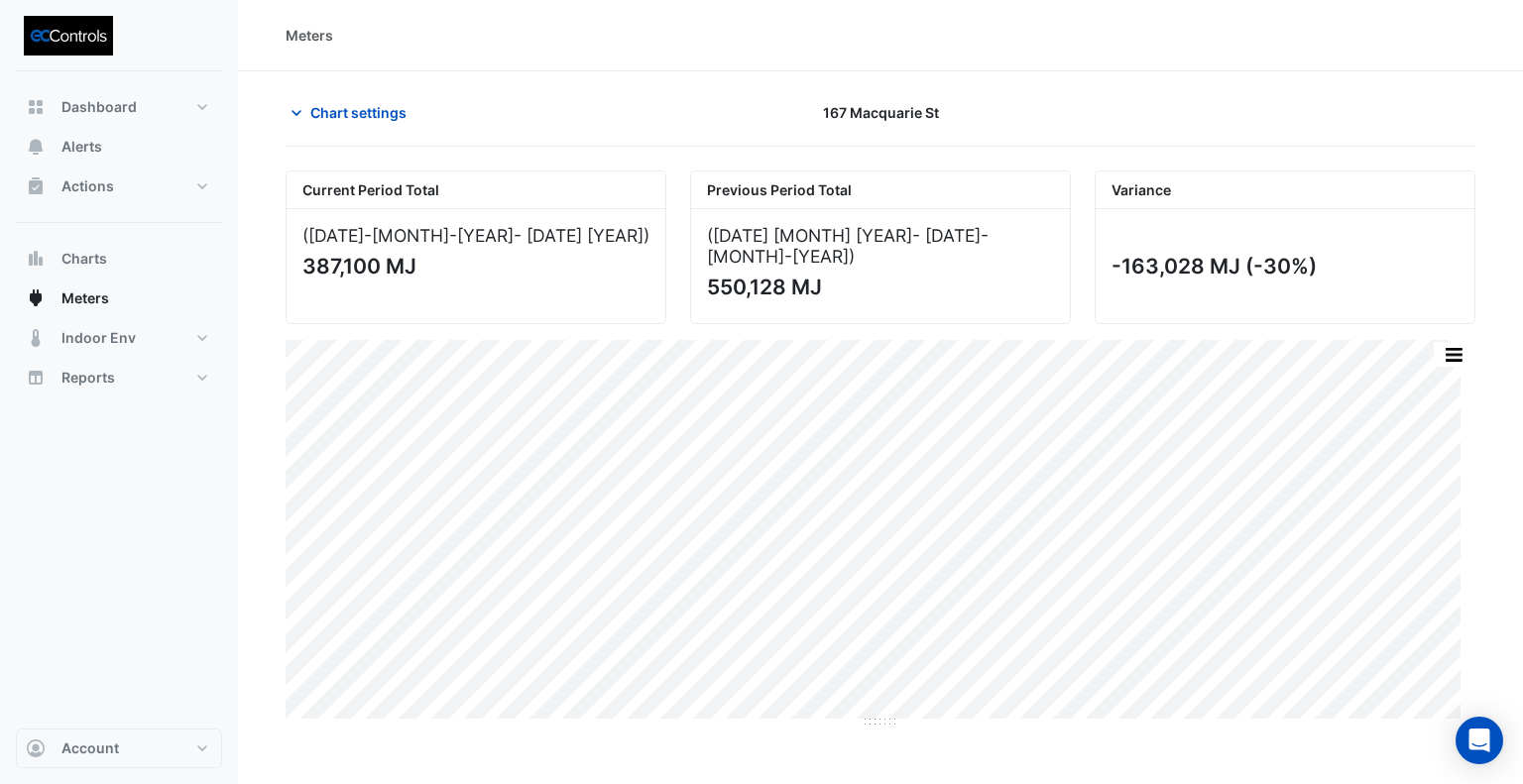 click on "Chart settings
[NUMBER] [STREET]
Current Period Total
([DATE]-[MONTH]-[YEAR]  - [DATE]-[MONTH]-[YEAR] )
[NUMBER] MJ
Previous Period Total
([DATE]-[MONTH]-[YEAR]  - [DATE]-[MONTH]-[YEAR] )
[NUMBER] MJ
Variance
[NUMBER] MJ
([PERCENT])
Print Save as JPEG Save as PNG Pivot Data Table Export CSV - Flat Export CSV - Pivot Select Chart Type    —    All Usage (Previous)" 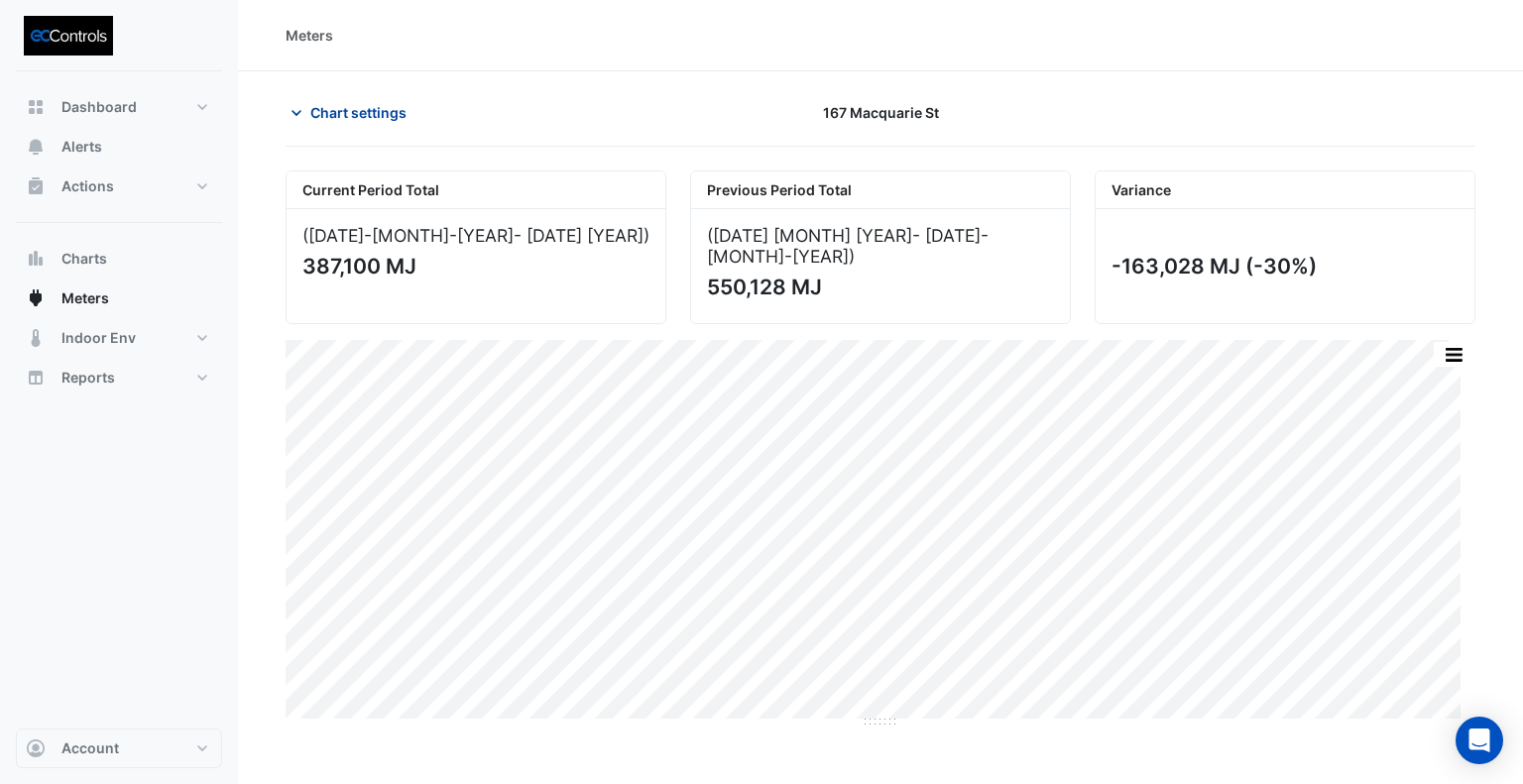 click on "Chart settings" 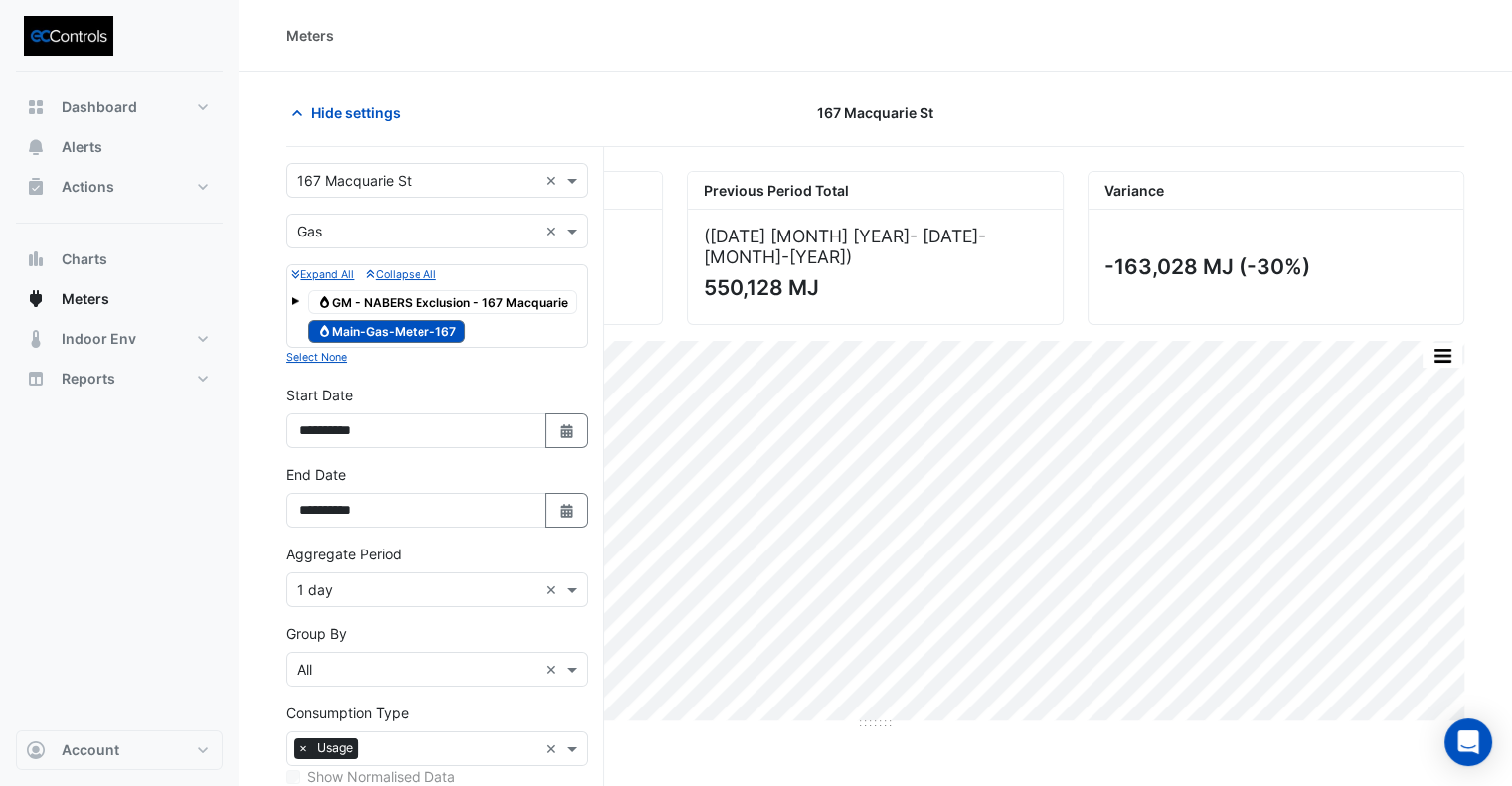 drag, startPoint x: 578, startPoint y: 502, endPoint x: 587, endPoint y: 491, distance: 14.21267 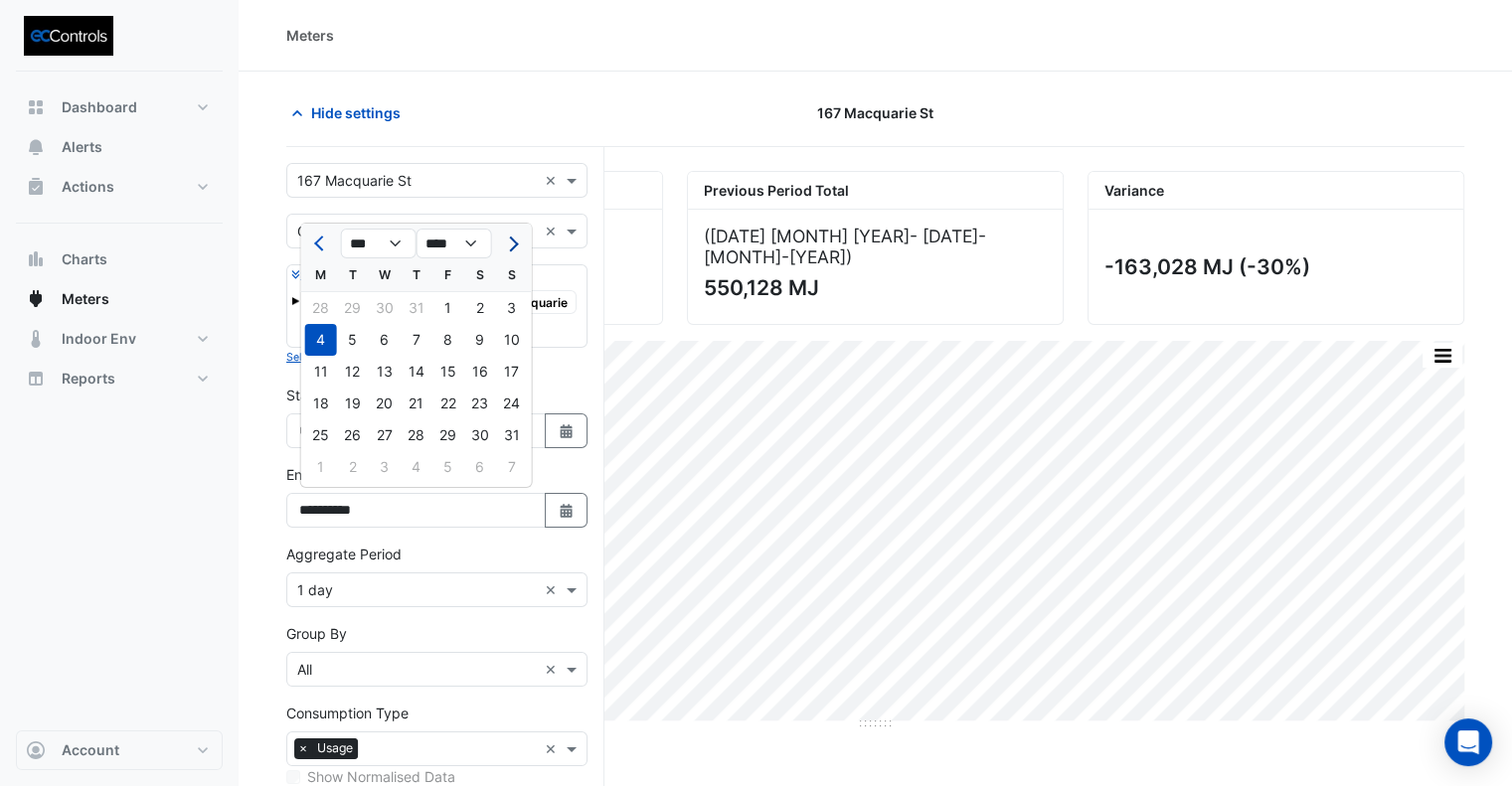 click 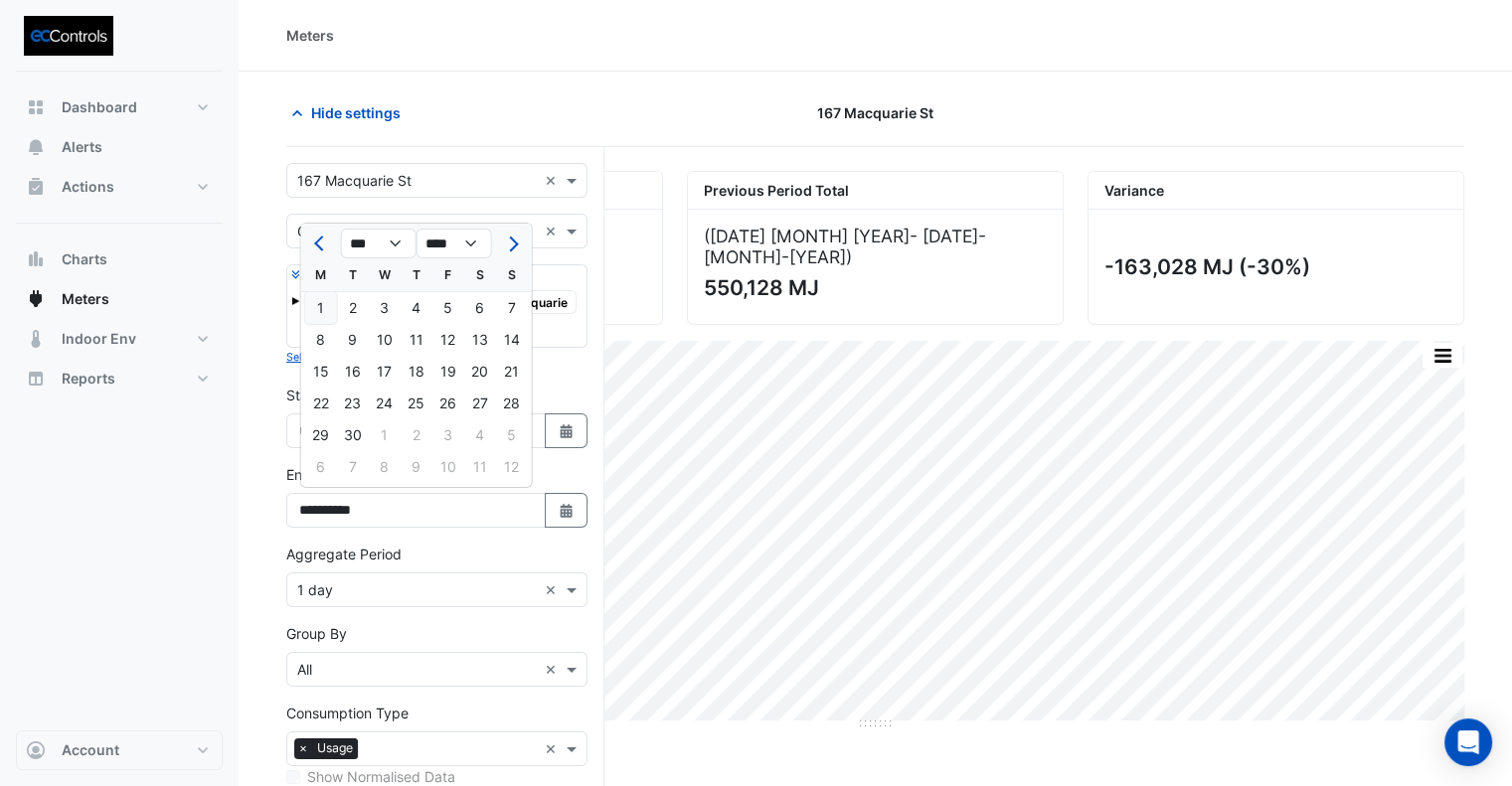 click on "1" 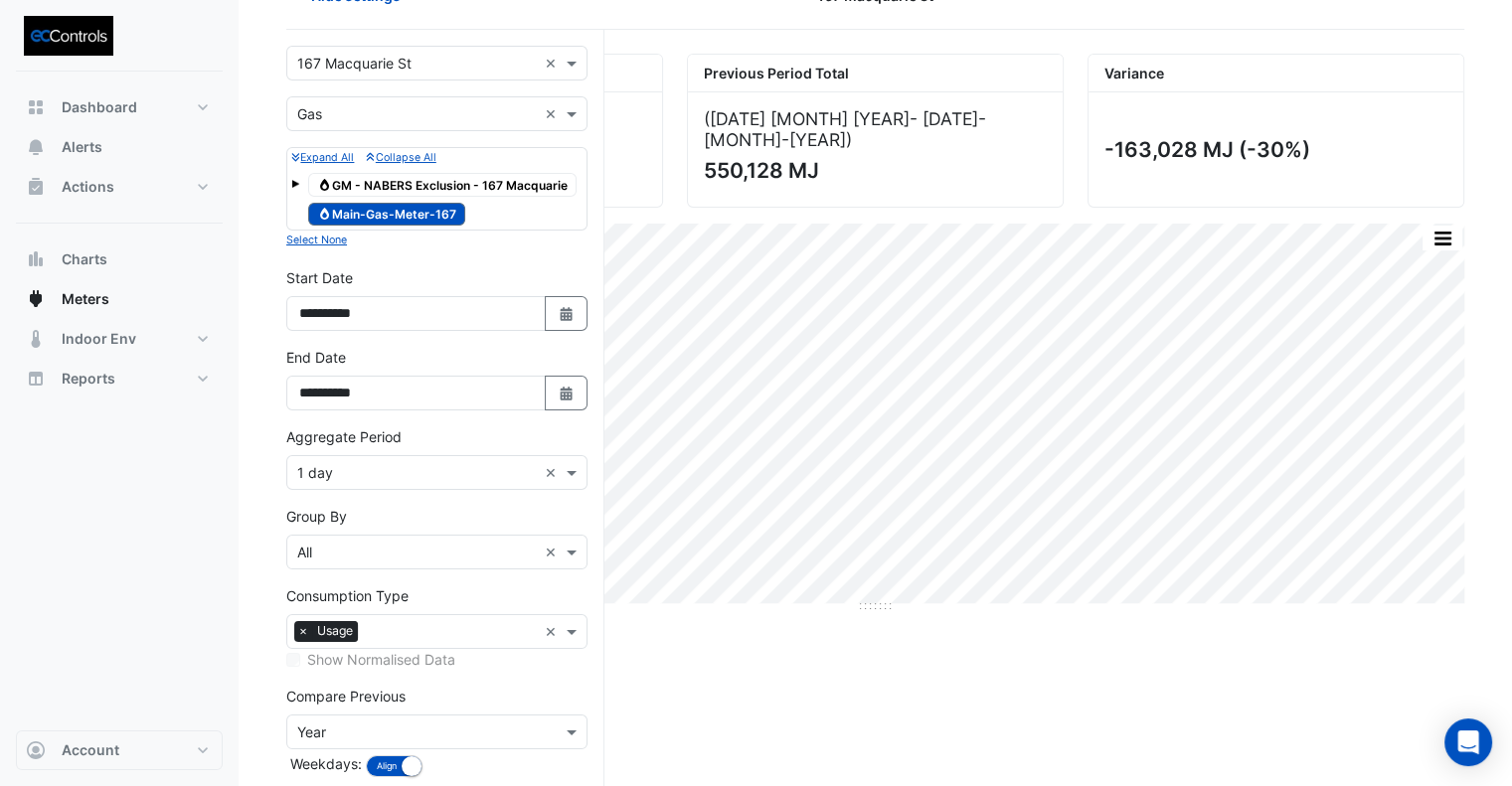 scroll, scrollTop: 215, scrollLeft: 0, axis: vertical 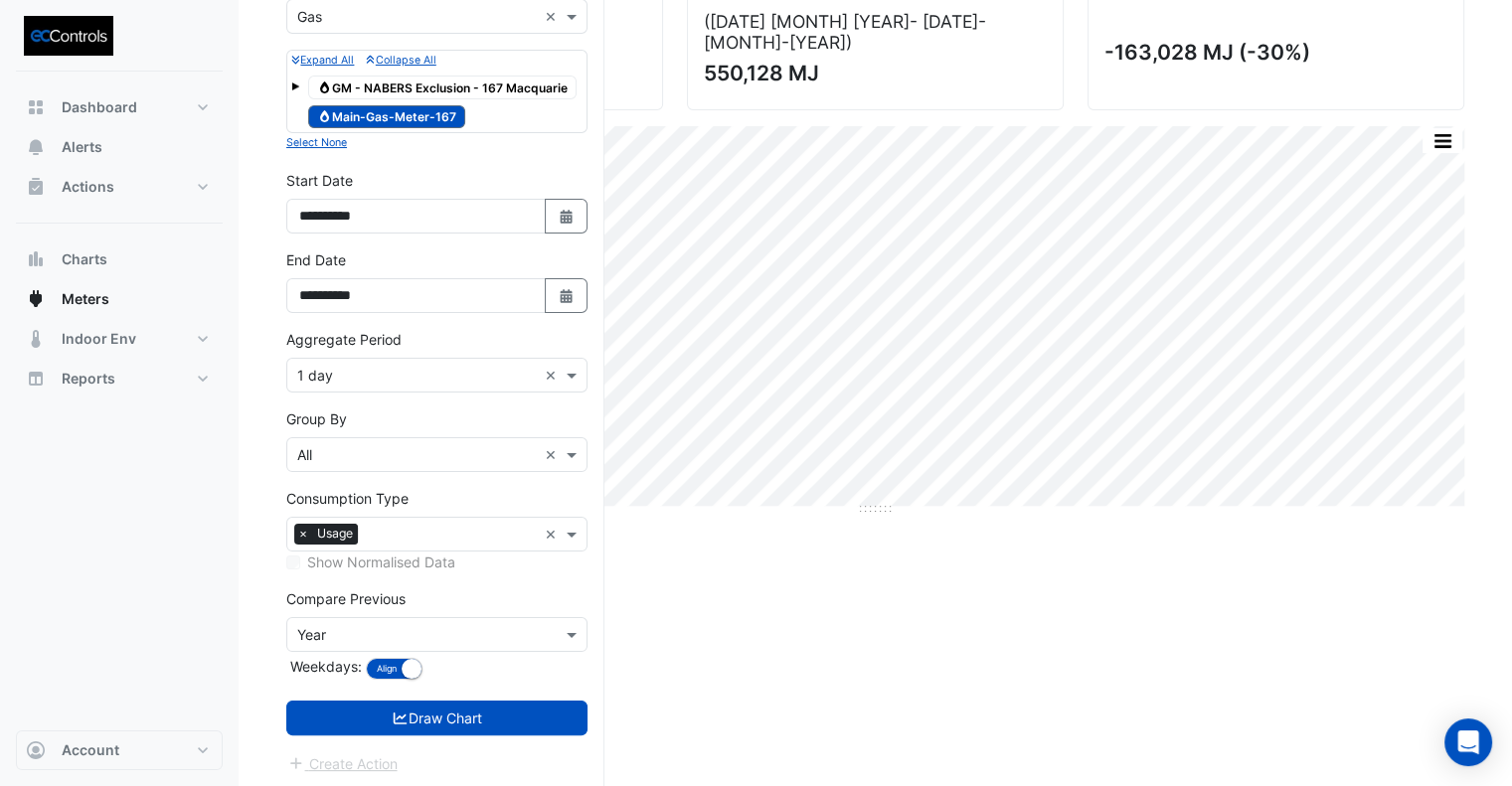 click on "Chart settings
[NUMBER] [STREET]
Current Period Total
([DATE]-[MONTH]-[YEAR]  - [DATE]-[MONTH]-[YEAR] )
[NUMBER] MJ
Previous Period Total
([DATE]-[MONTH]-[YEAR]  - [DATE]-[MONTH]-[YEAR] )
[NUMBER] MJ
Variance
[NUMBER] MJ
([PERCENT])
Print Save as JPEG Save as PNG Pivot Data Table Export CSV - Flat Export CSV - Pivot Select Chart Type    —    All Usage (Previous)" at bounding box center [436, 362] 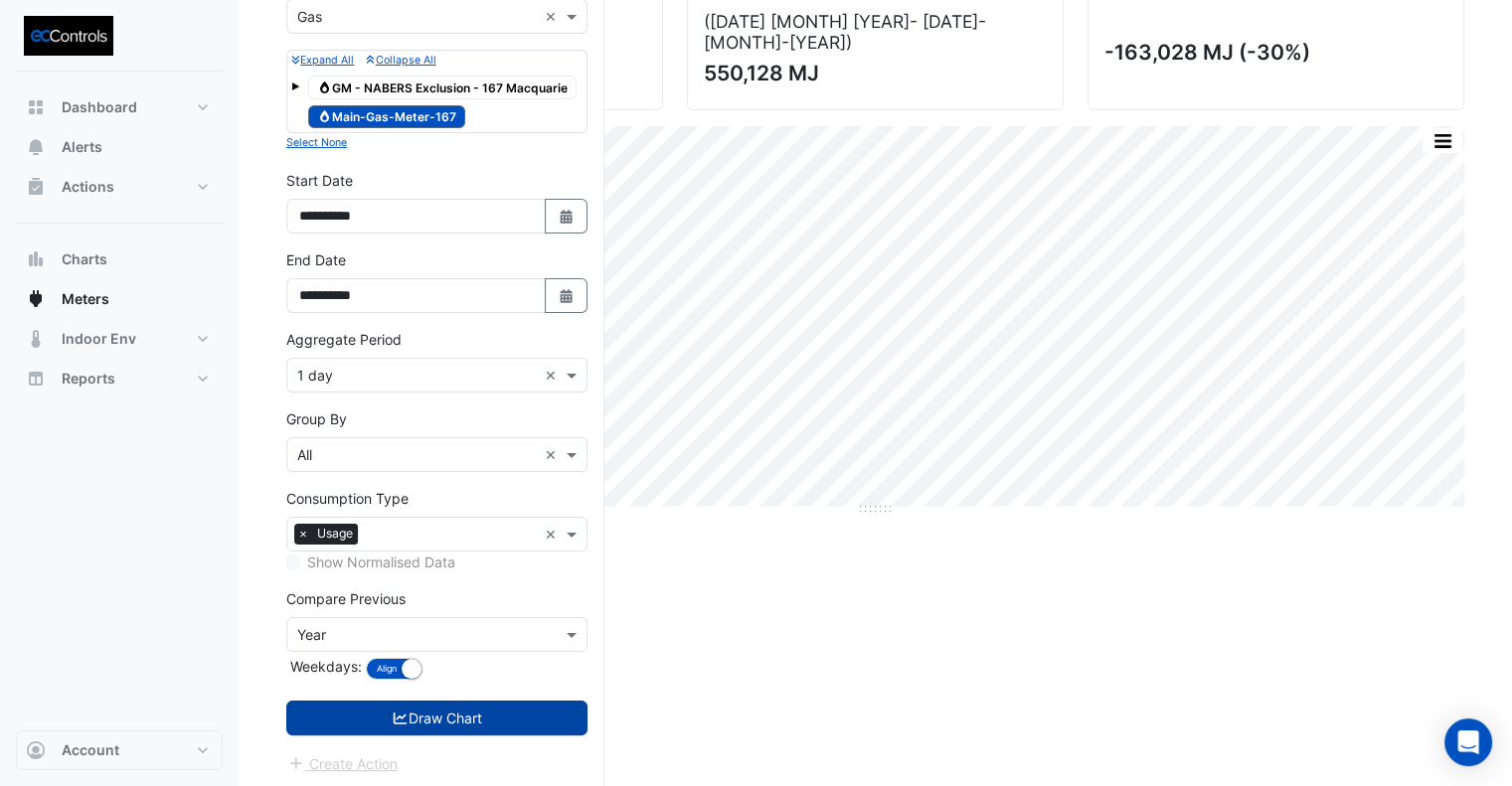 click on "Draw Chart" at bounding box center (436, 717) 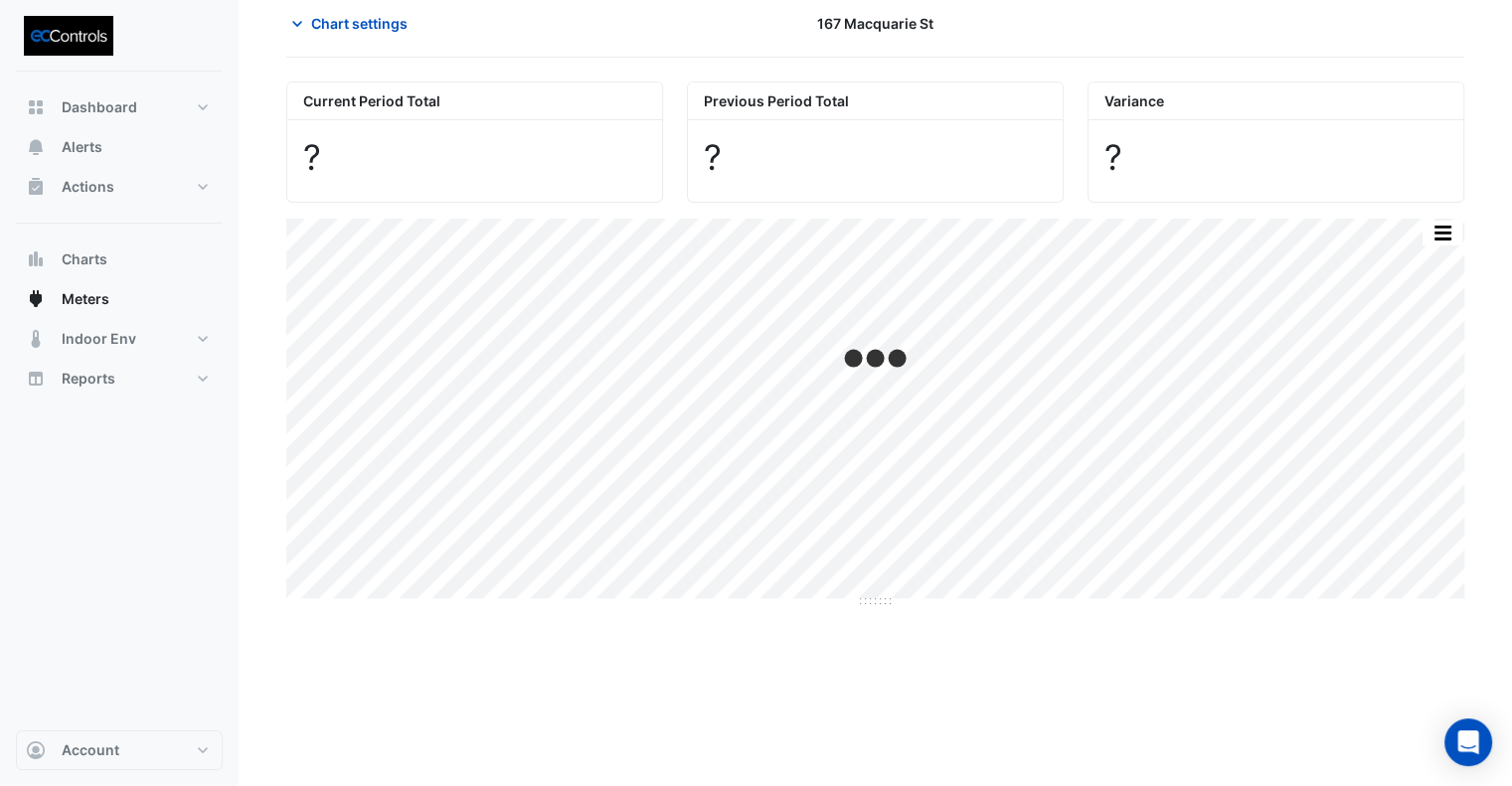 scroll, scrollTop: 0, scrollLeft: 0, axis: both 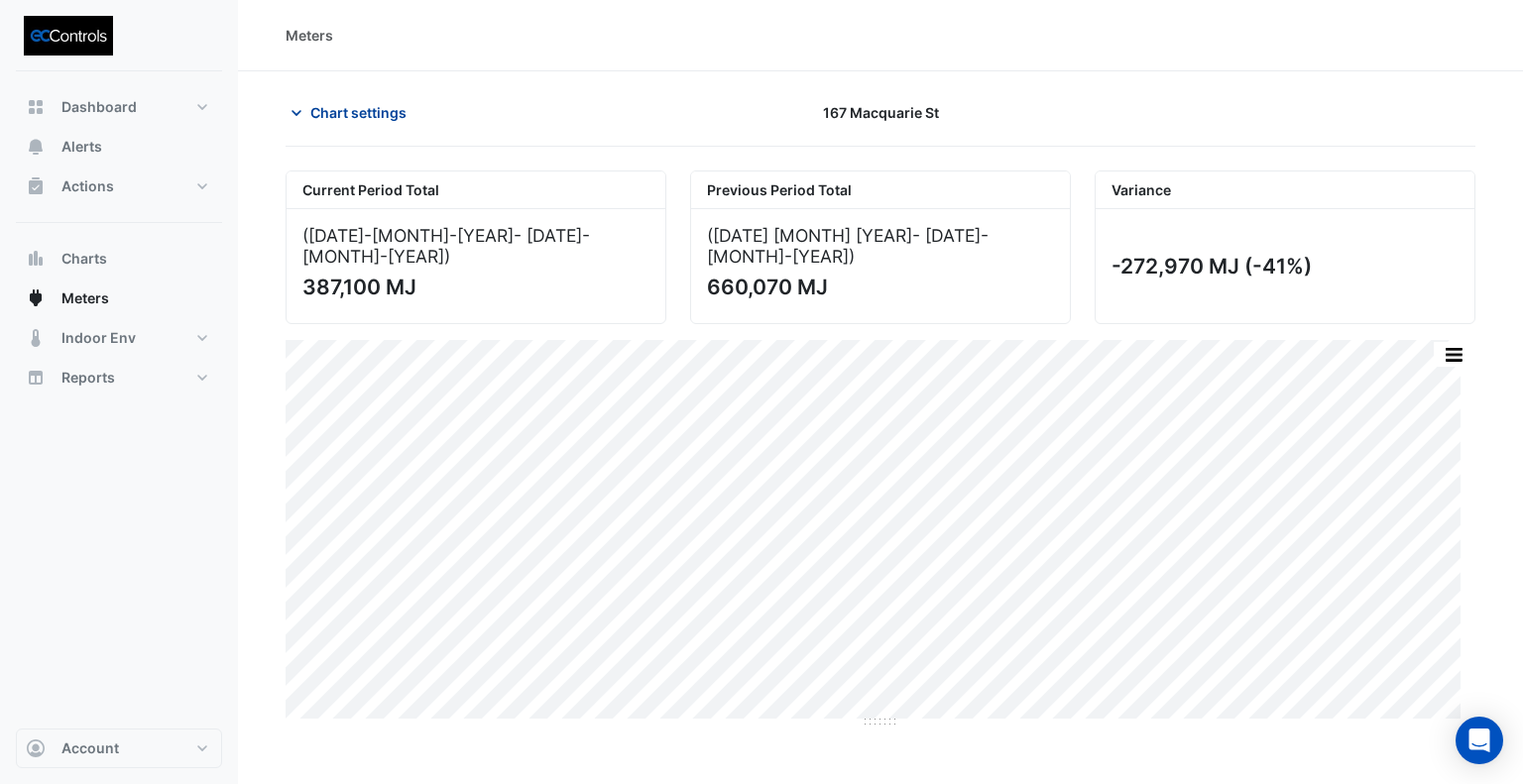 click on "Chart settings" 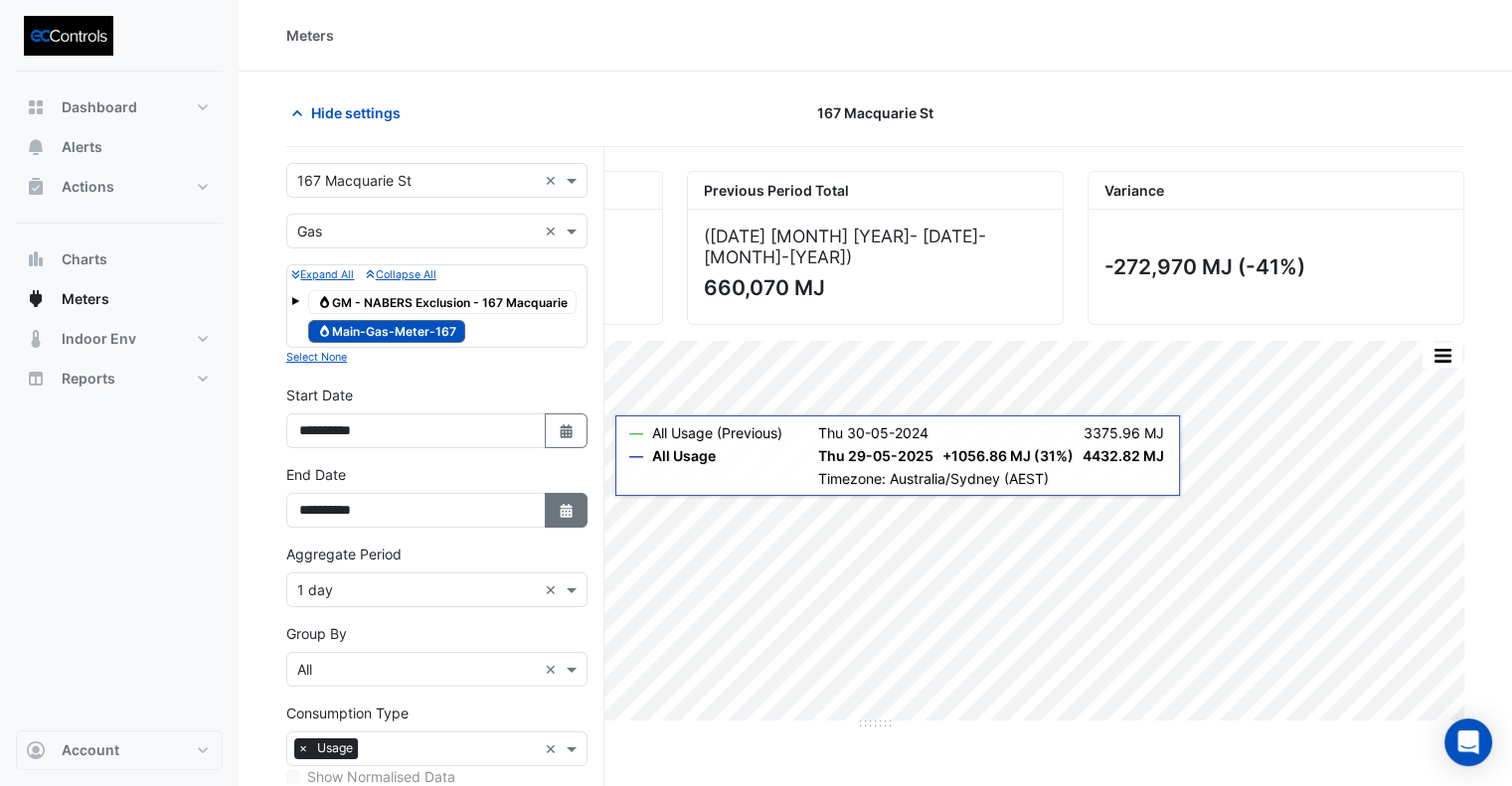 click 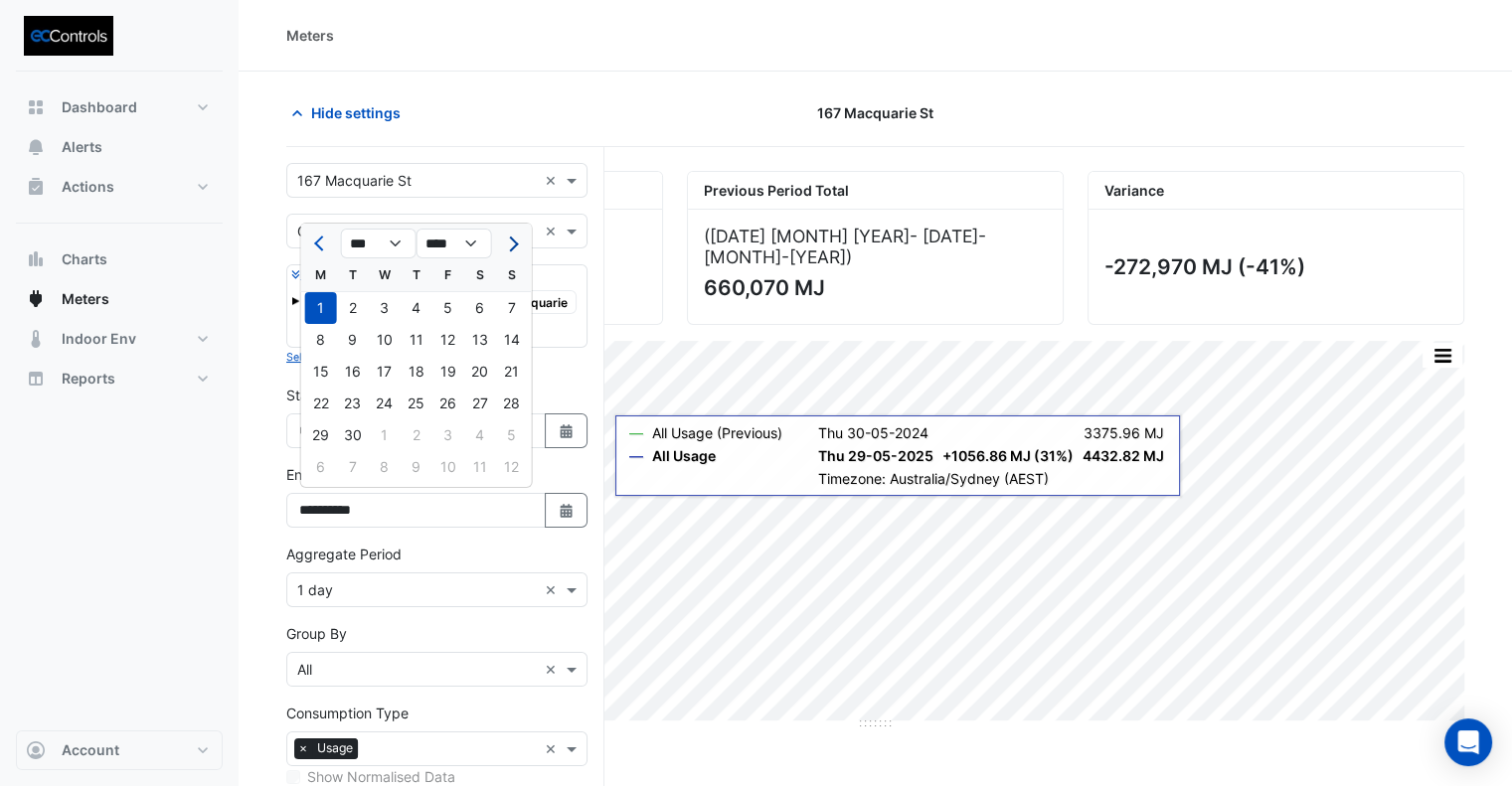 click 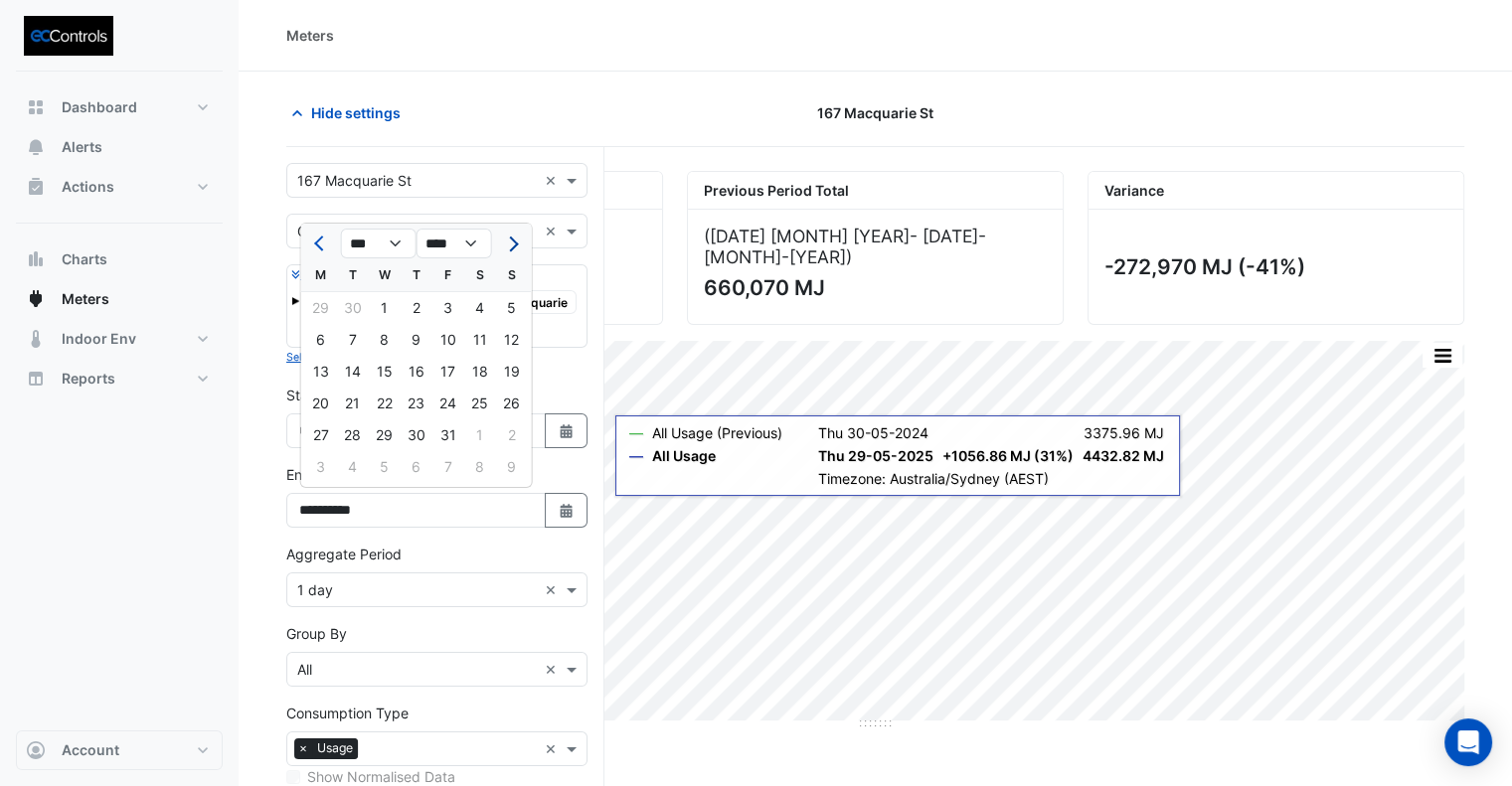 click 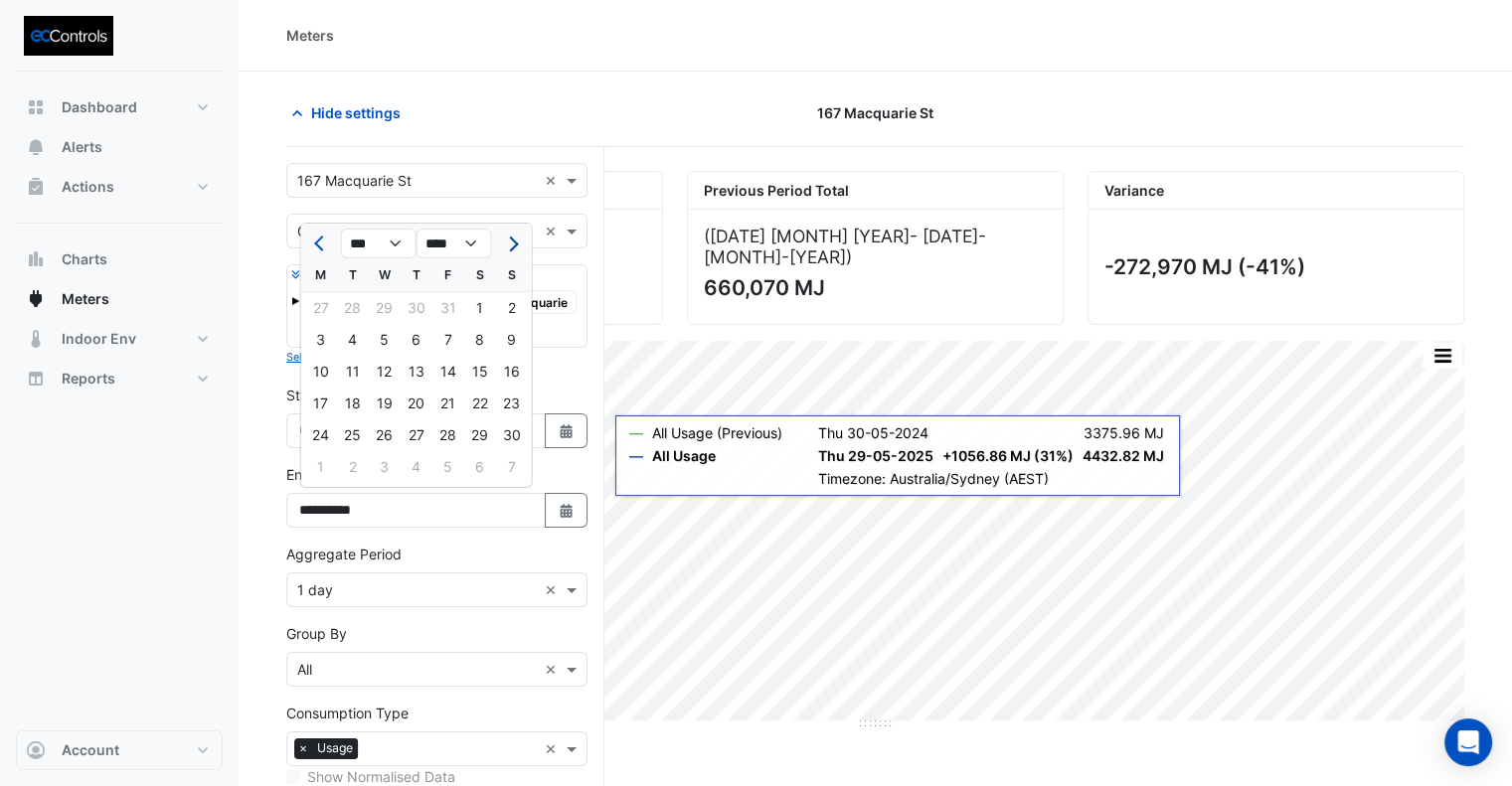 click 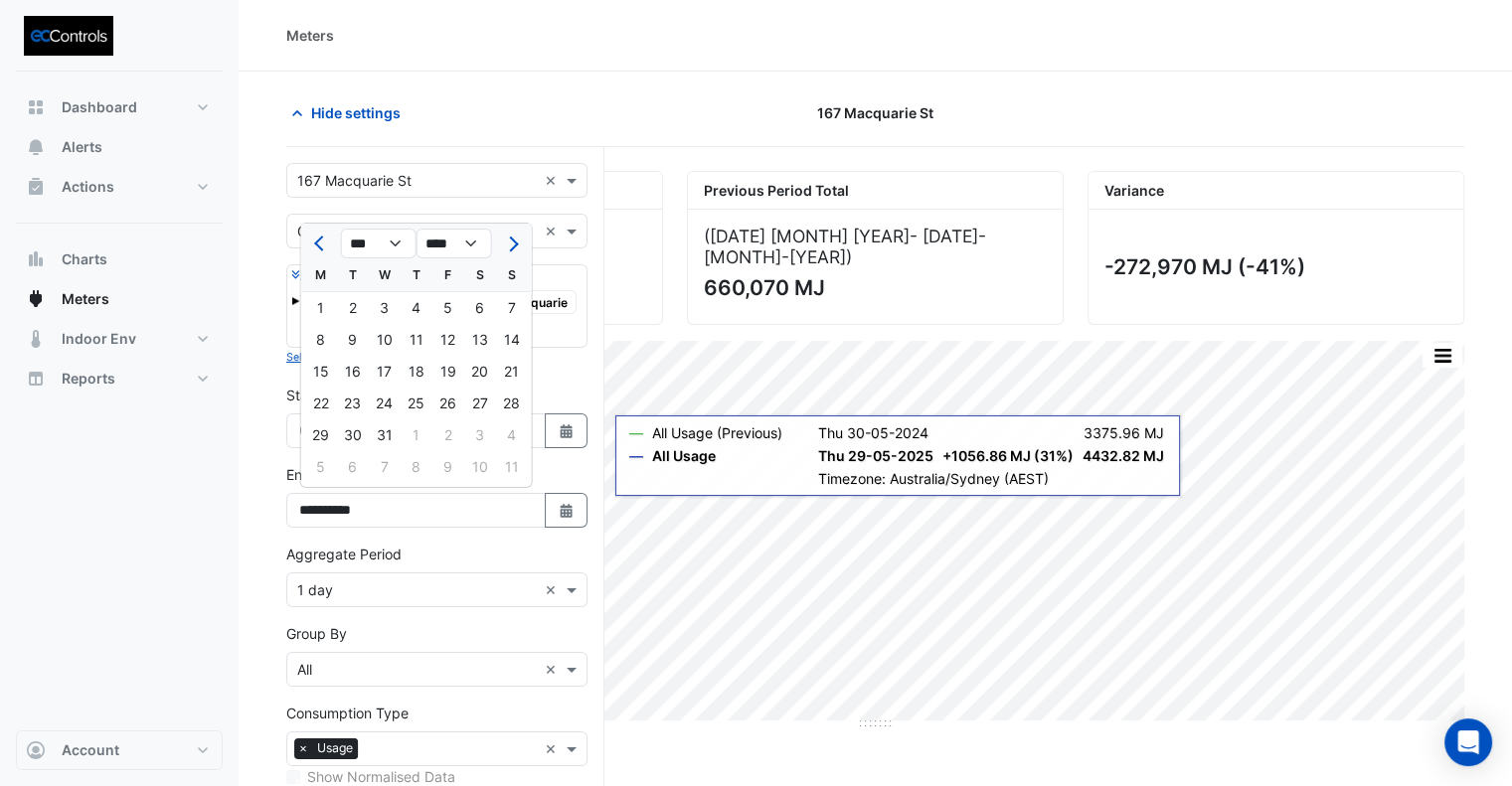 drag, startPoint x: 322, startPoint y: 310, endPoint x: 358, endPoint y: 381, distance: 79.60528 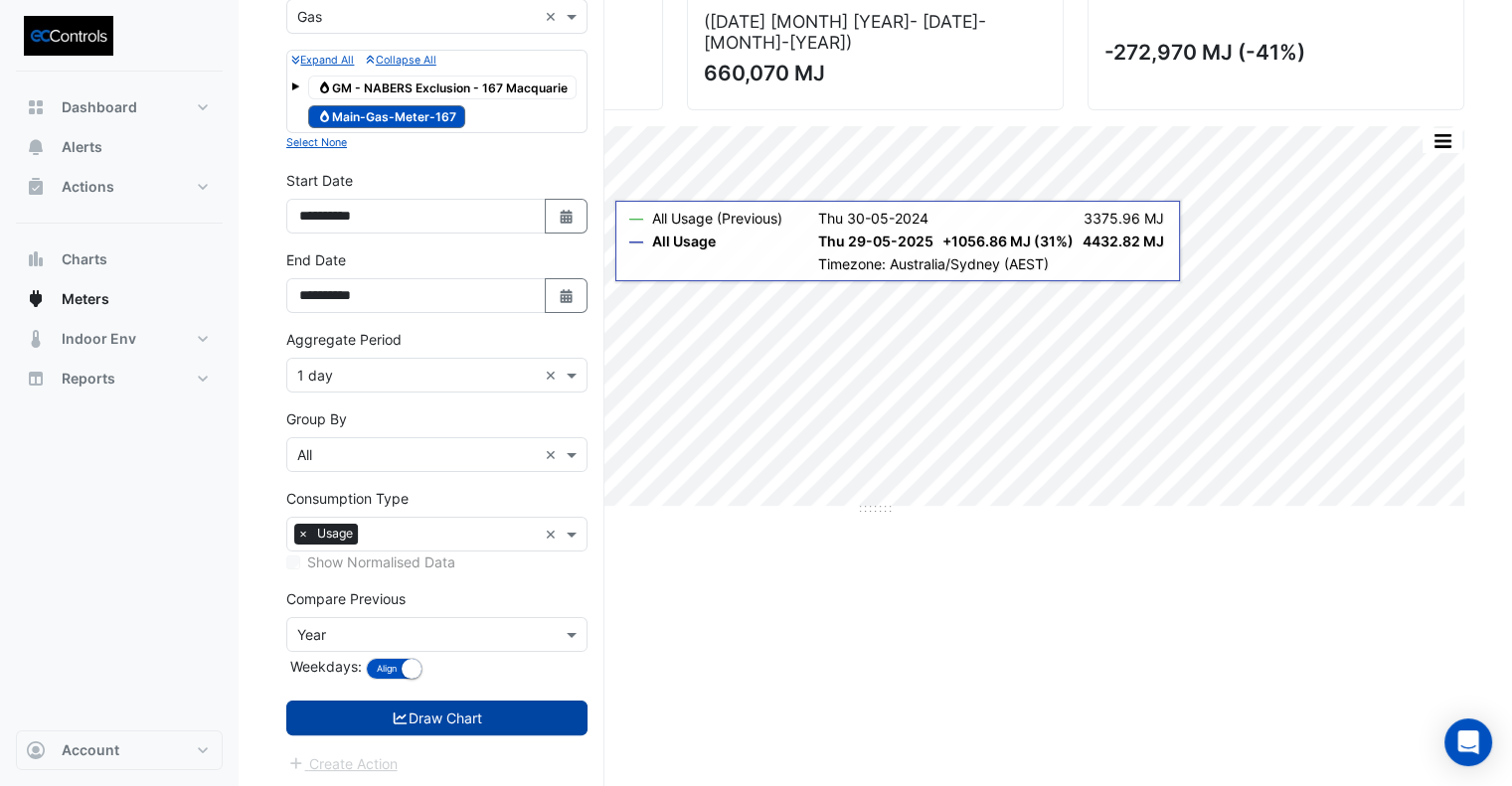click on "Draw Chart" at bounding box center (436, 717) 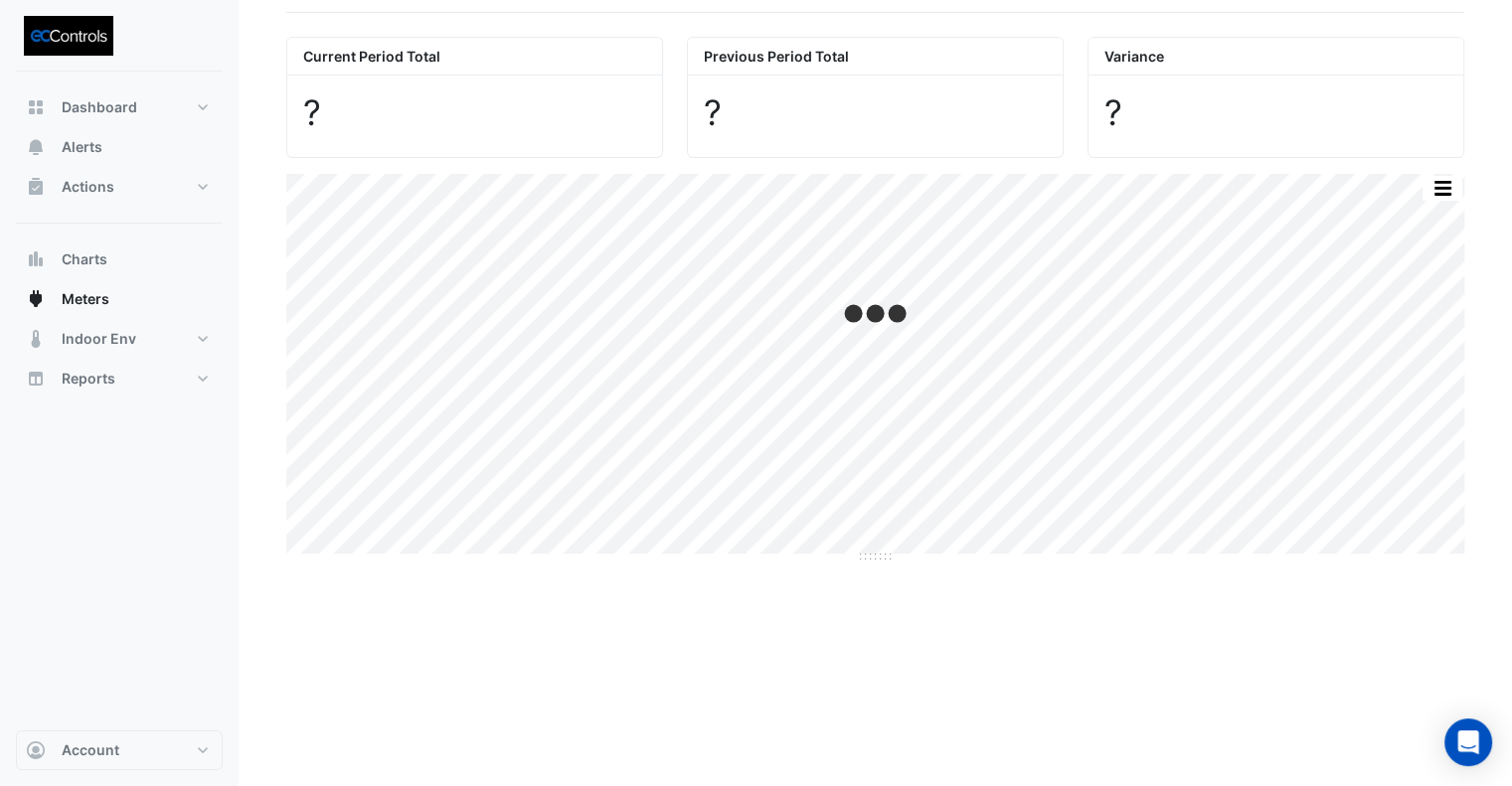 scroll, scrollTop: 0, scrollLeft: 0, axis: both 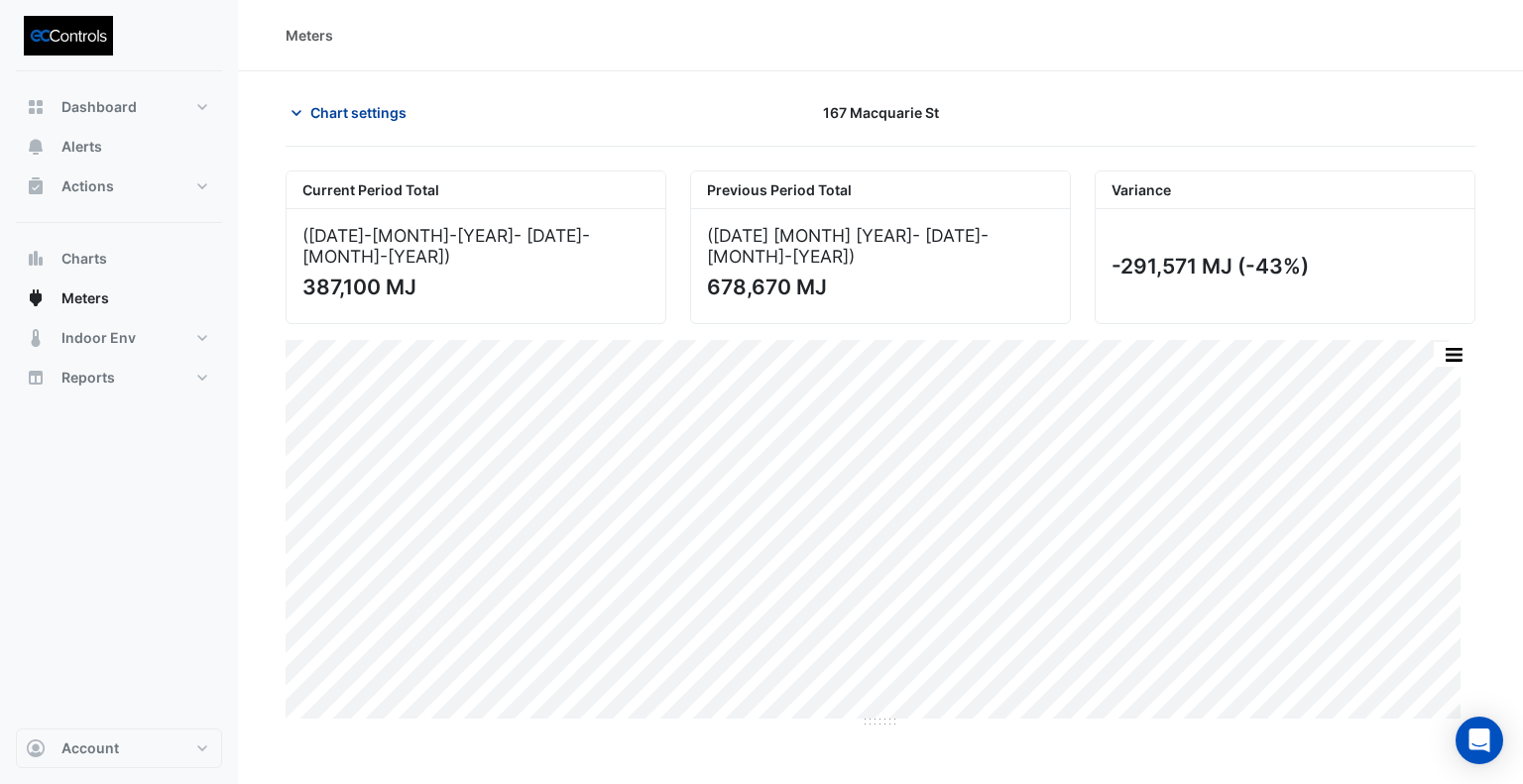 click on "Chart settings" 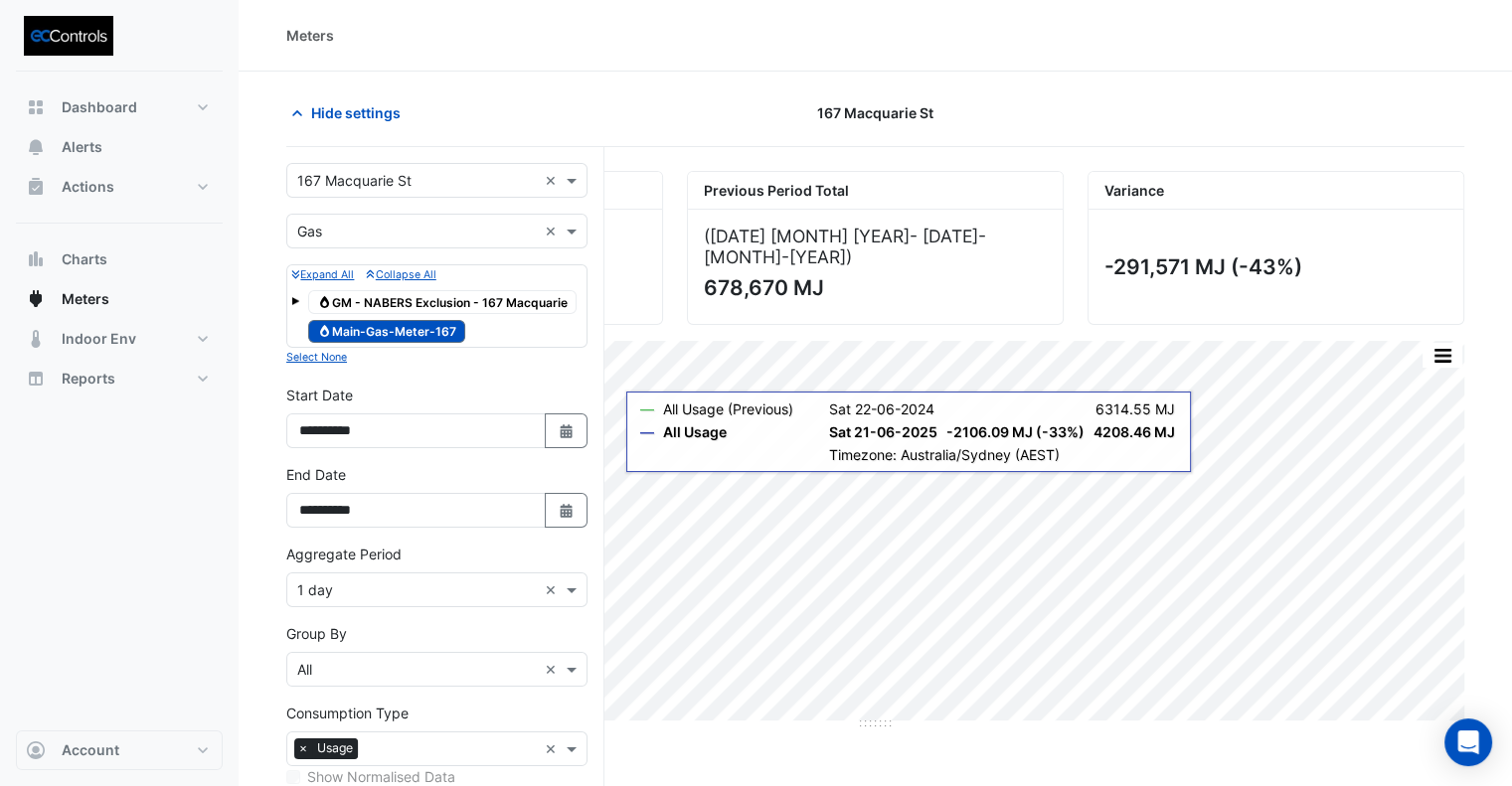 drag, startPoint x: 558, startPoint y: 509, endPoint x: 535, endPoint y: 490, distance: 29.832868 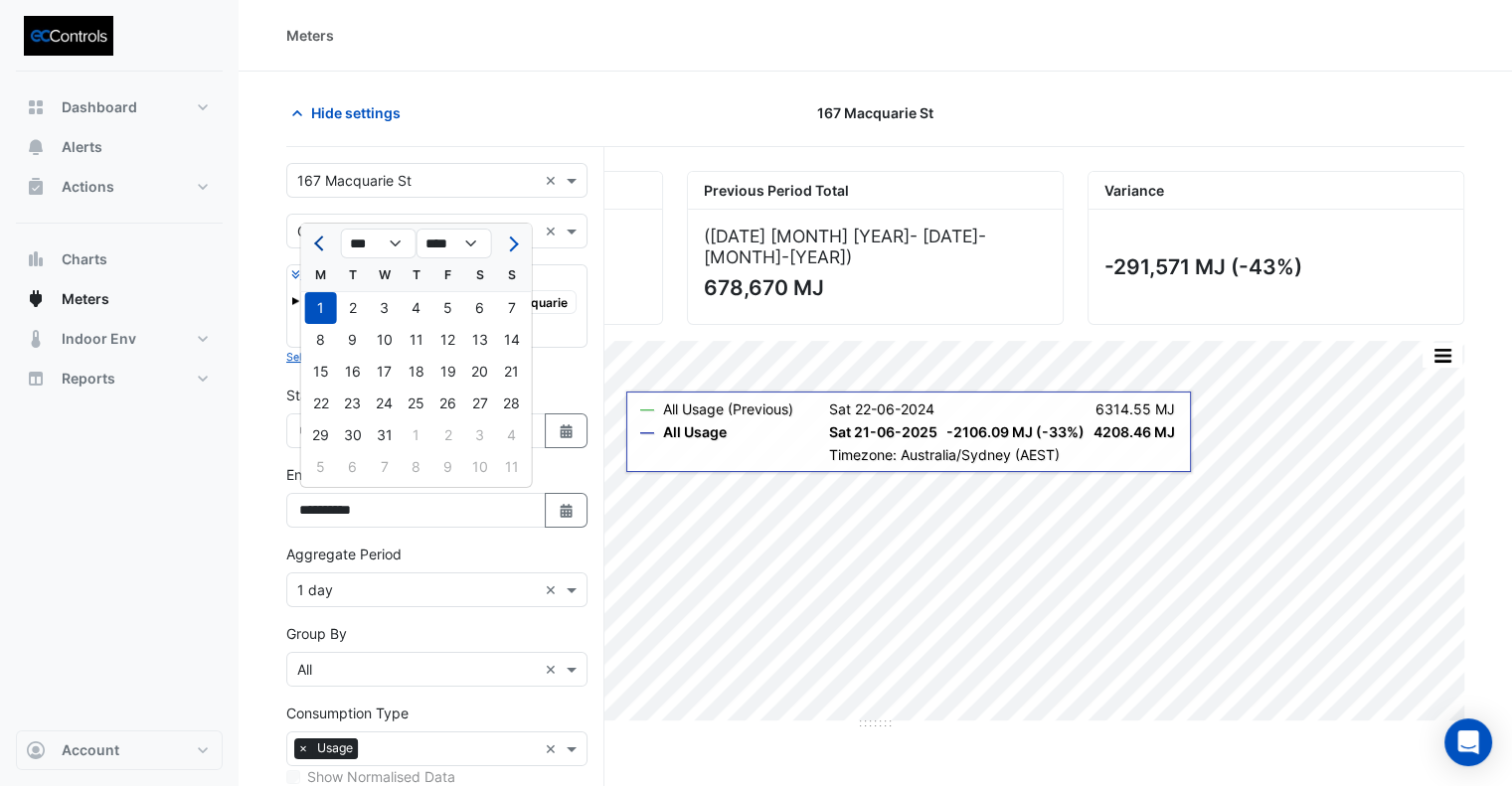 click 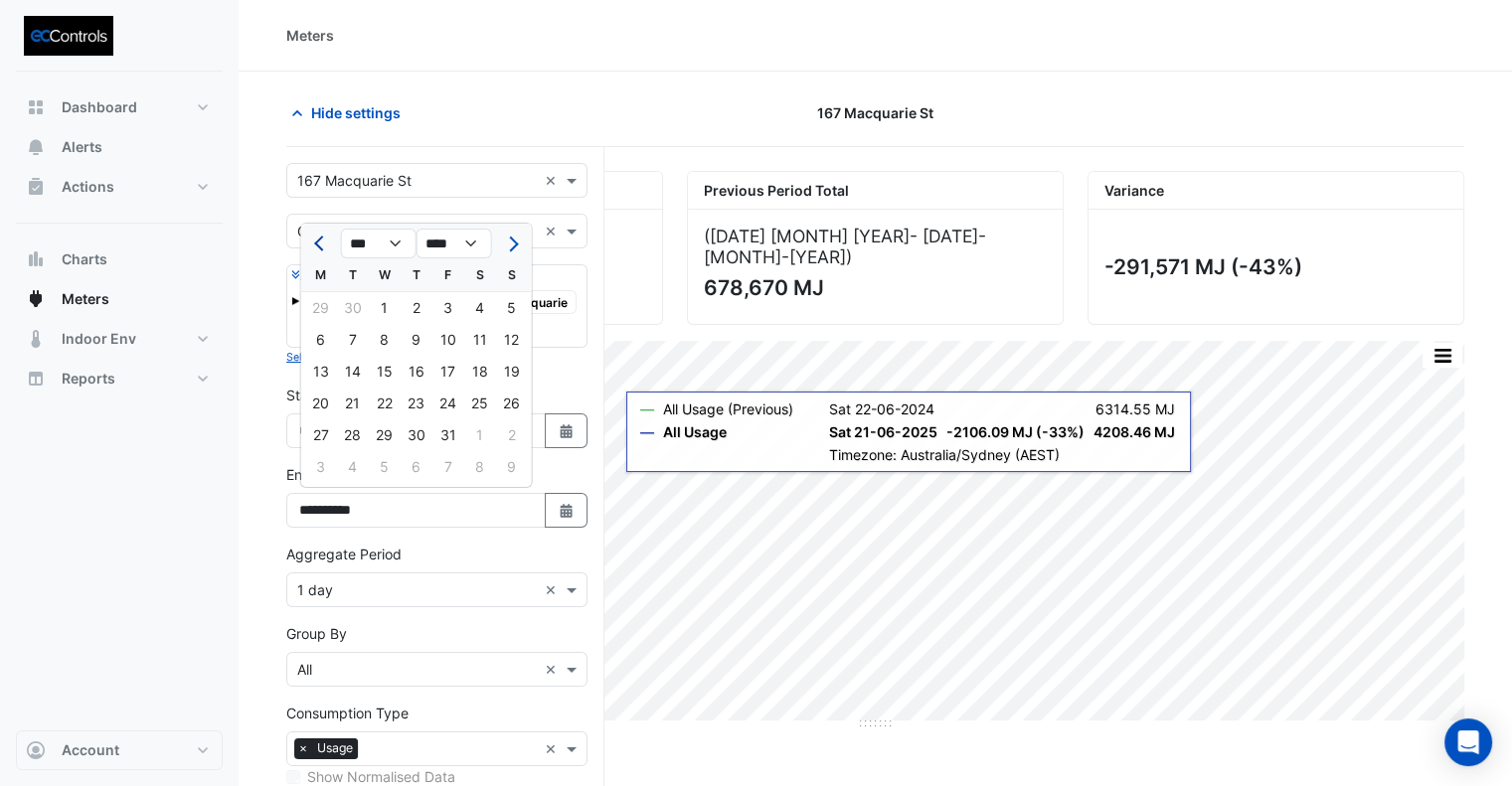 click 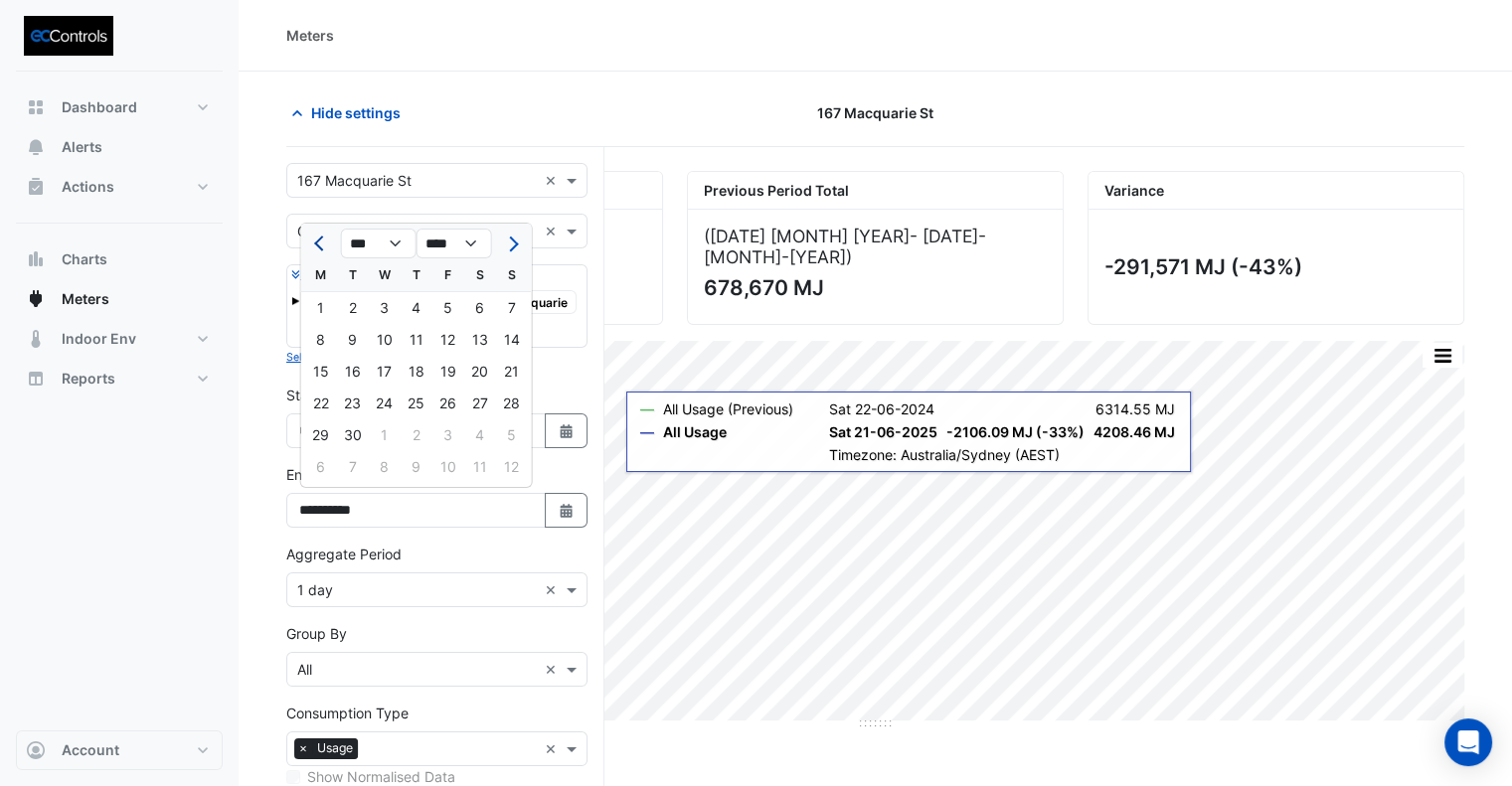 click 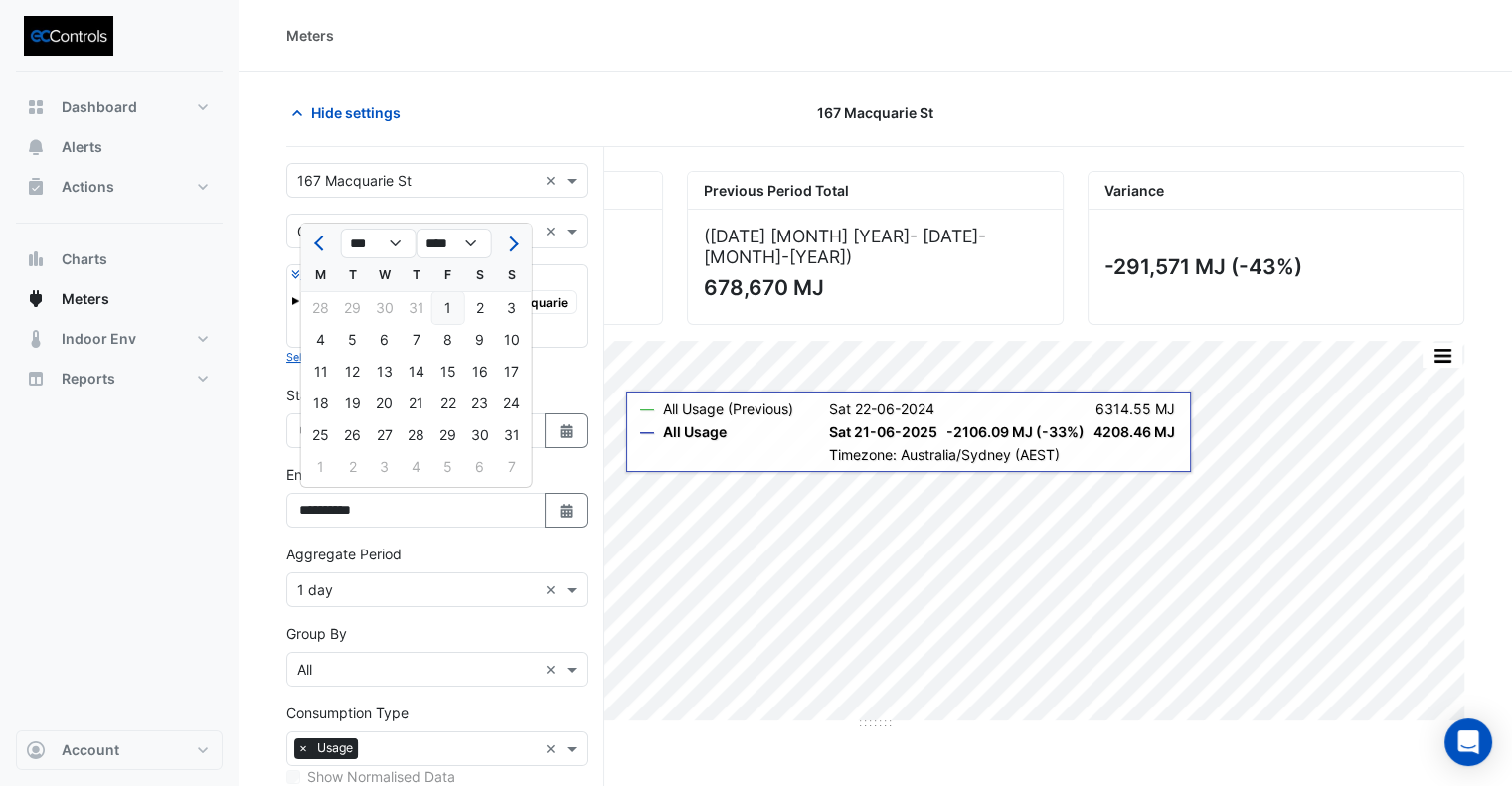 click on "1" 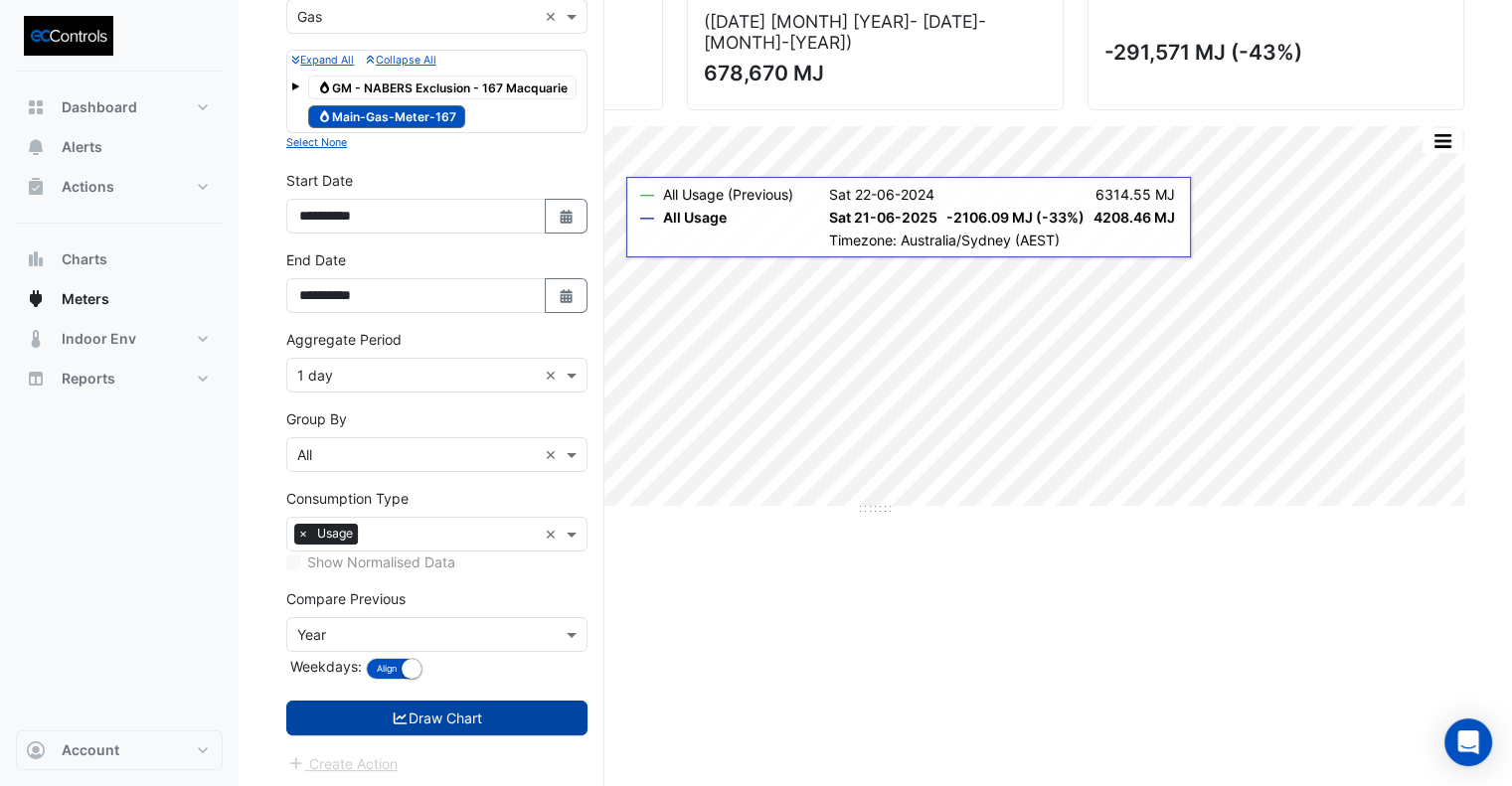 click on "Draw Chart" at bounding box center [436, 717] 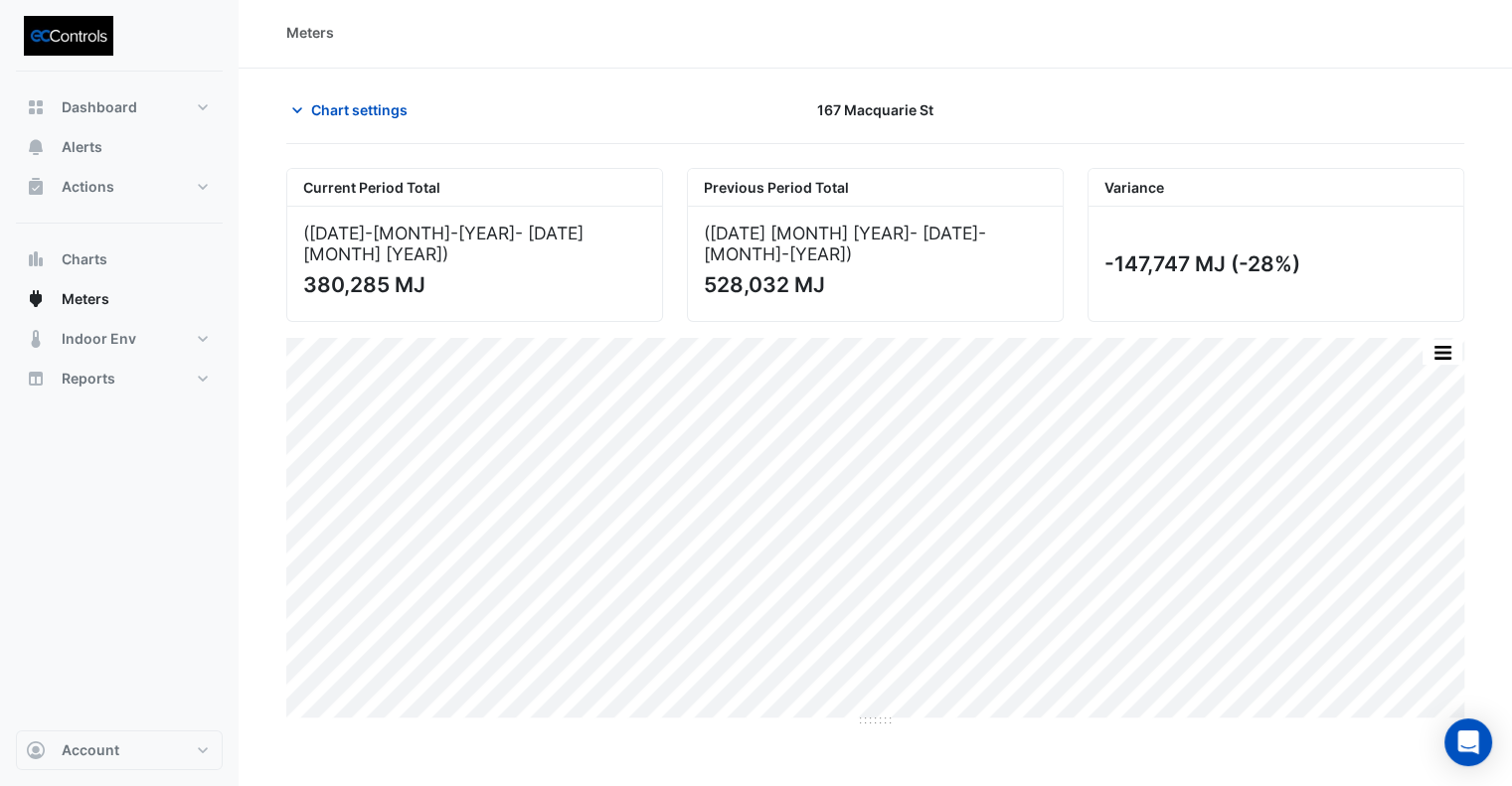 scroll, scrollTop: 0, scrollLeft: 0, axis: both 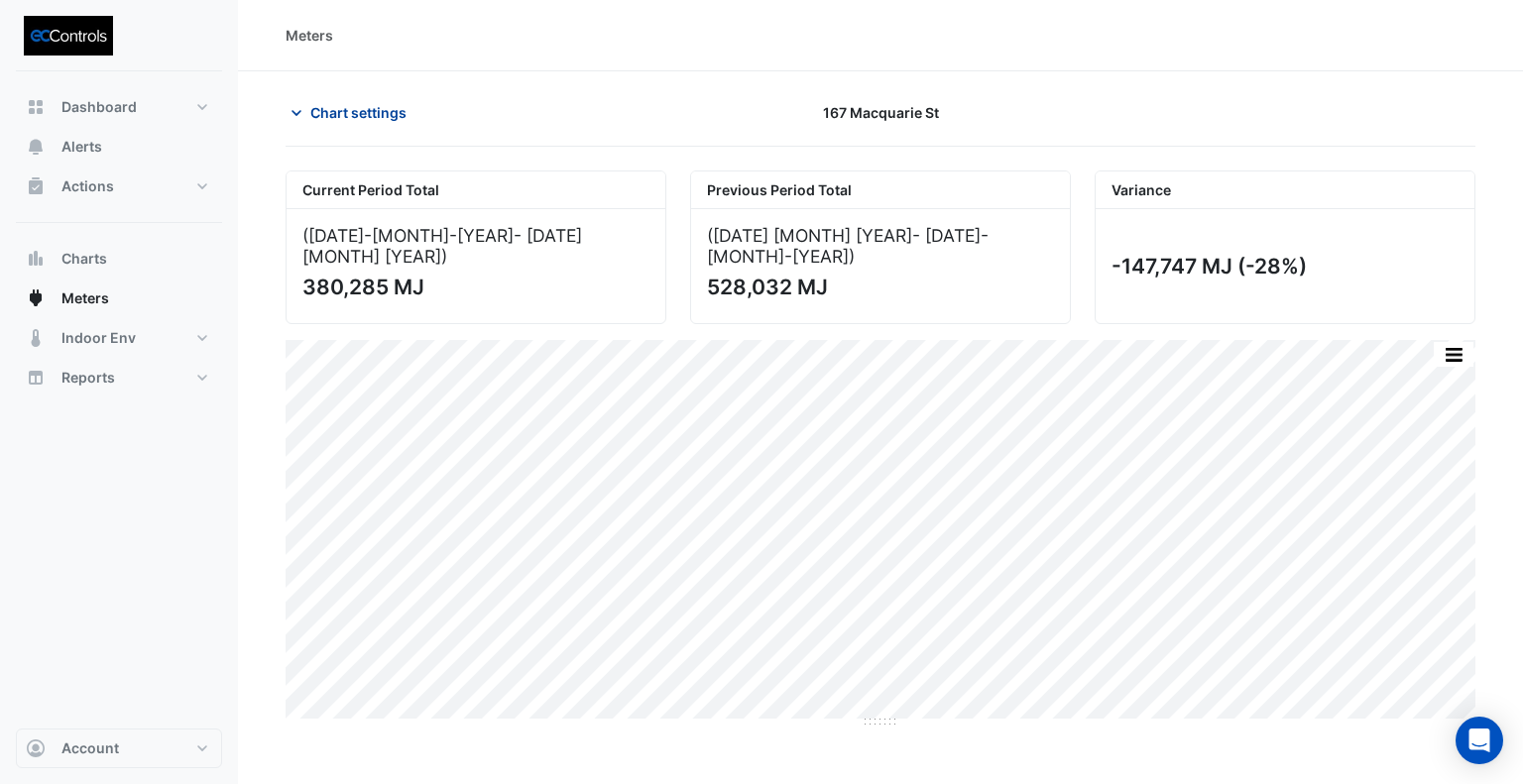 click on "Chart settings" 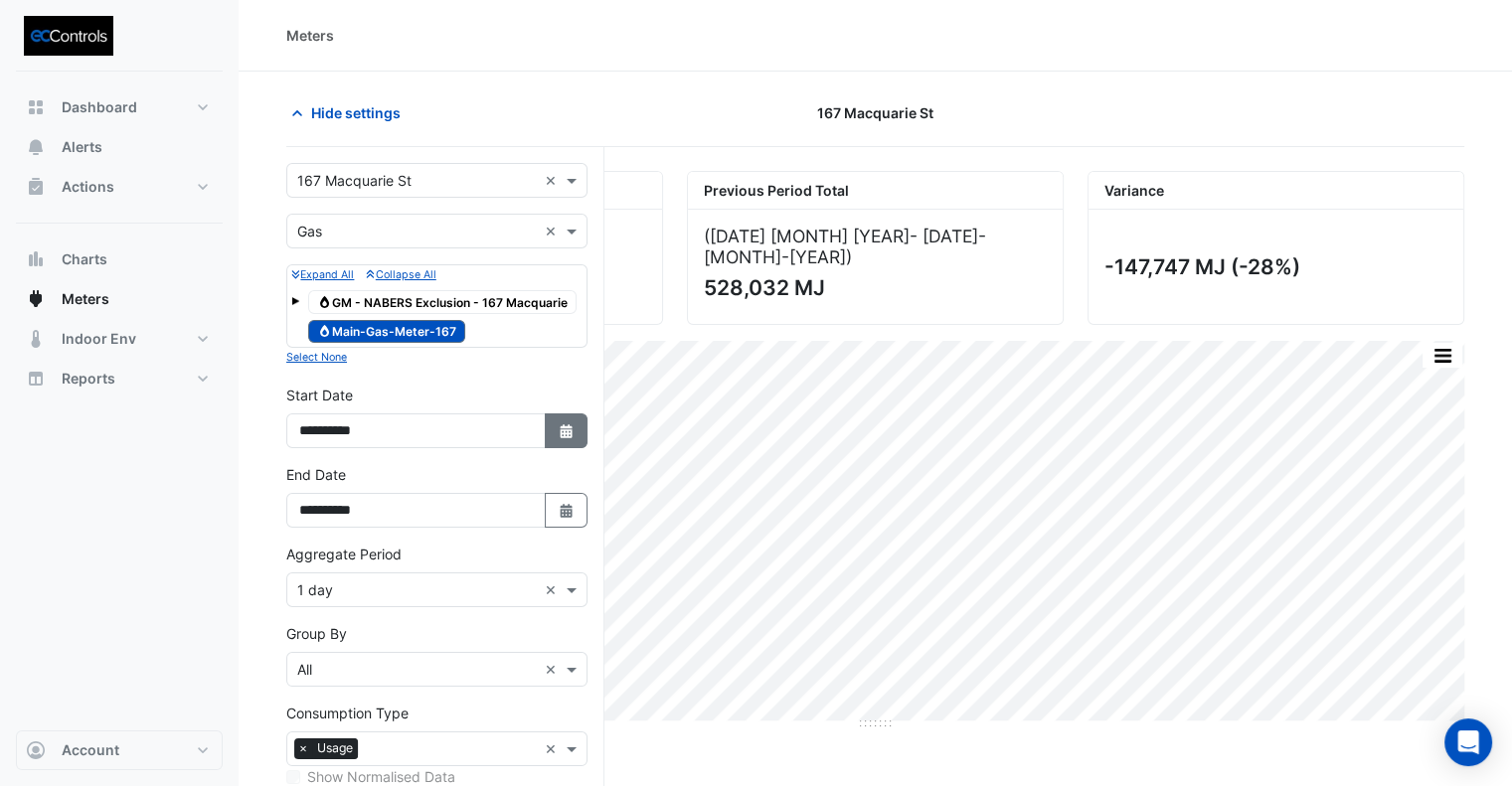 click 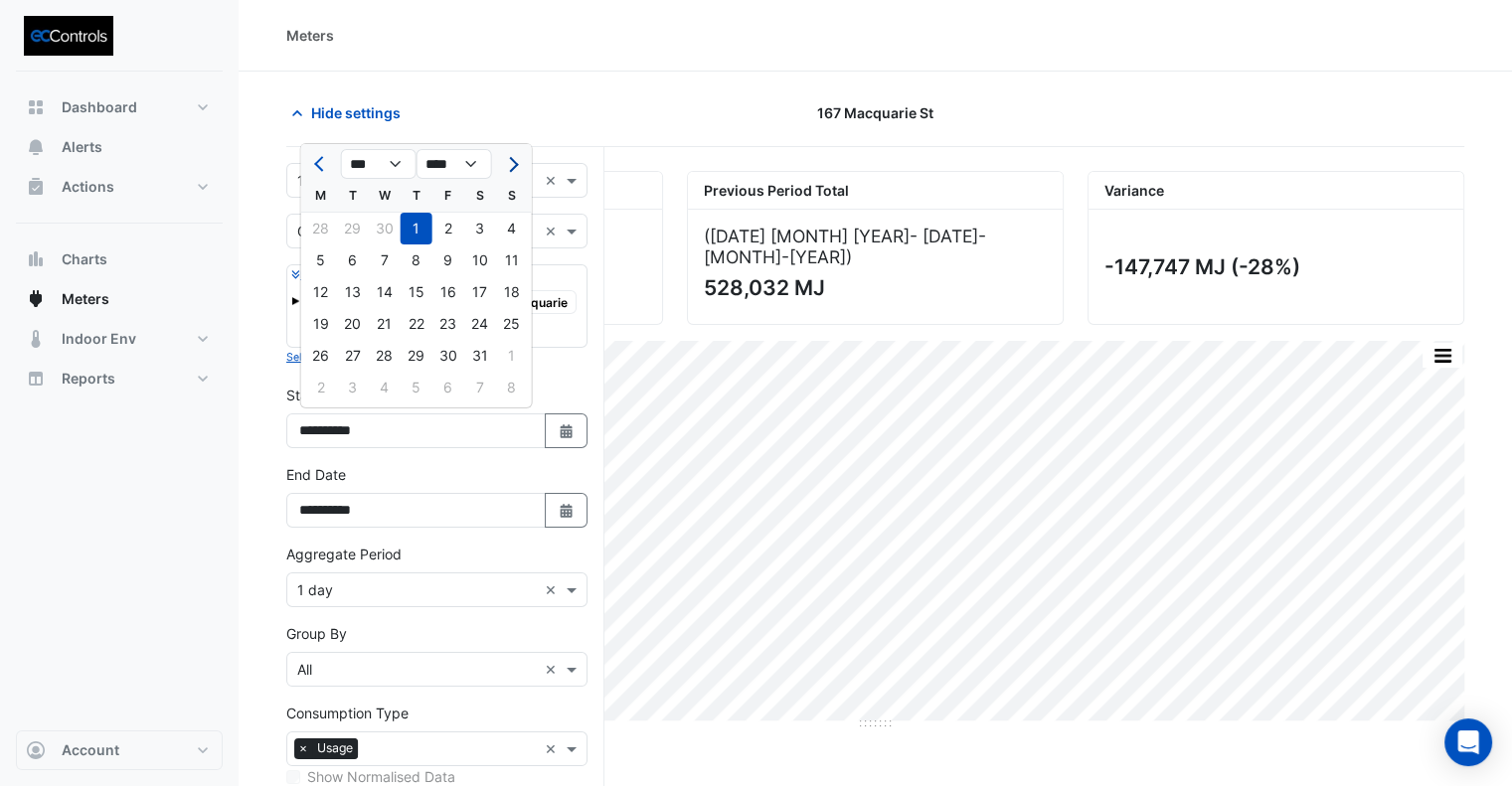 click 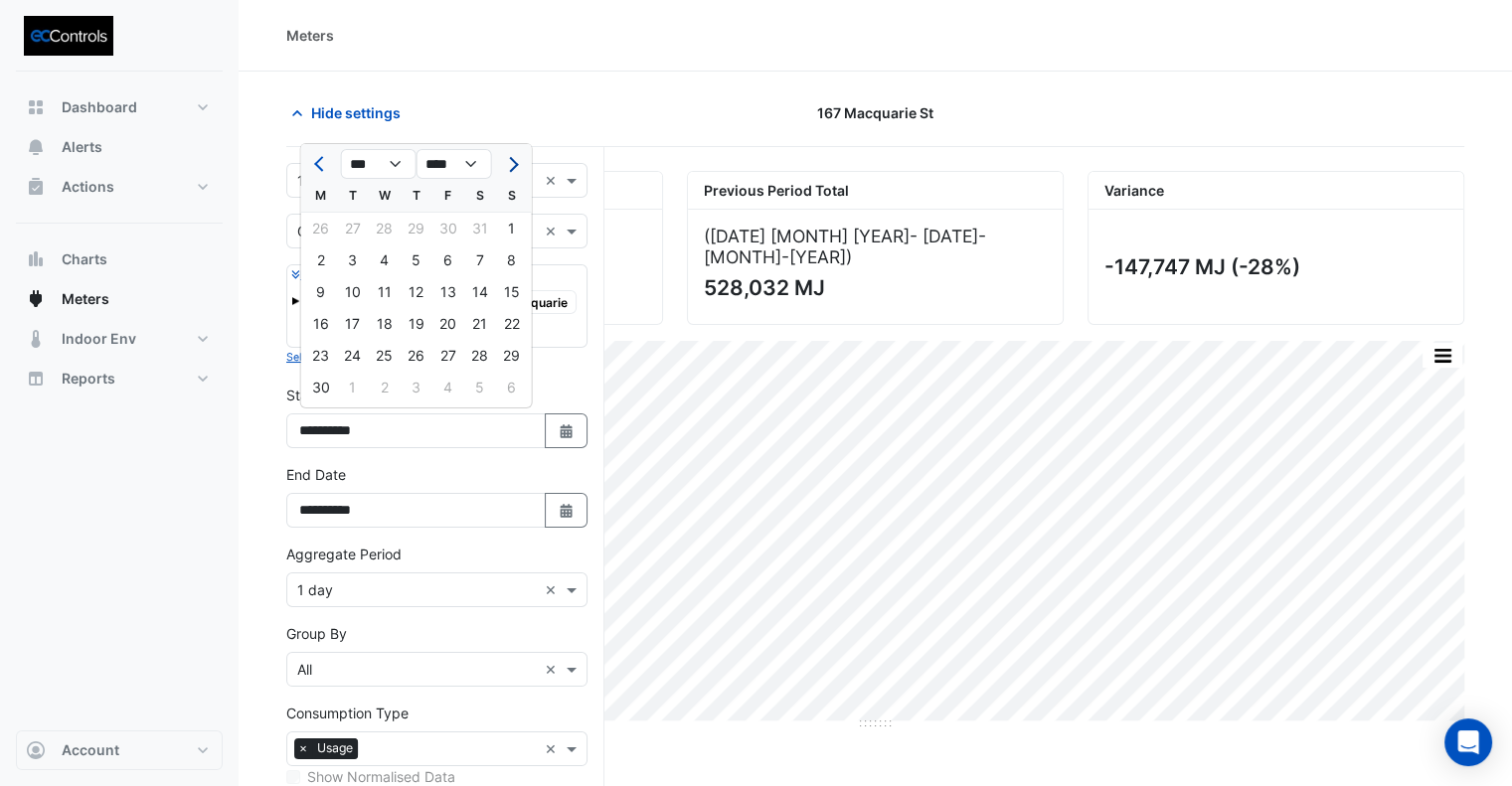 click 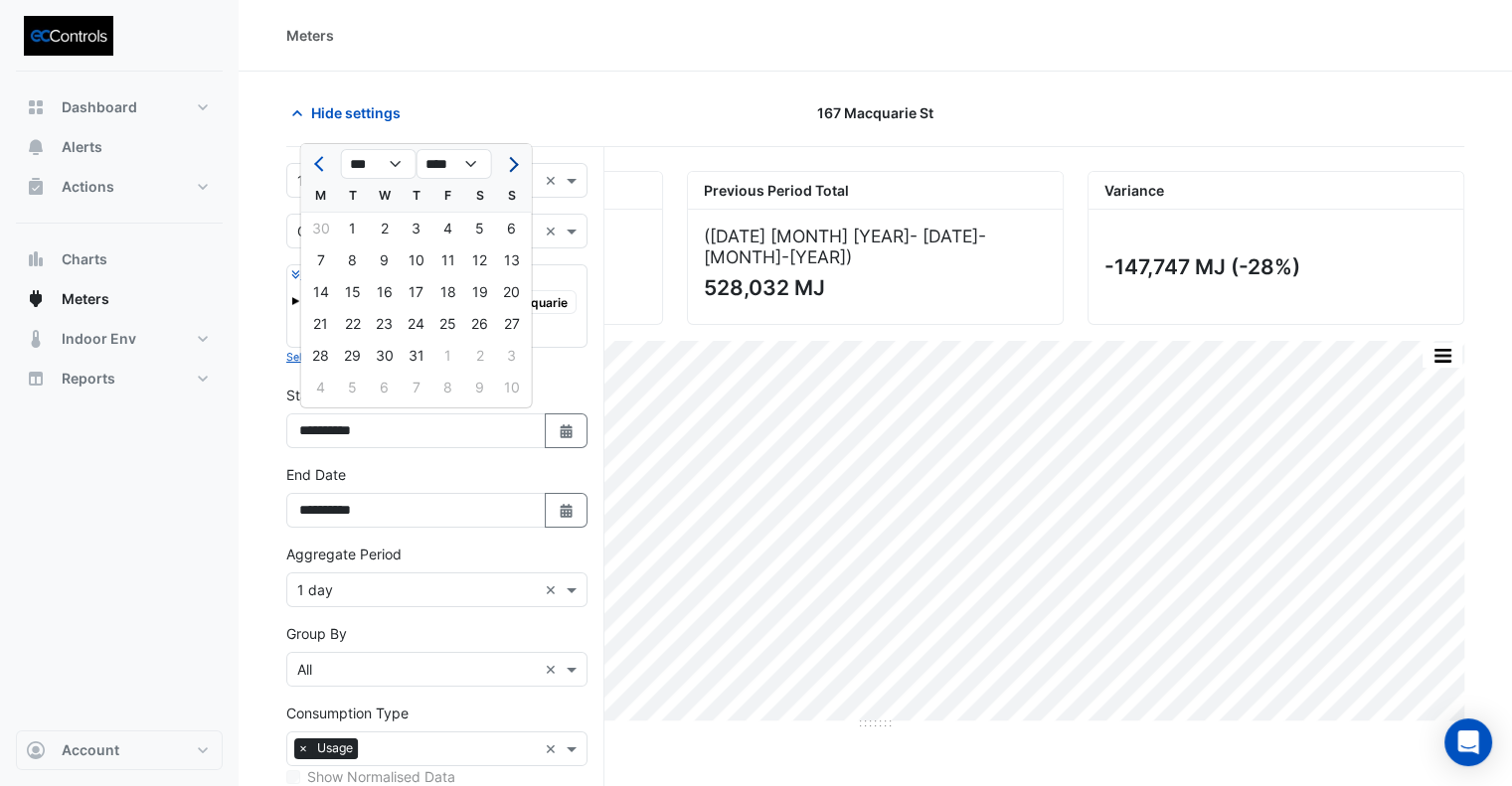 click 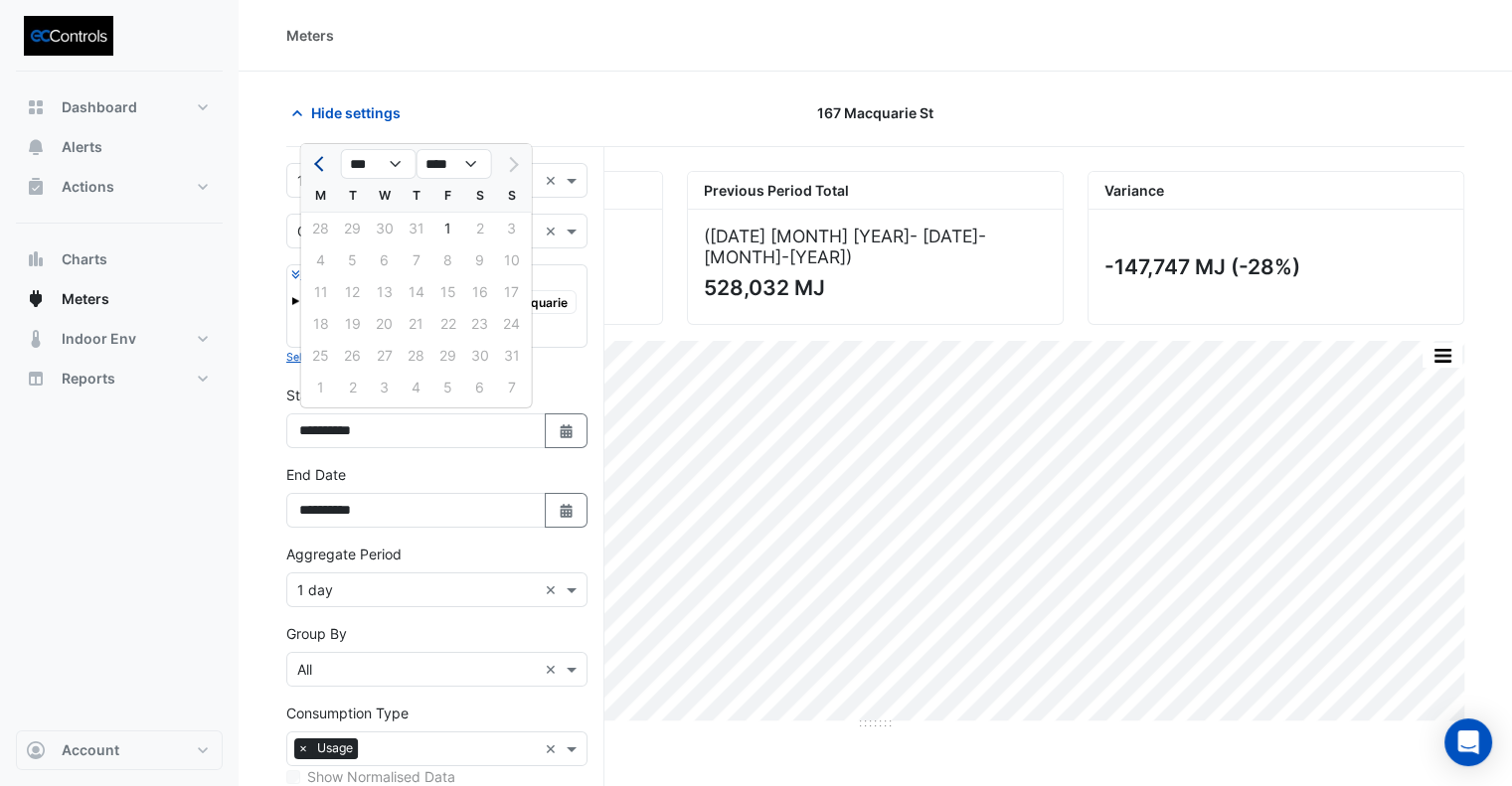 click 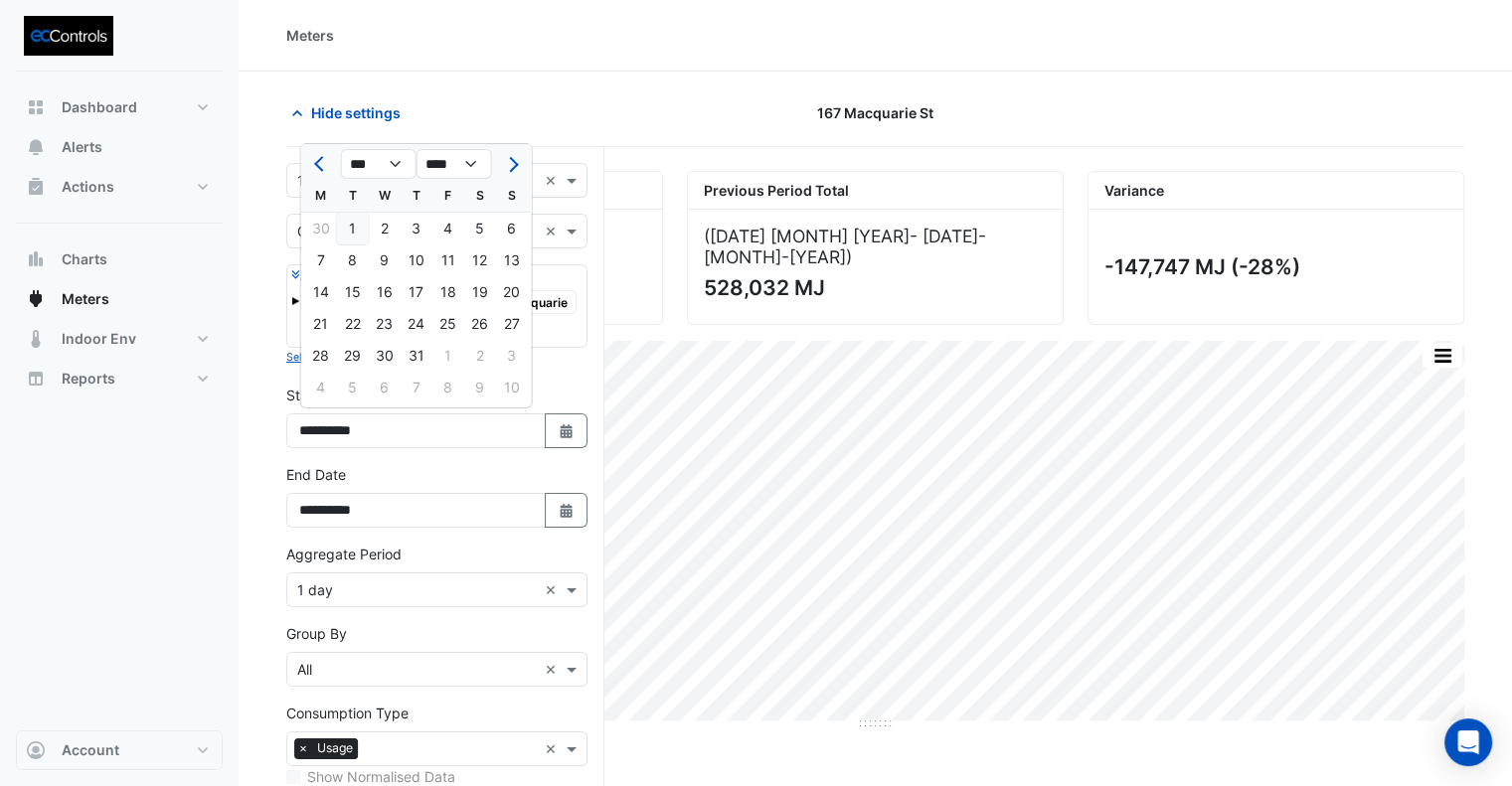click on "1" 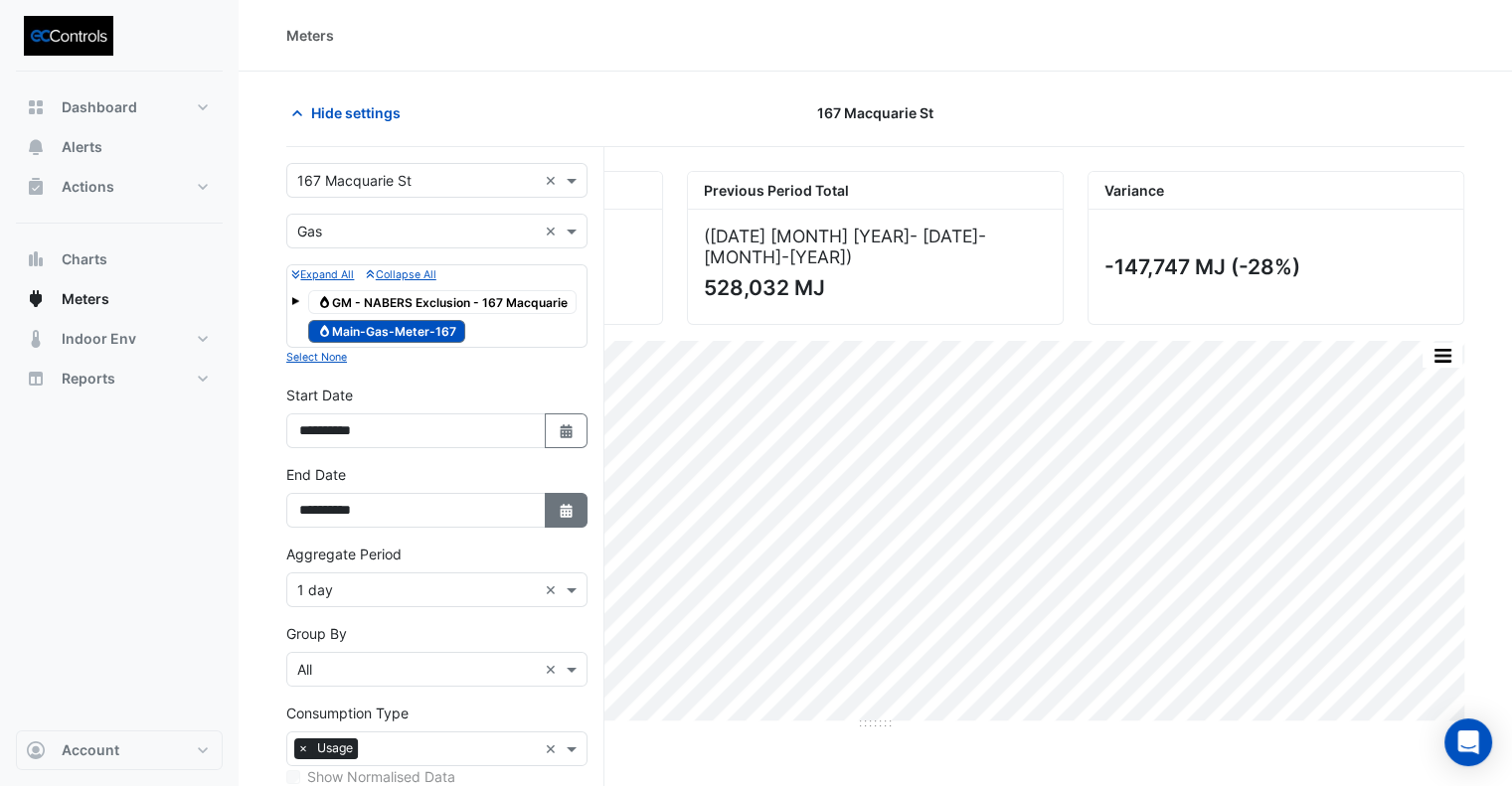 click on "Select Date" at bounding box center [567, 510] 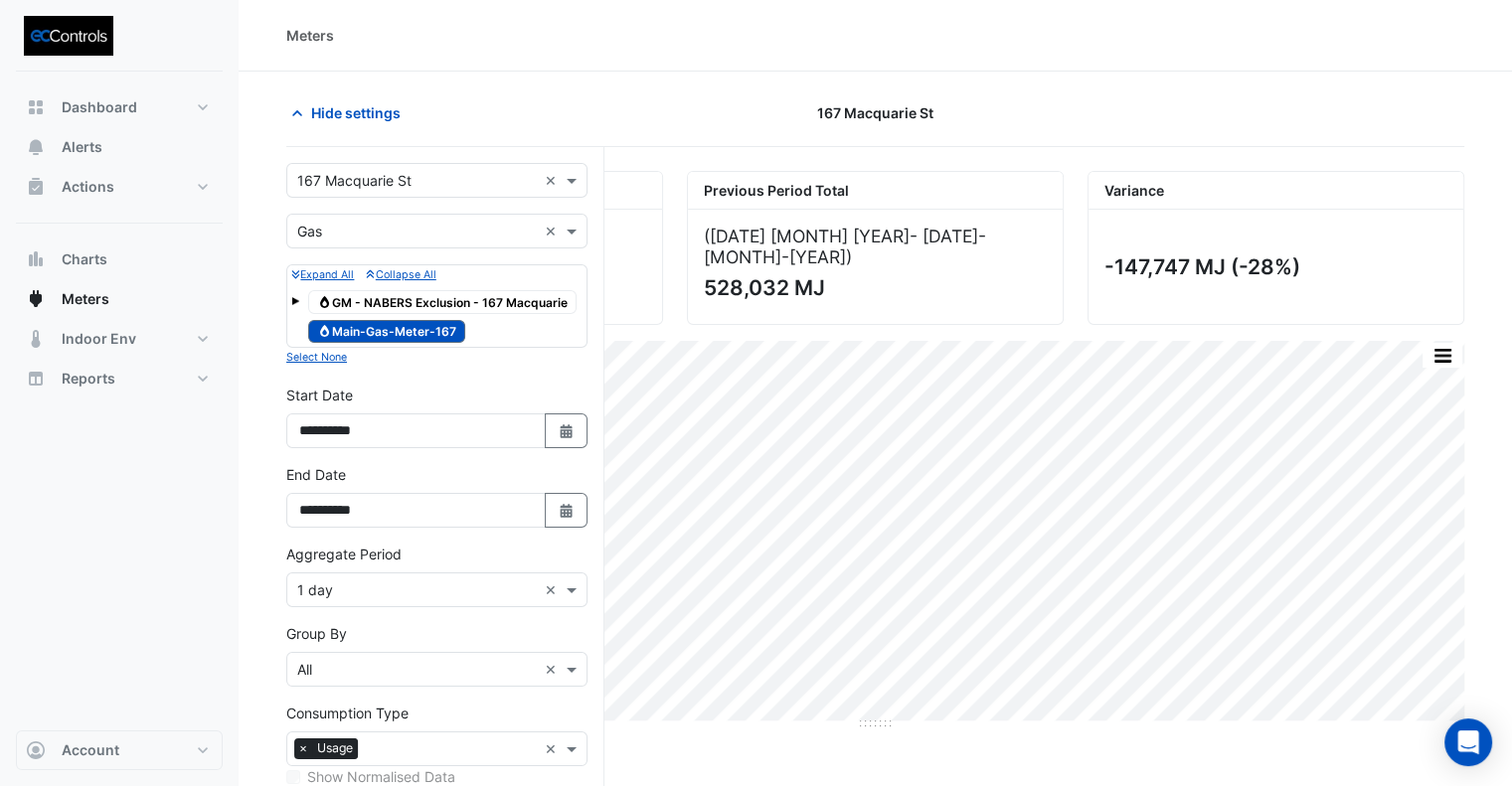 select on "*" 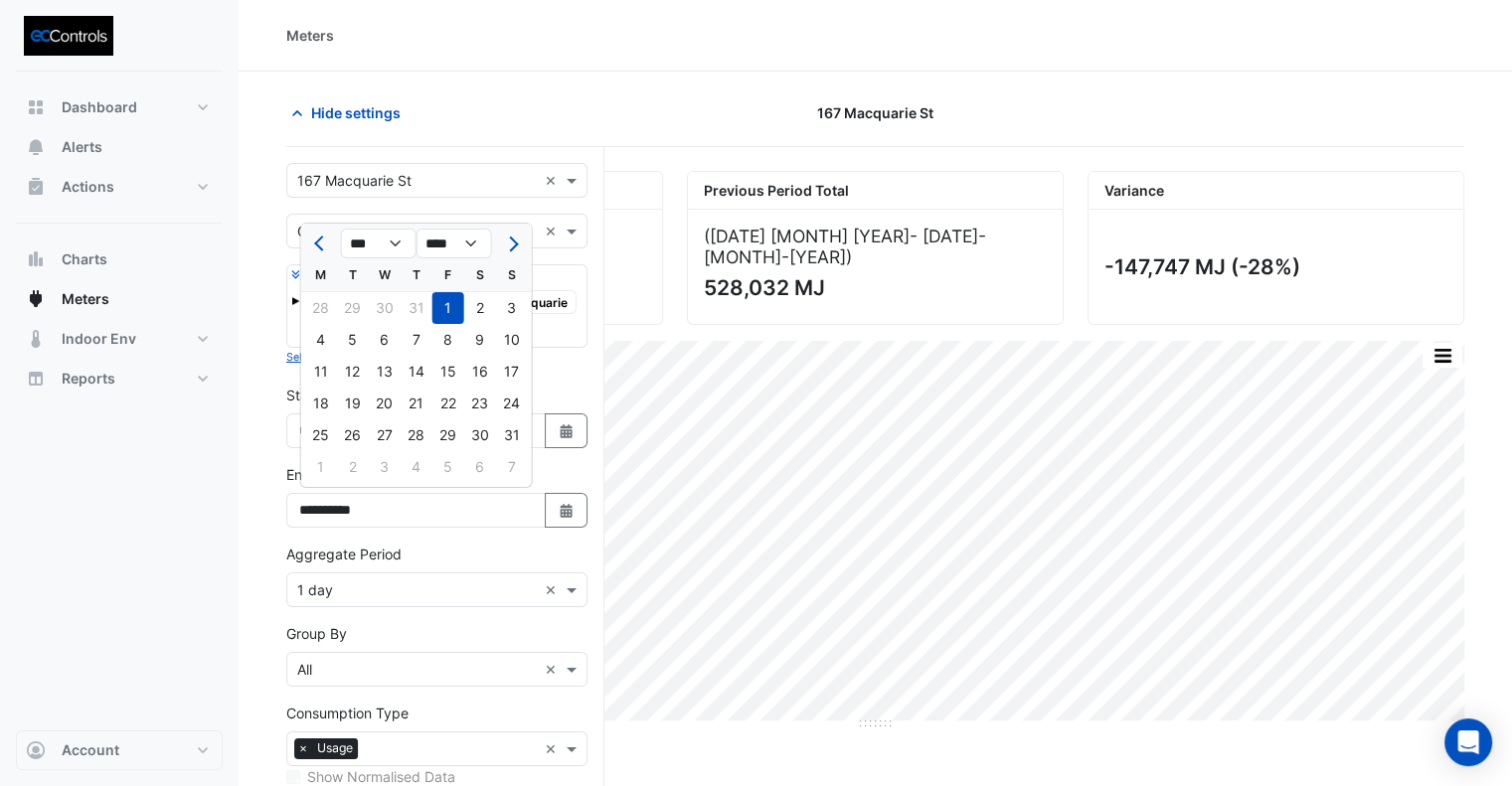 click on "Dashboard
Portfolio
Ratings
Performance
Alerts
Actions
Site
Manager
Charts" at bounding box center (119, 393) 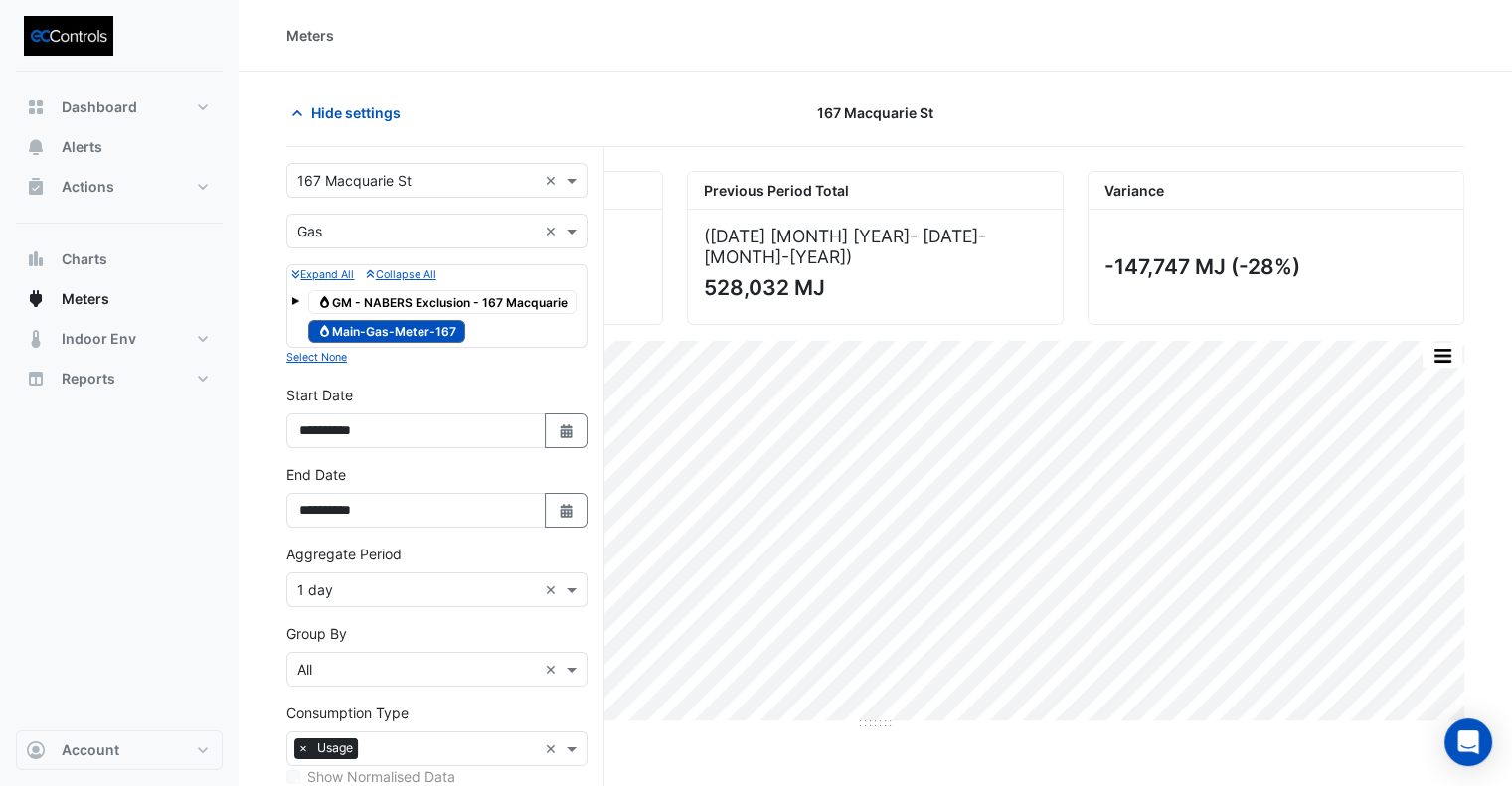 scroll, scrollTop: 215, scrollLeft: 0, axis: vertical 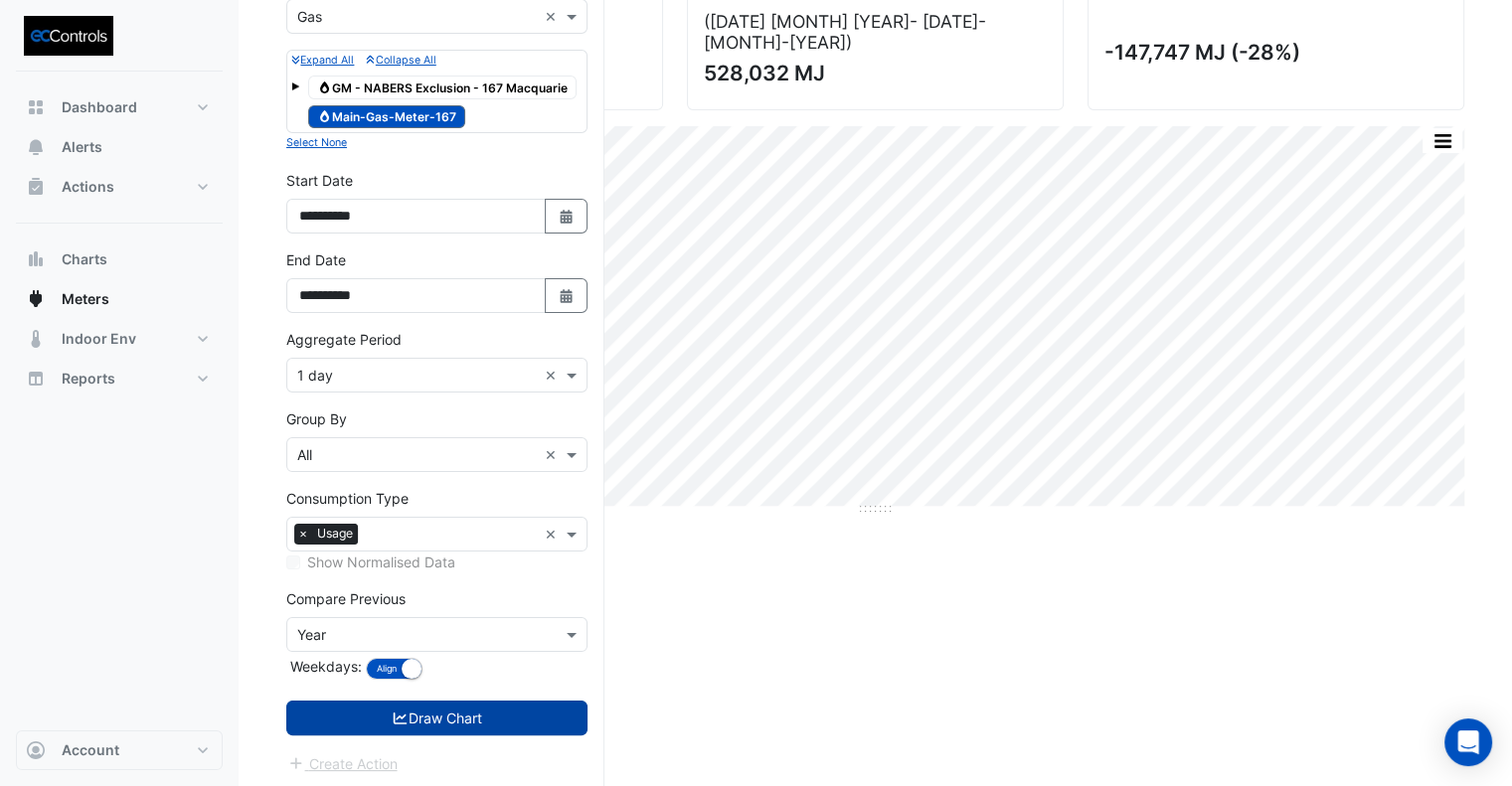 click on "Draw Chart" at bounding box center (436, 717) 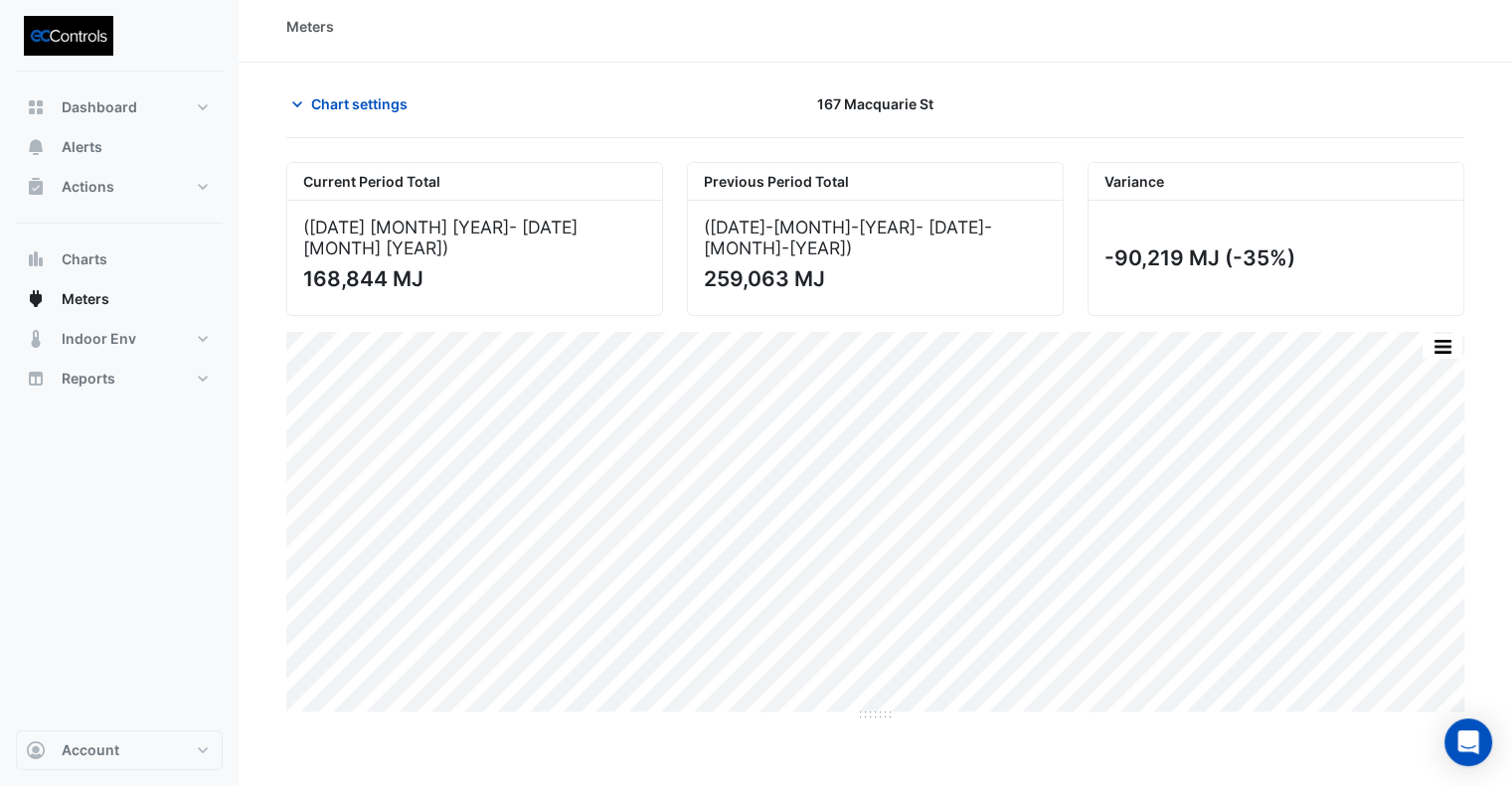 scroll, scrollTop: 0, scrollLeft: 0, axis: both 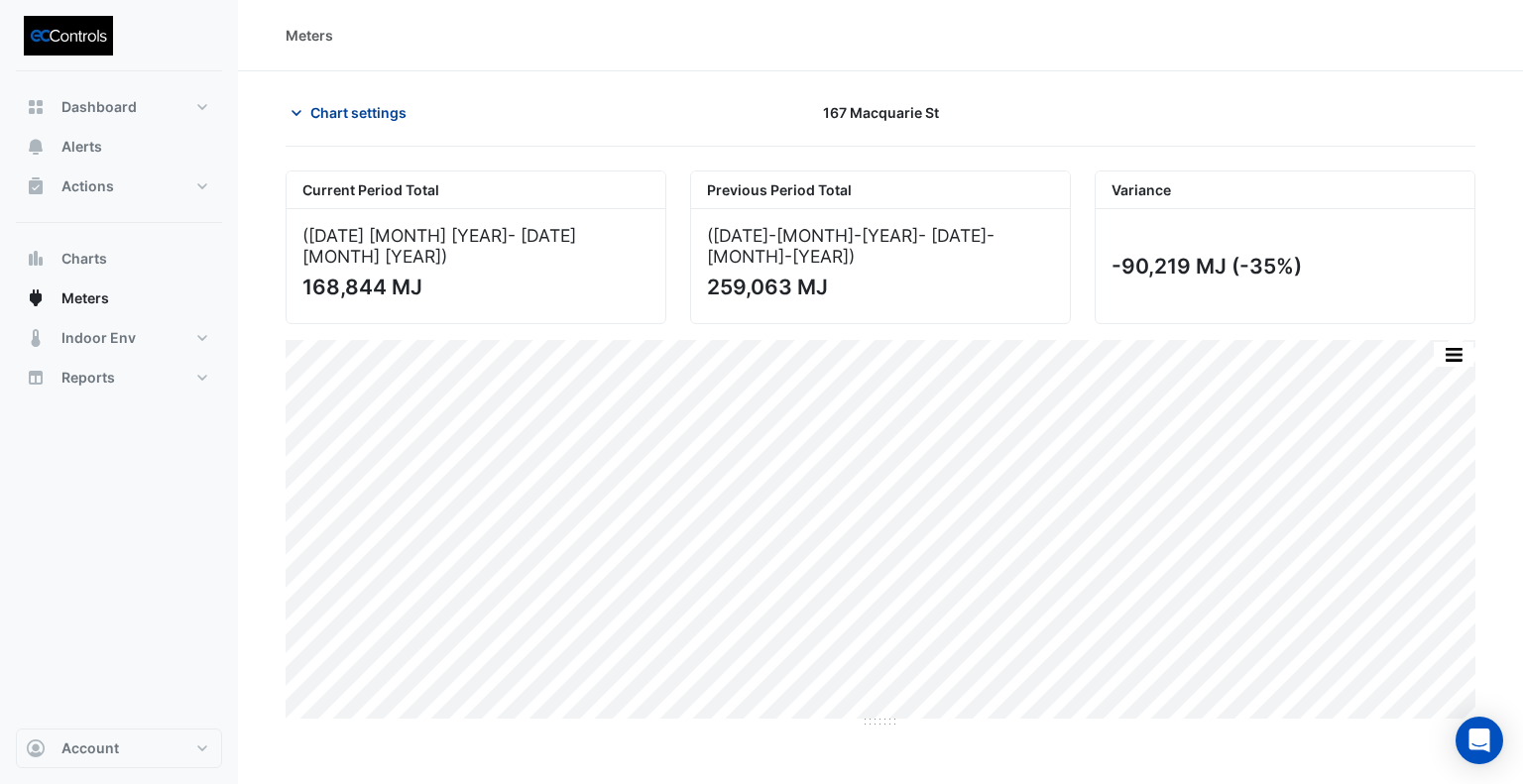 click on "Chart settings" 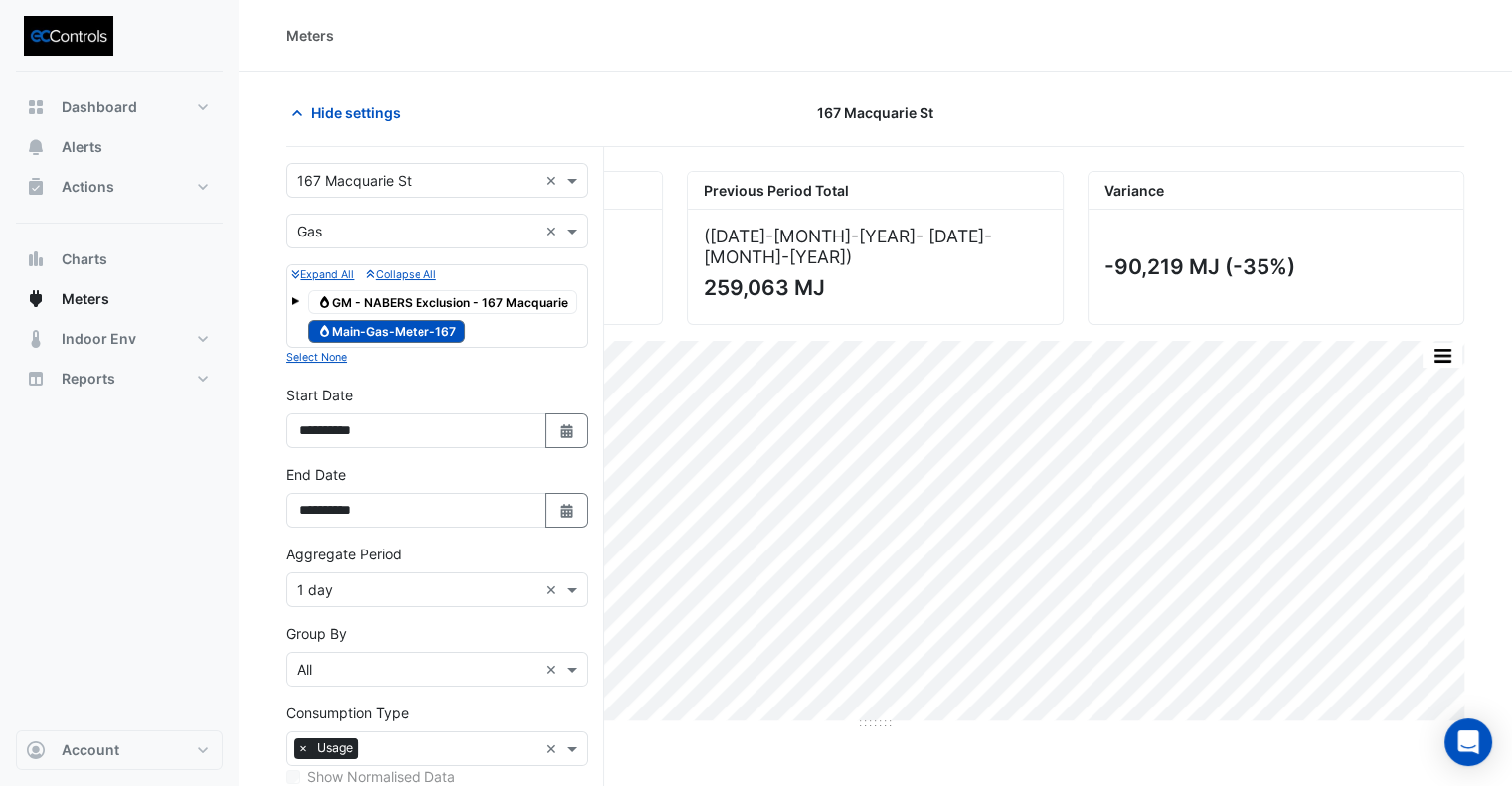 click on "Meters" 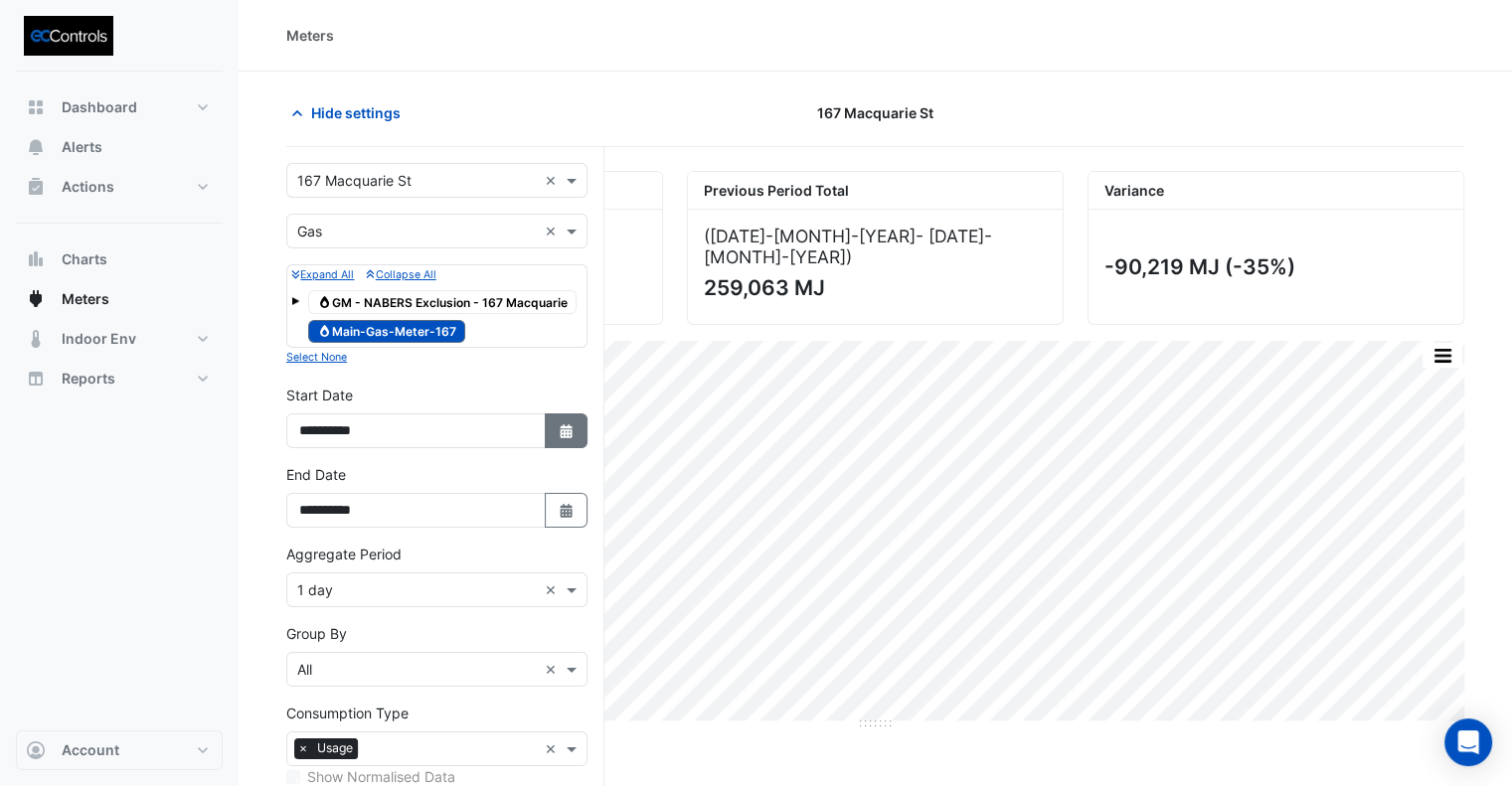 click on "Select Date" at bounding box center (567, 430) 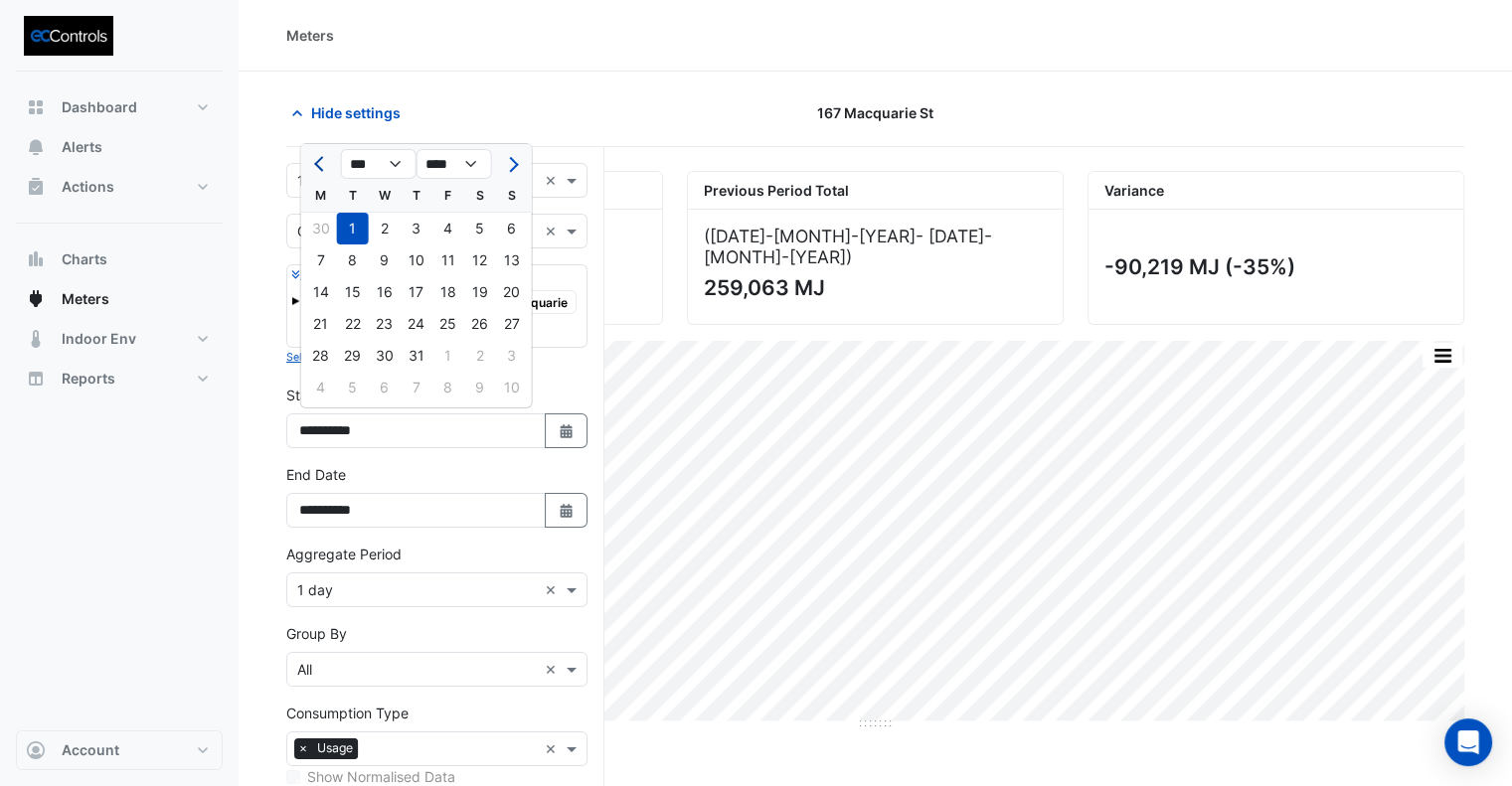 click 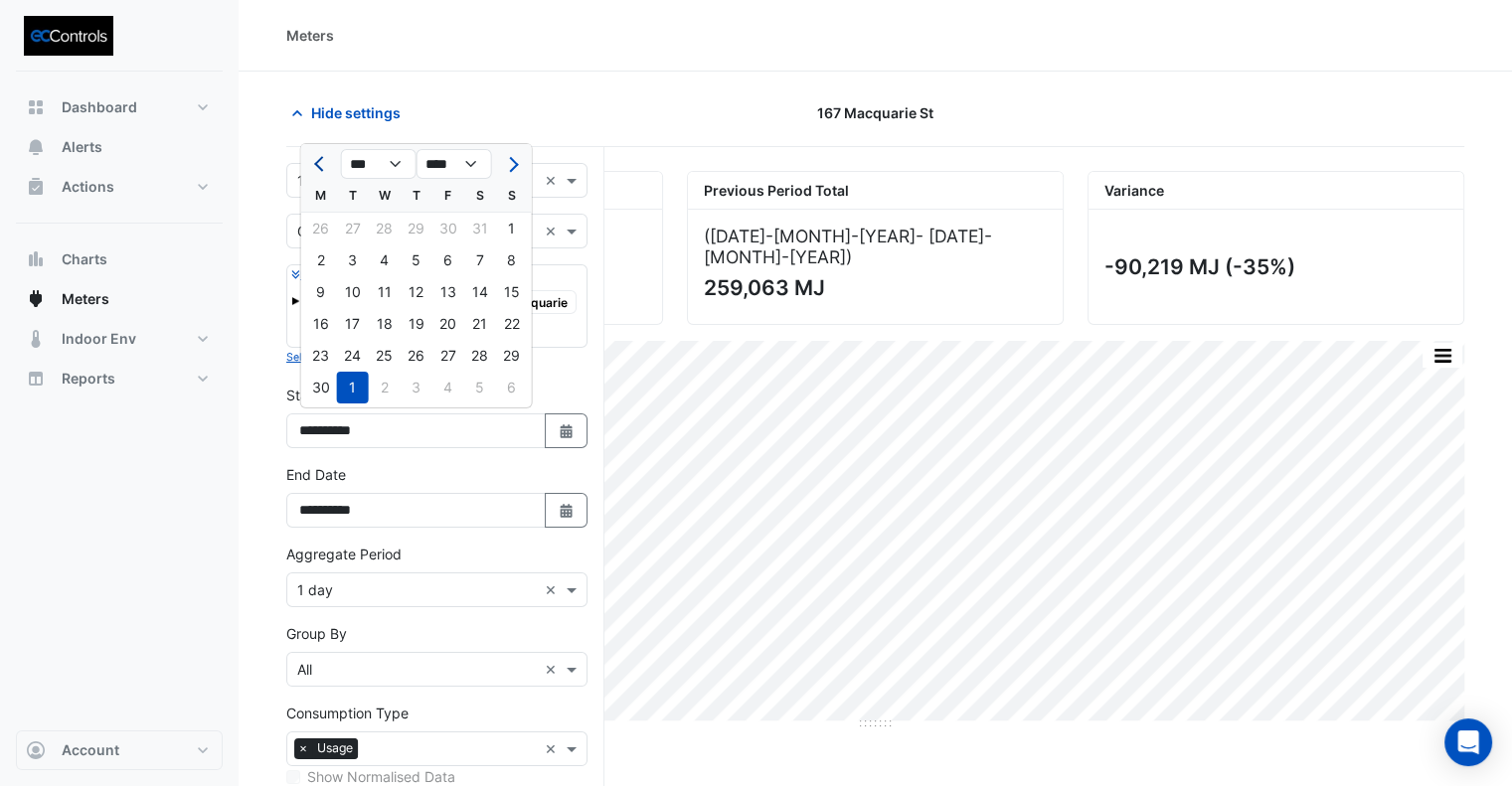 click 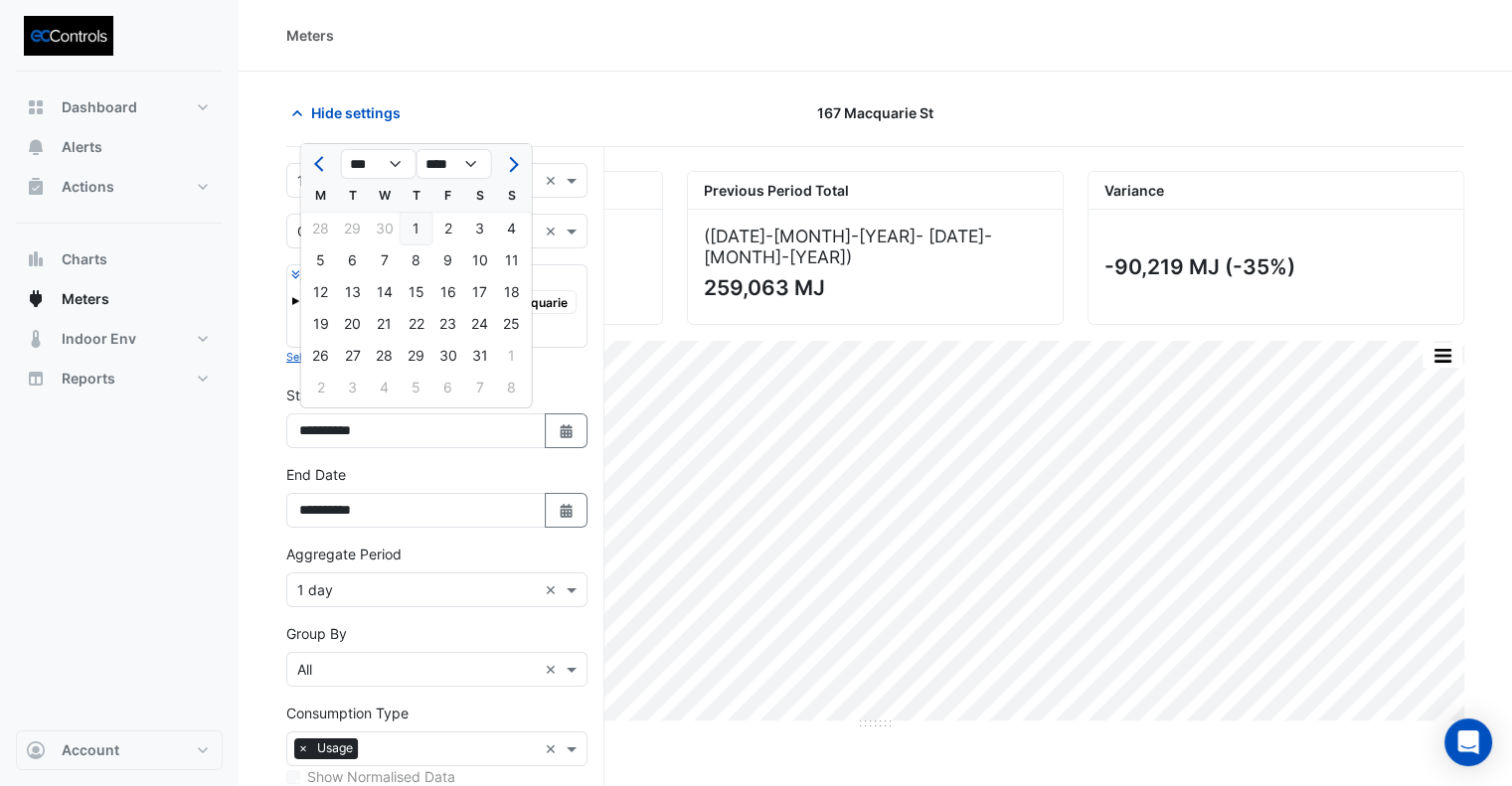 click on "1" 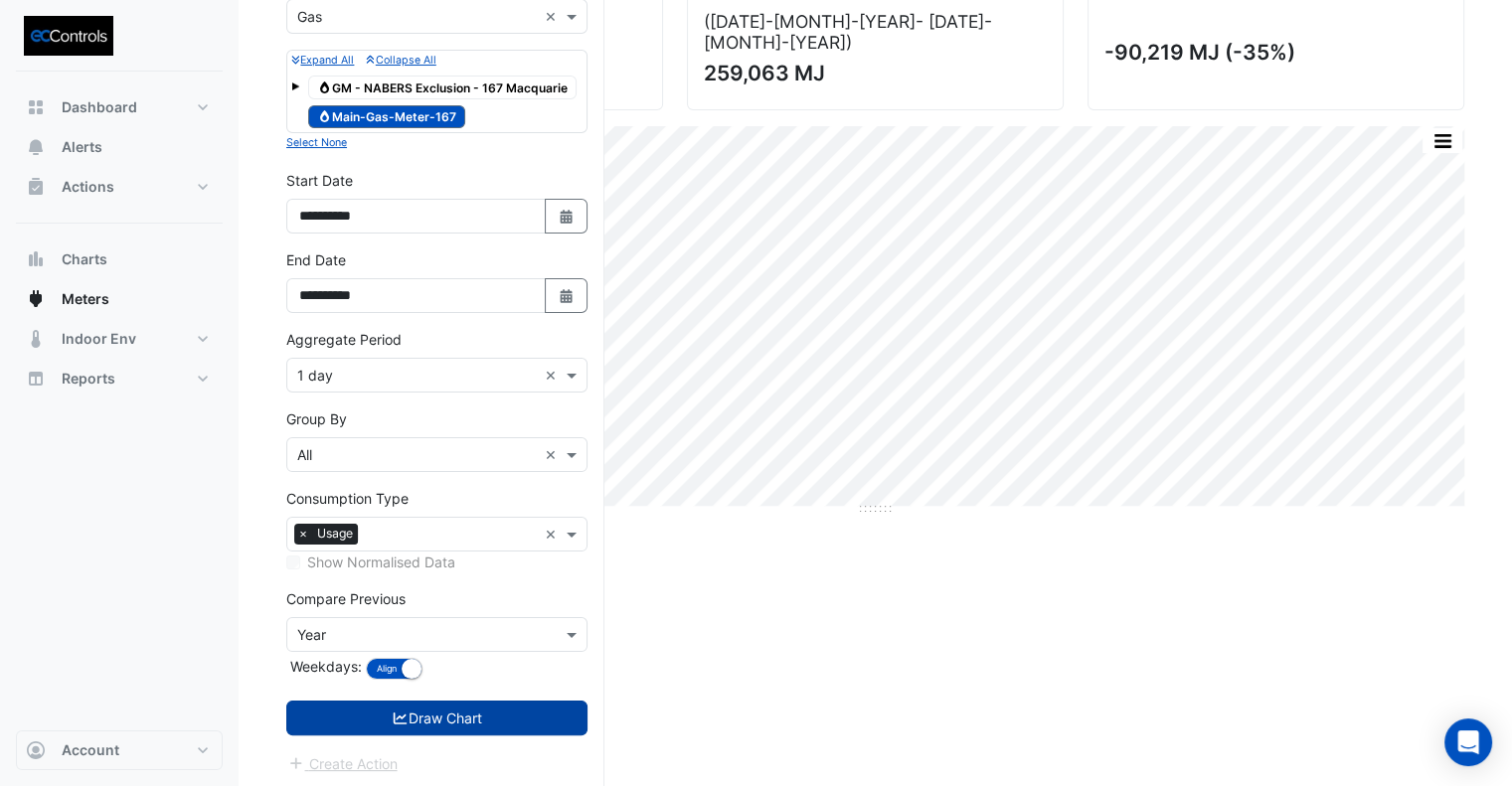 click on "Draw Chart" at bounding box center [436, 717] 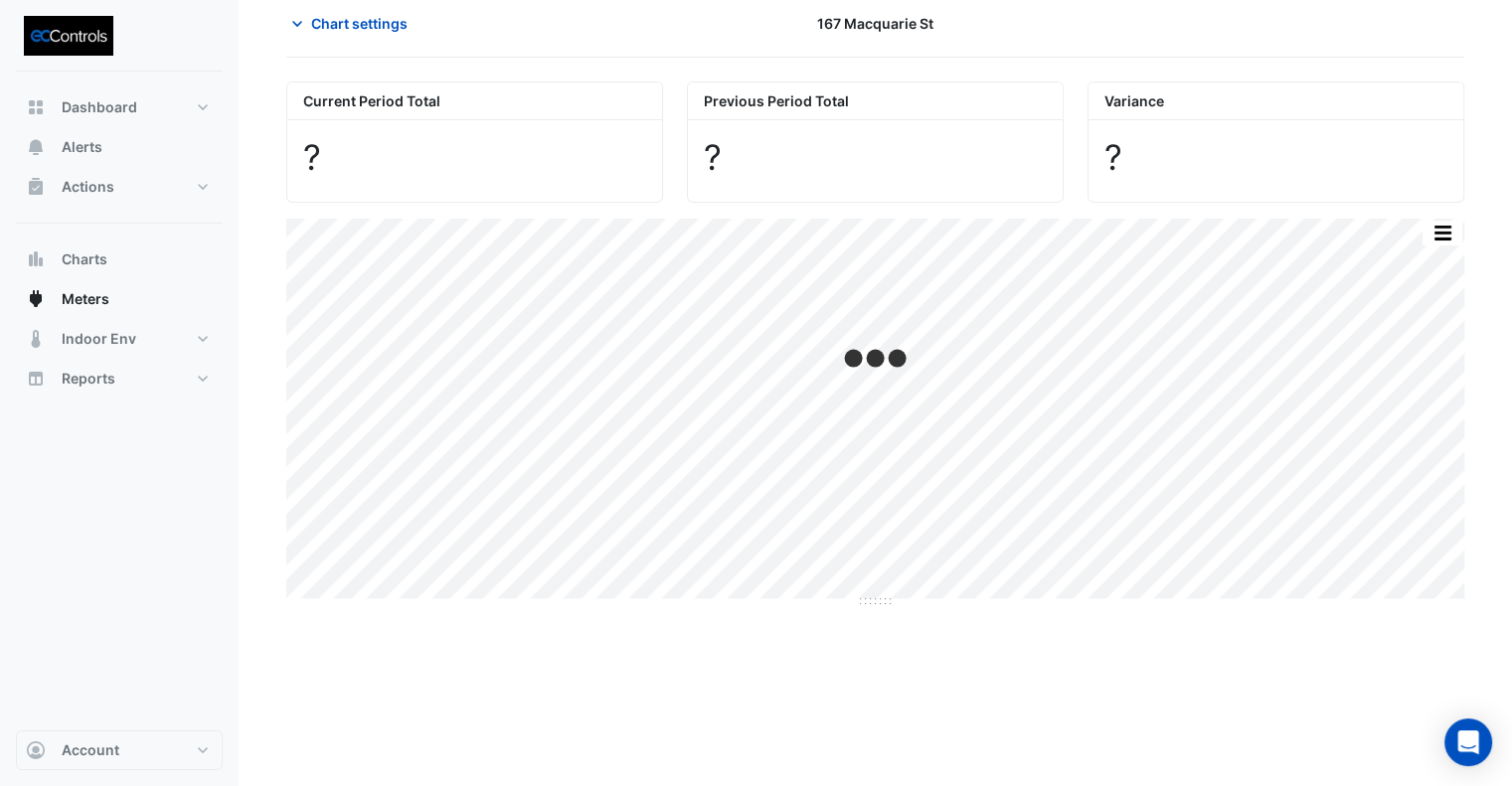 scroll, scrollTop: 0, scrollLeft: 0, axis: both 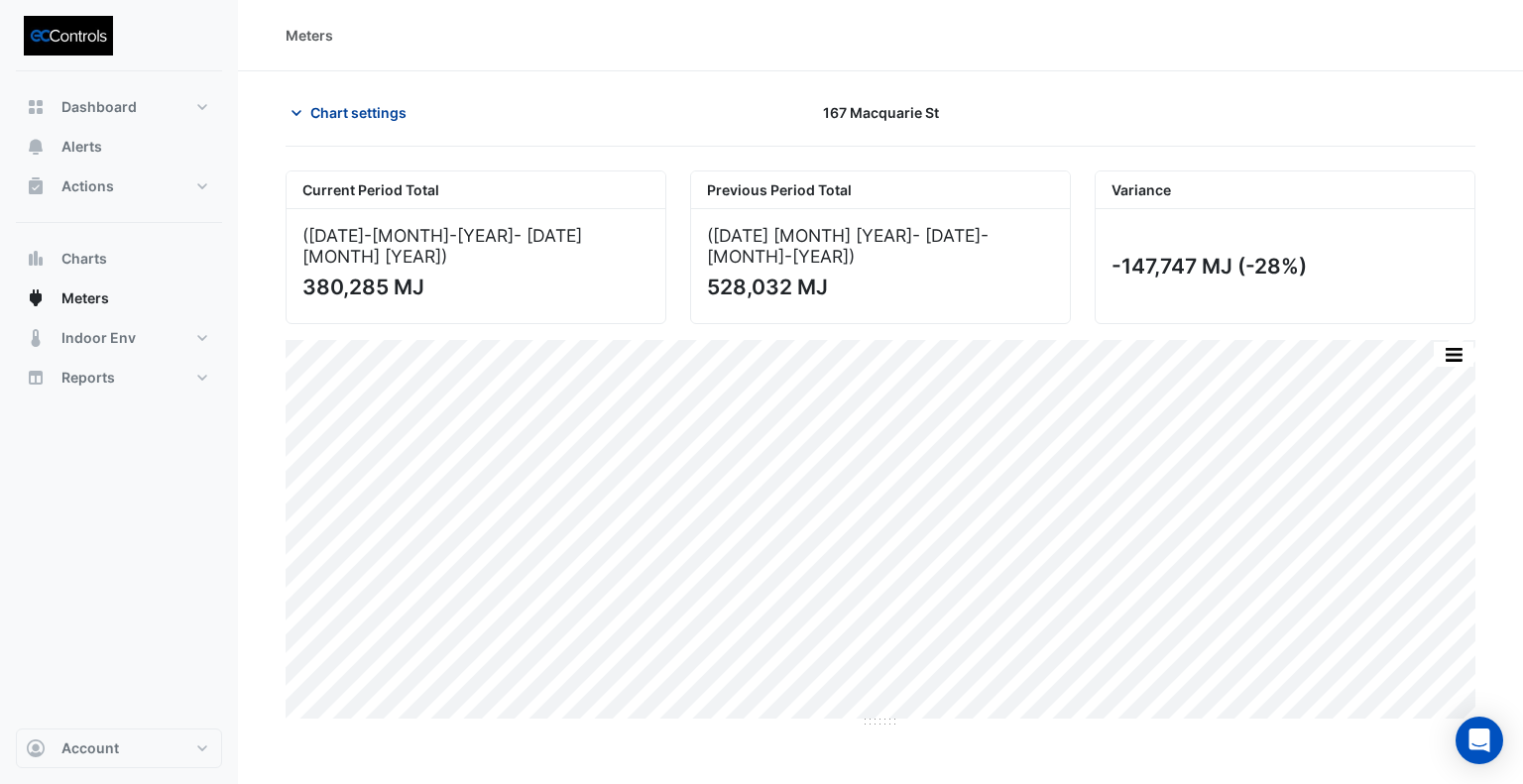 click on "Chart settings" 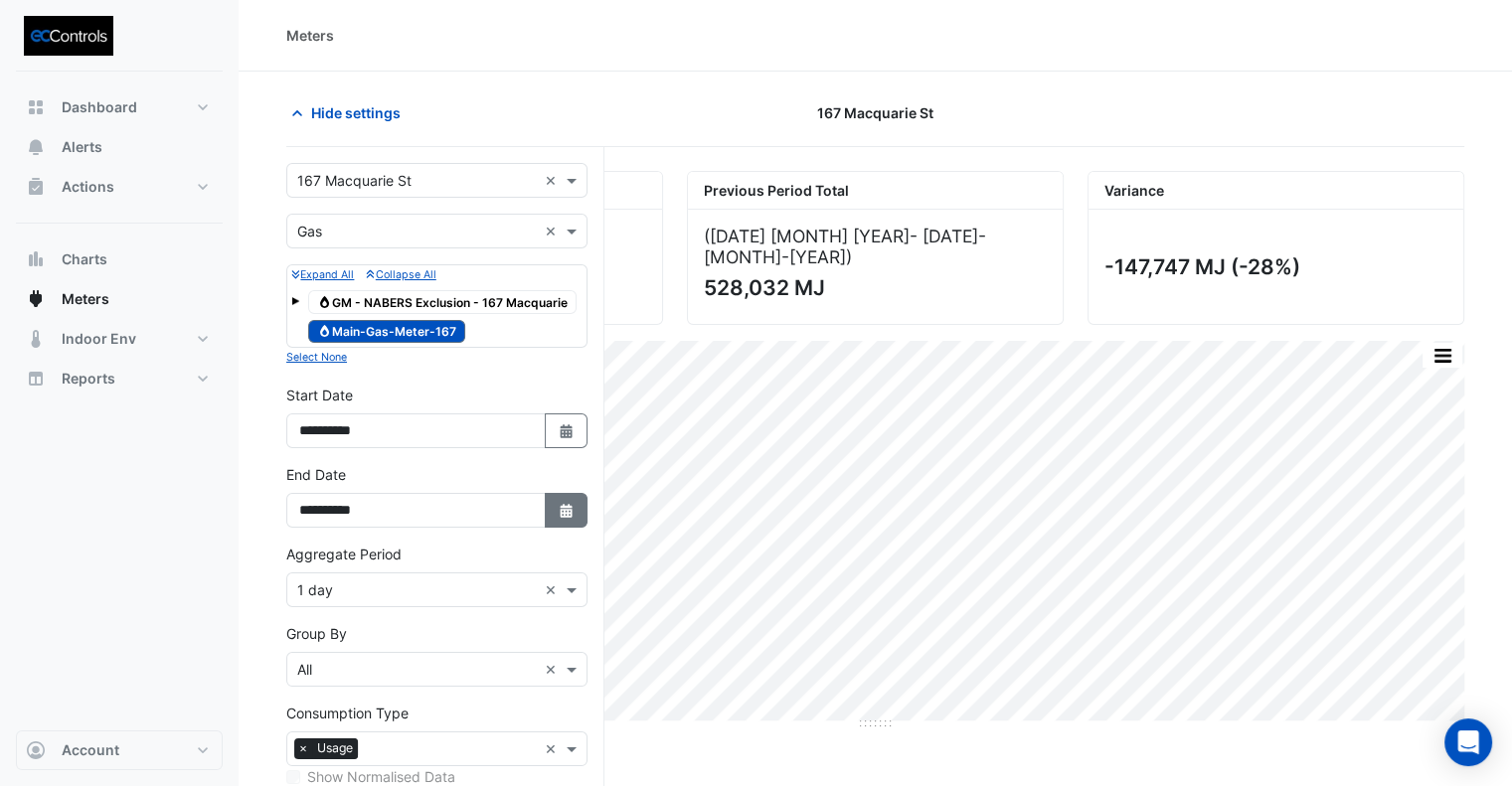 click on "Select Date" at bounding box center (567, 510) 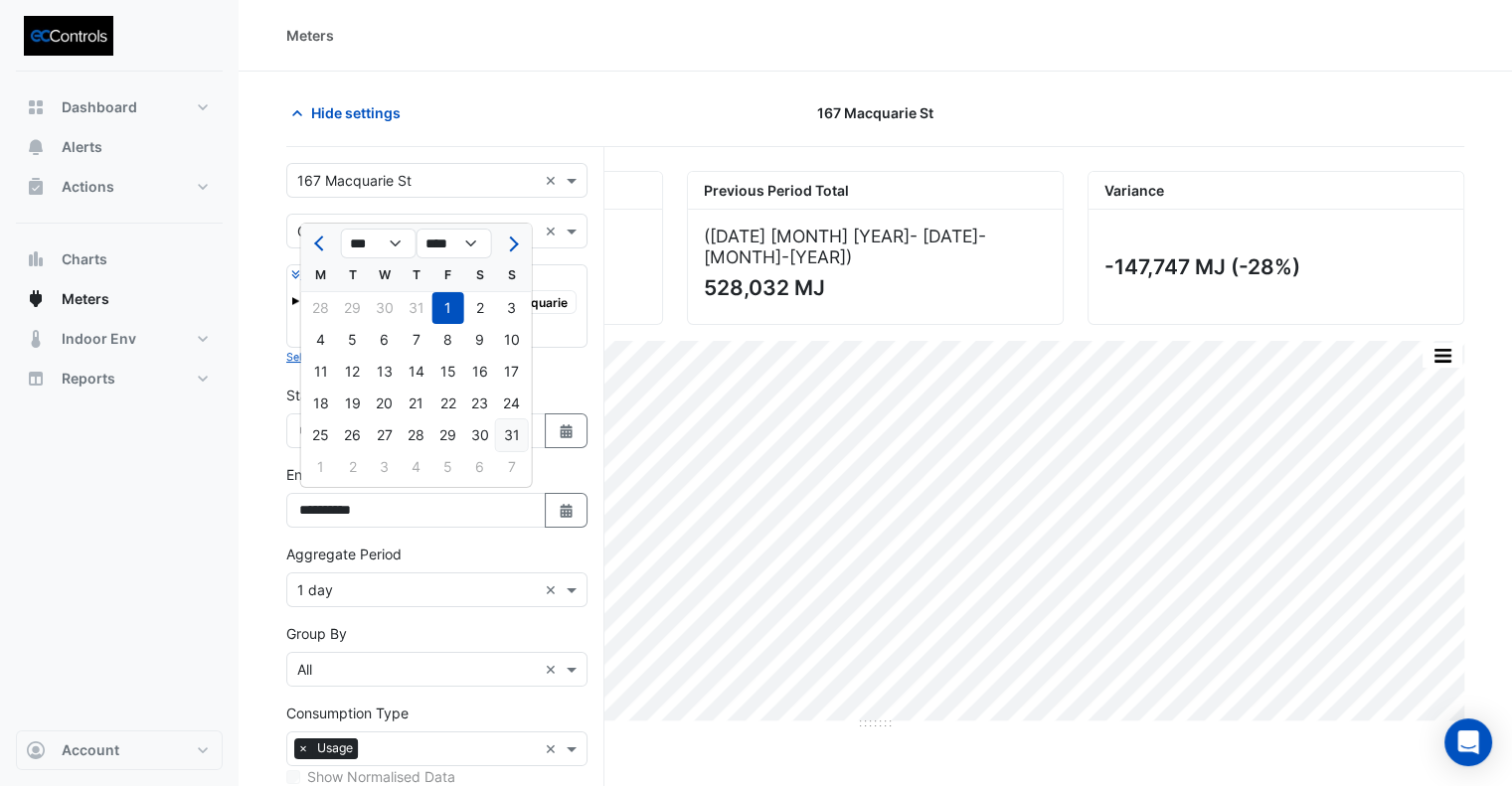 click on "31" 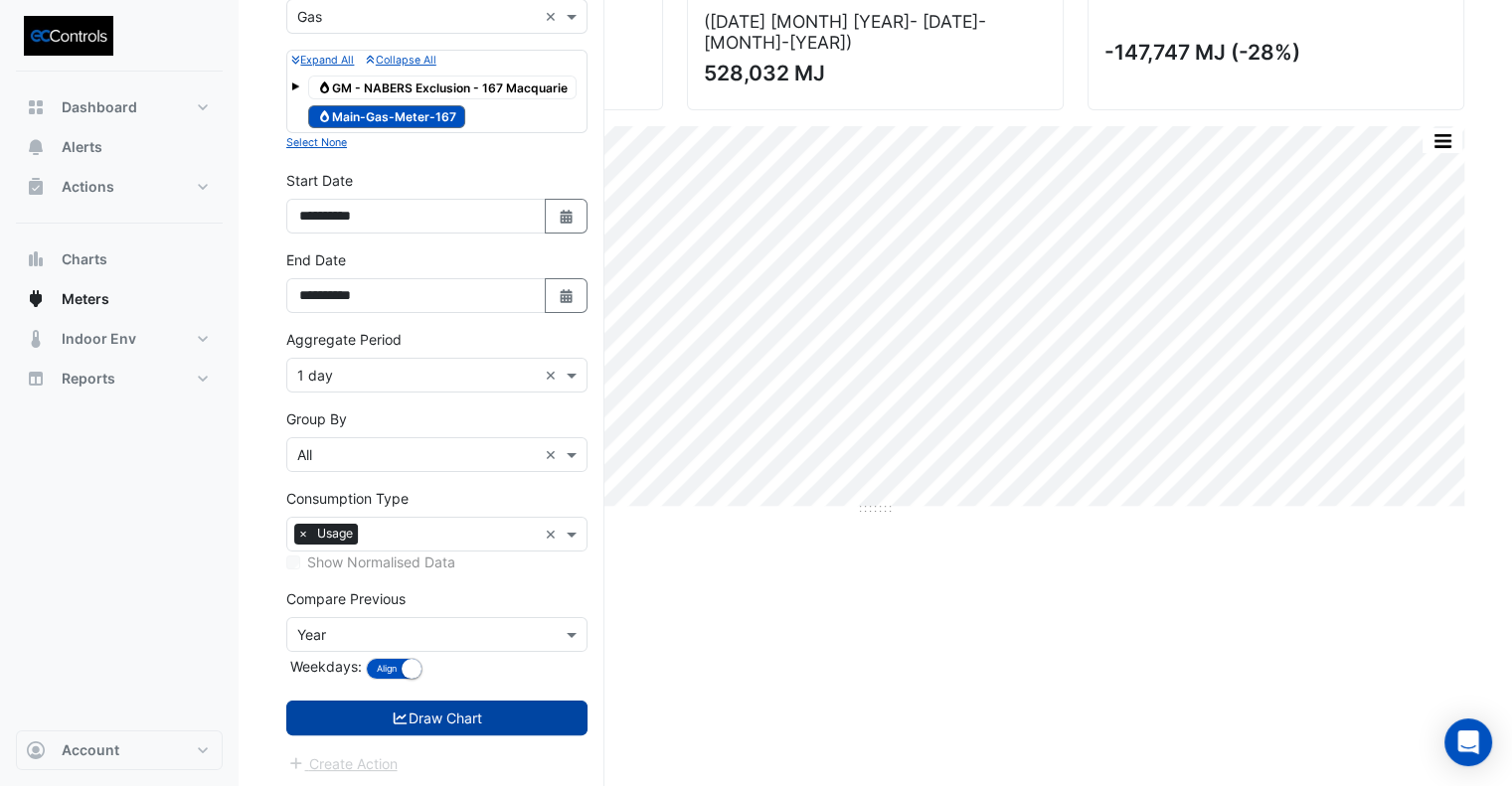 drag, startPoint x: 509, startPoint y: 718, endPoint x: 524, endPoint y: 706, distance: 19.209373 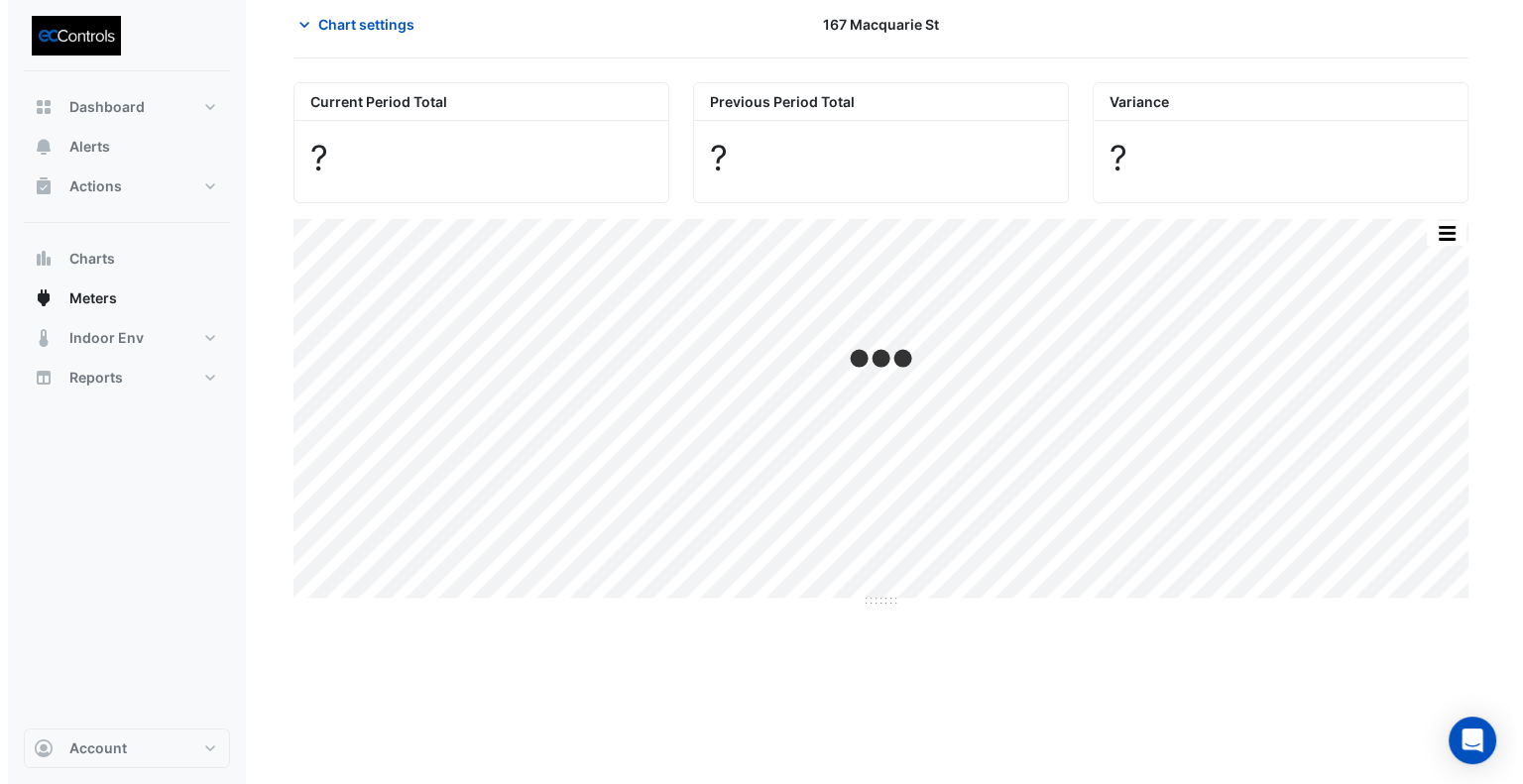 scroll, scrollTop: 0, scrollLeft: 0, axis: both 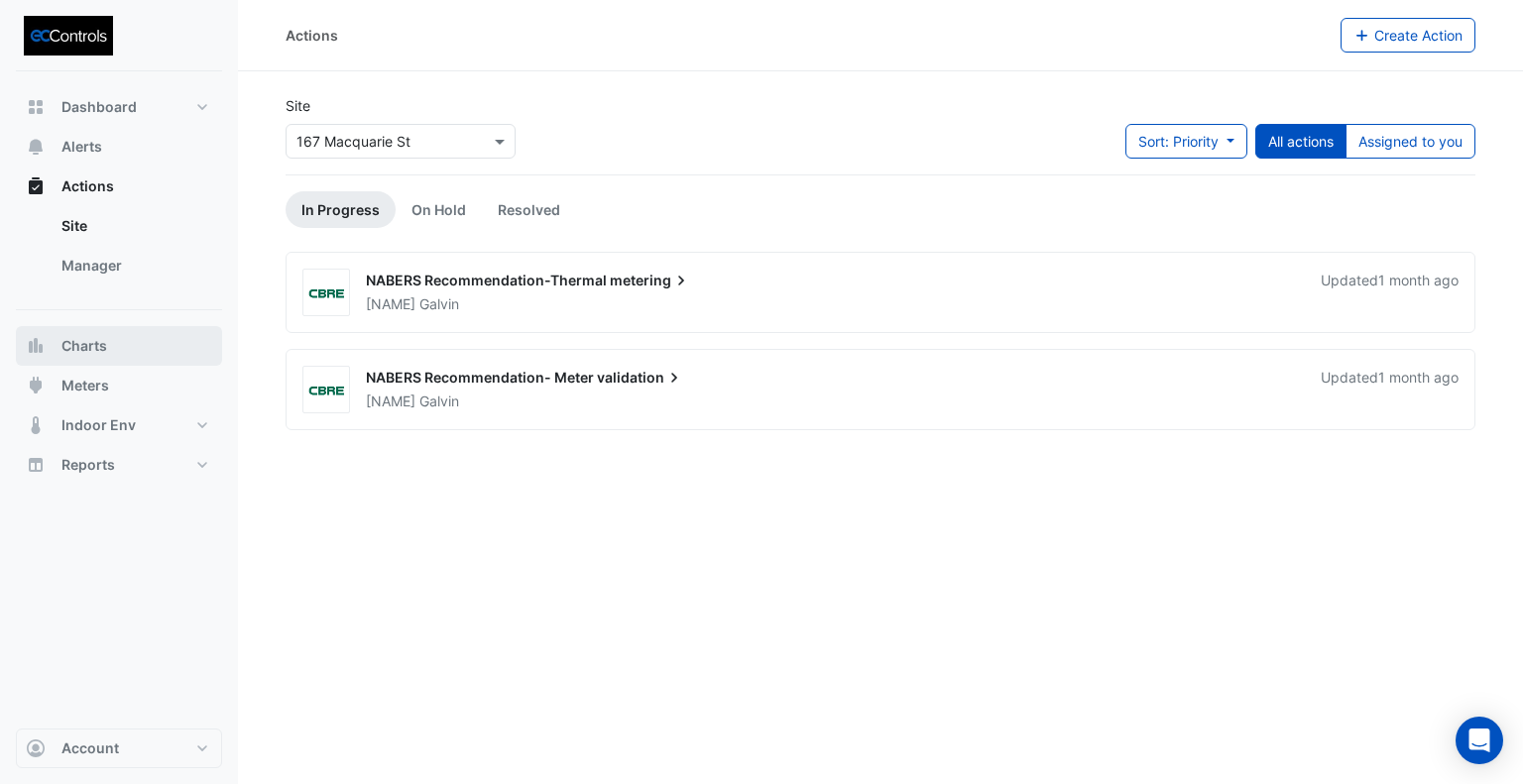 click on "Charts" at bounding box center (119, 346) 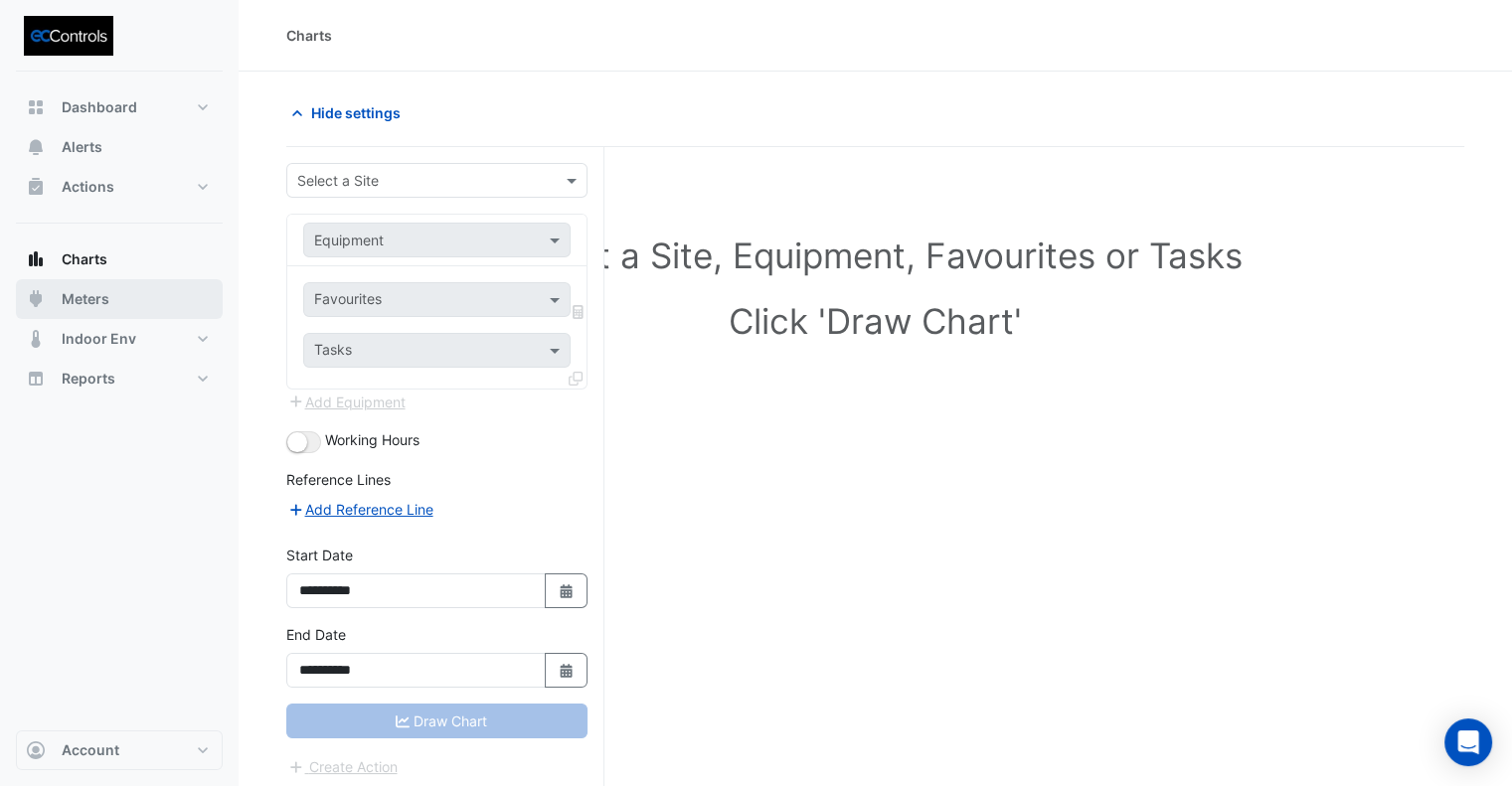click on "Meters" at bounding box center [119, 299] 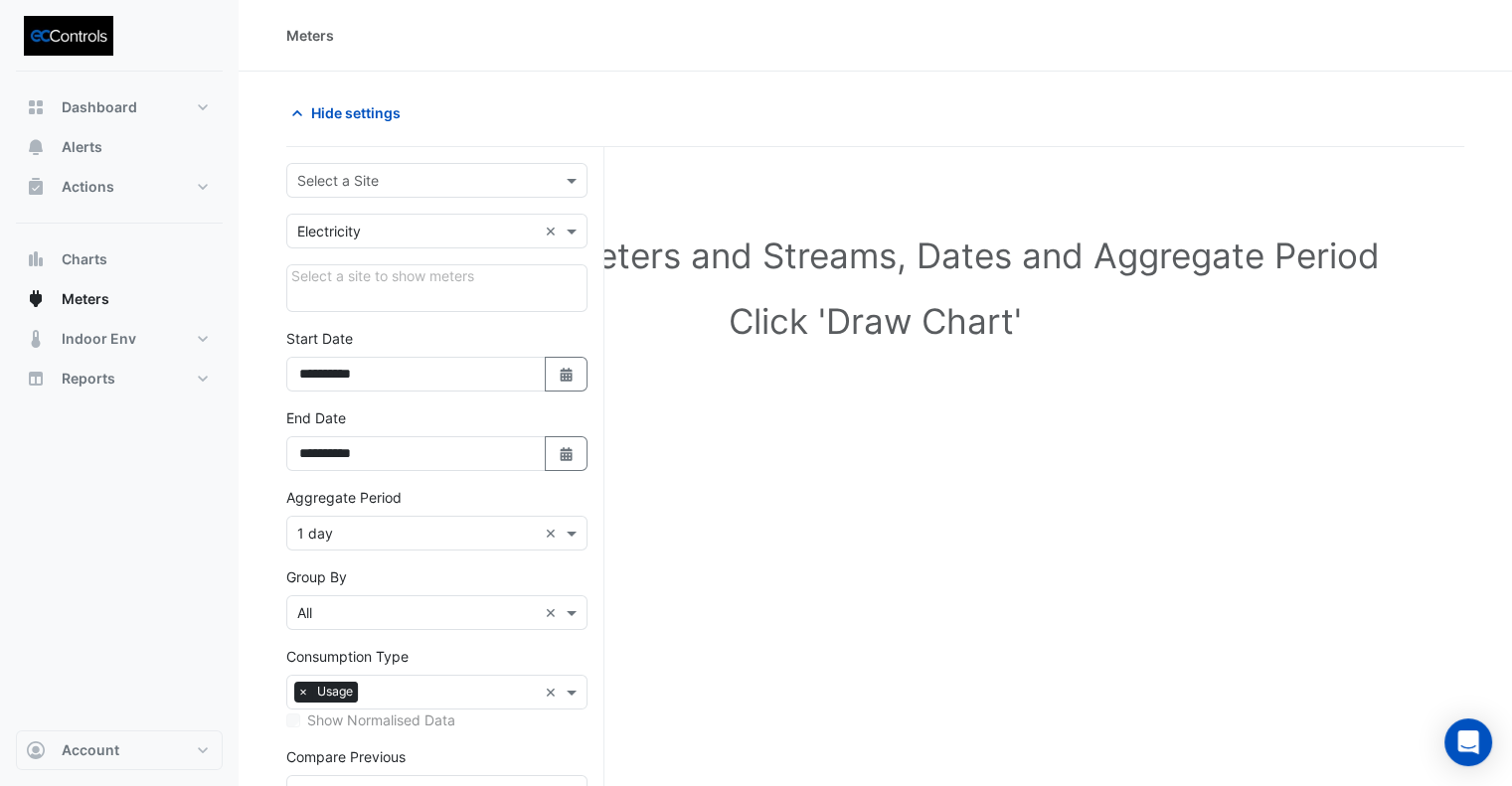 click at bounding box center [417, 181] 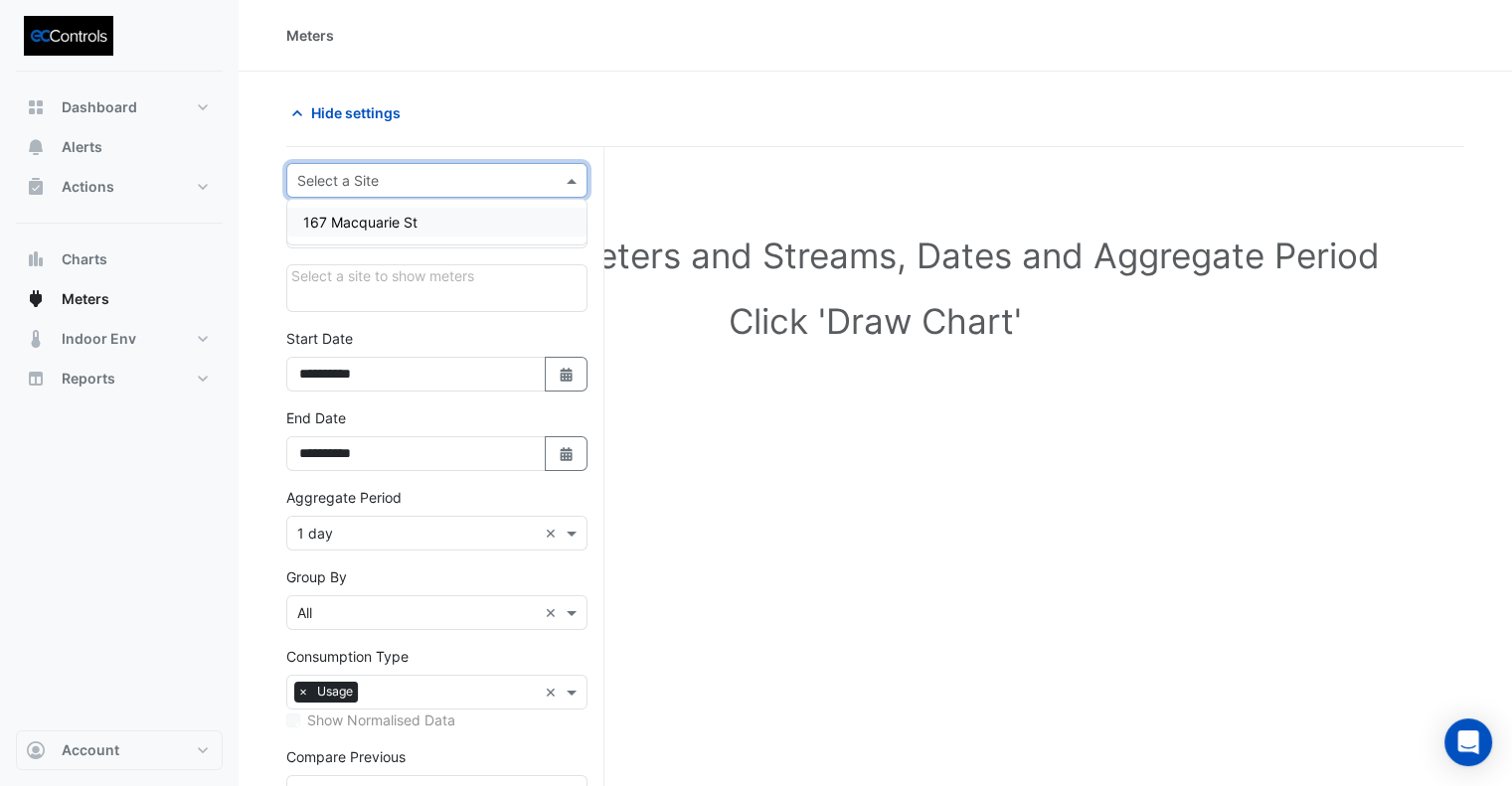 click on "167 Macquarie St" at bounding box center (360, 222) 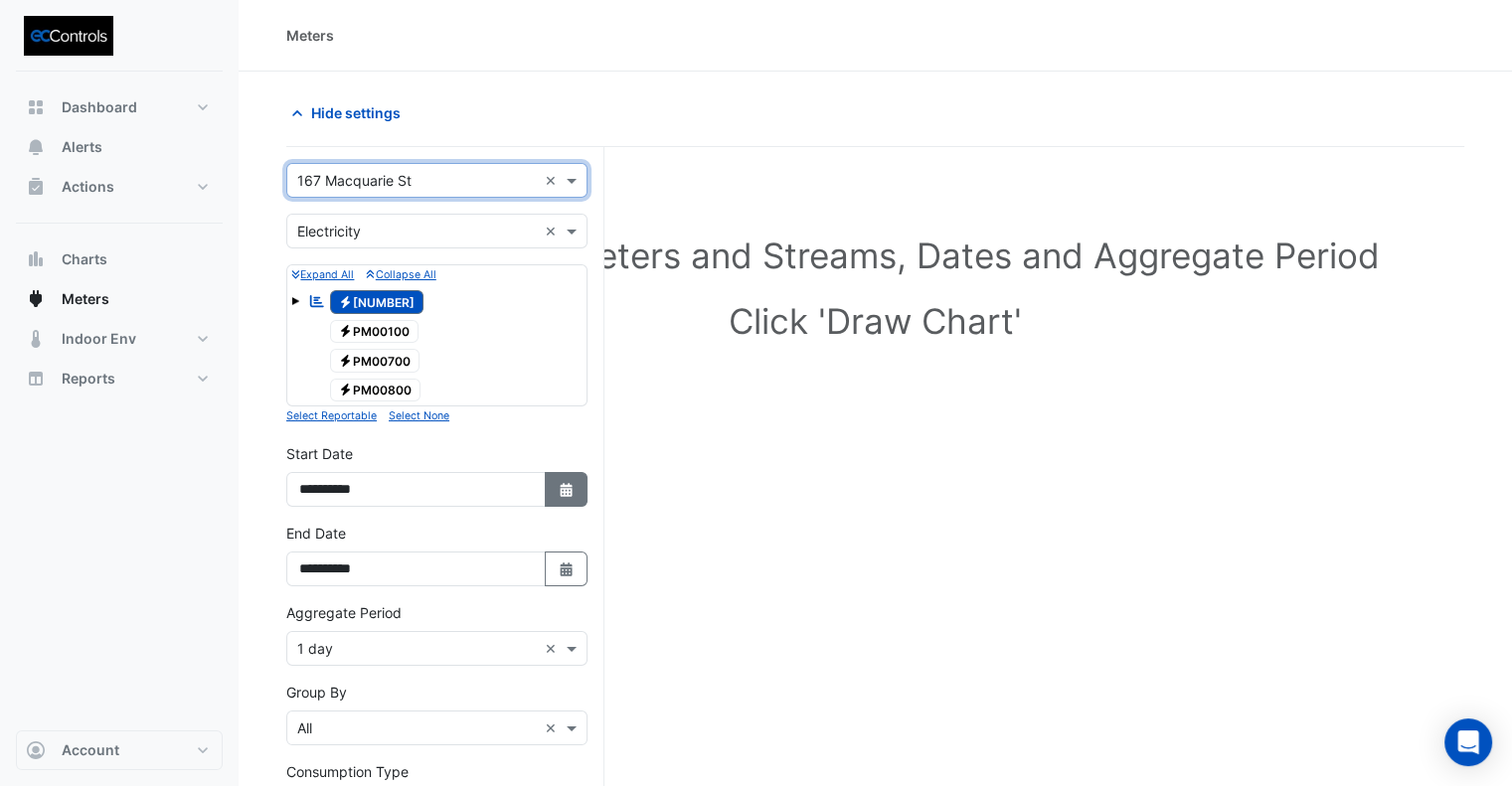 click on "Select Date" at bounding box center [567, 489] 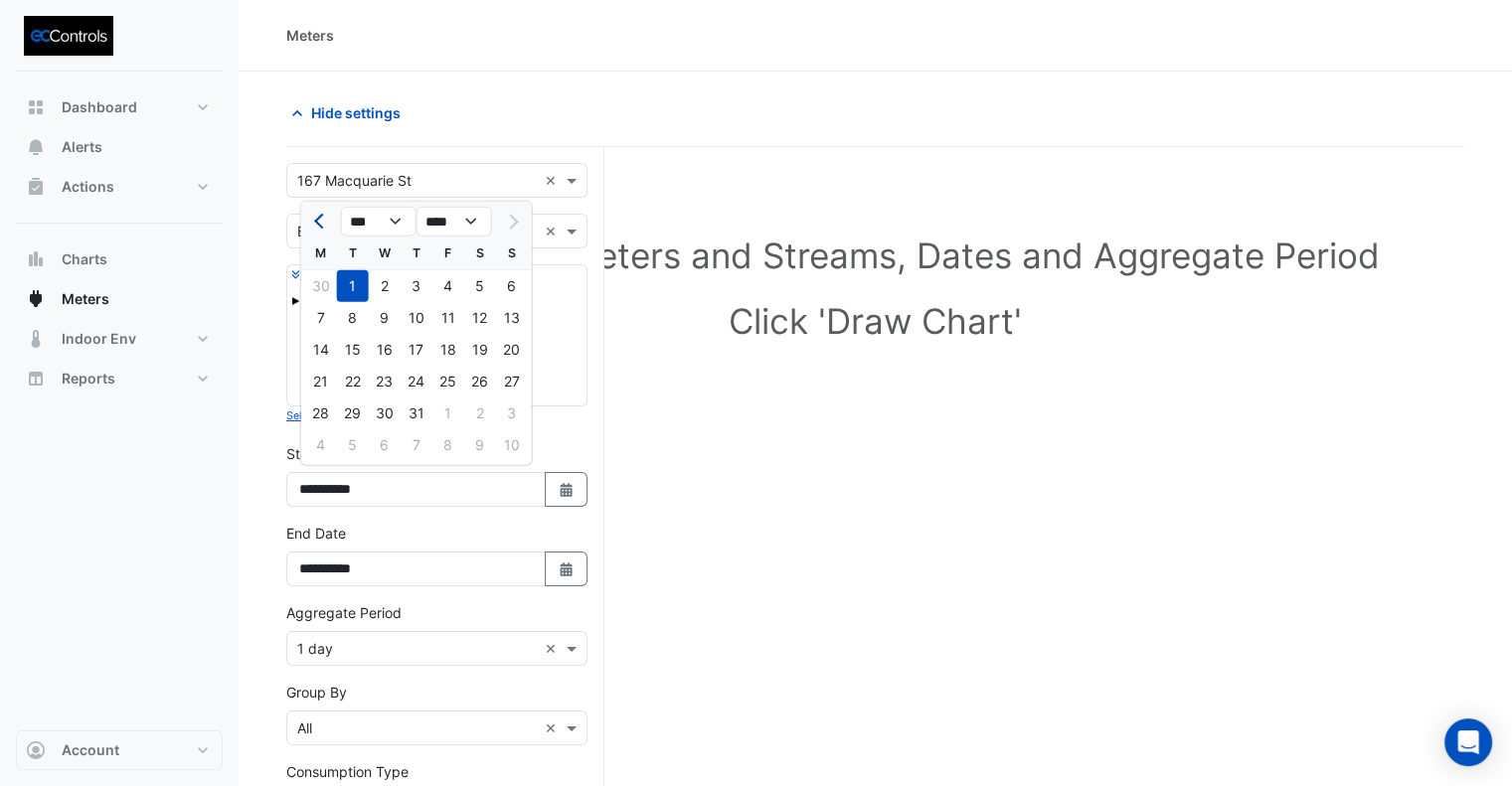 click 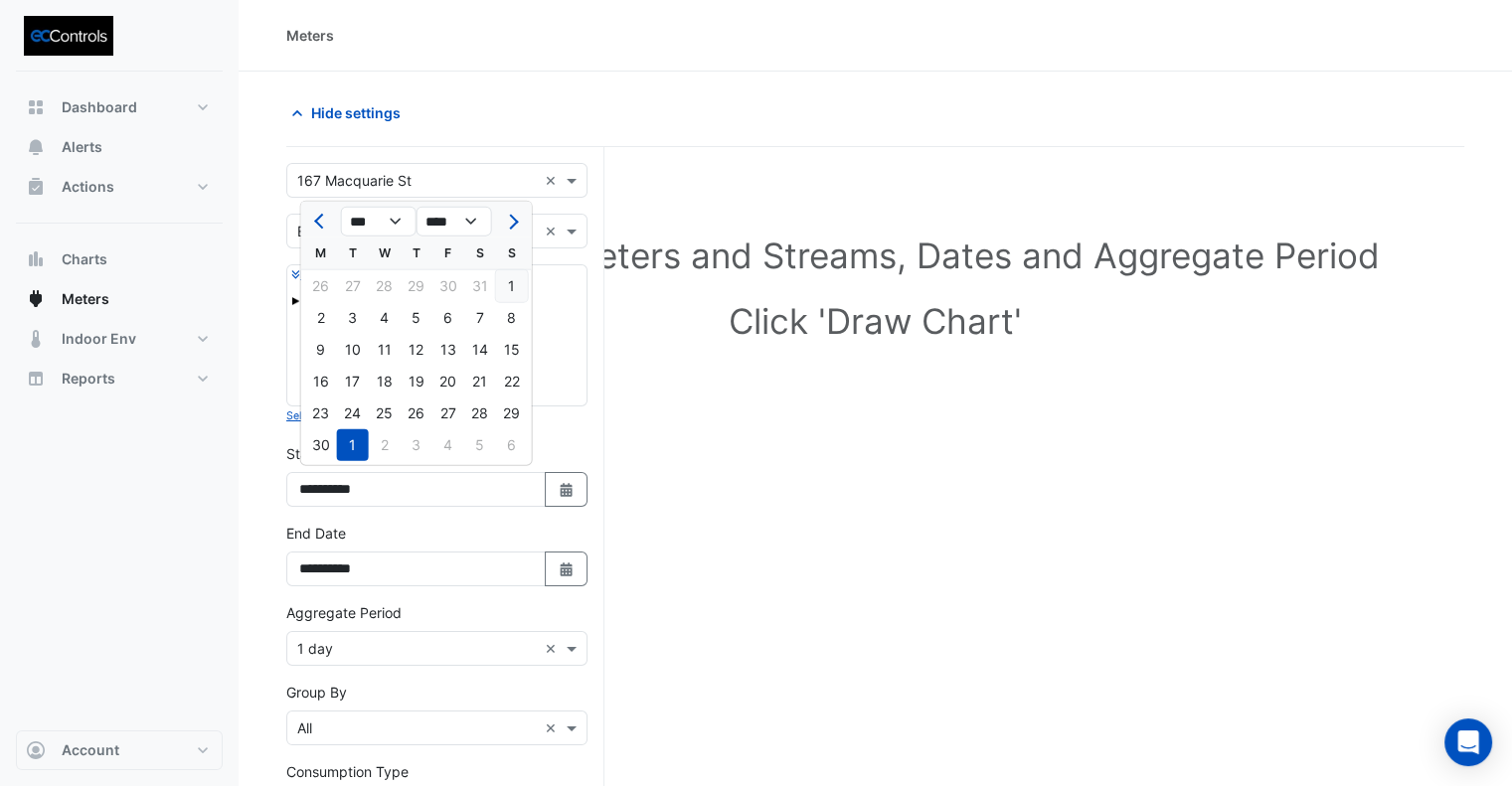 click on "1" 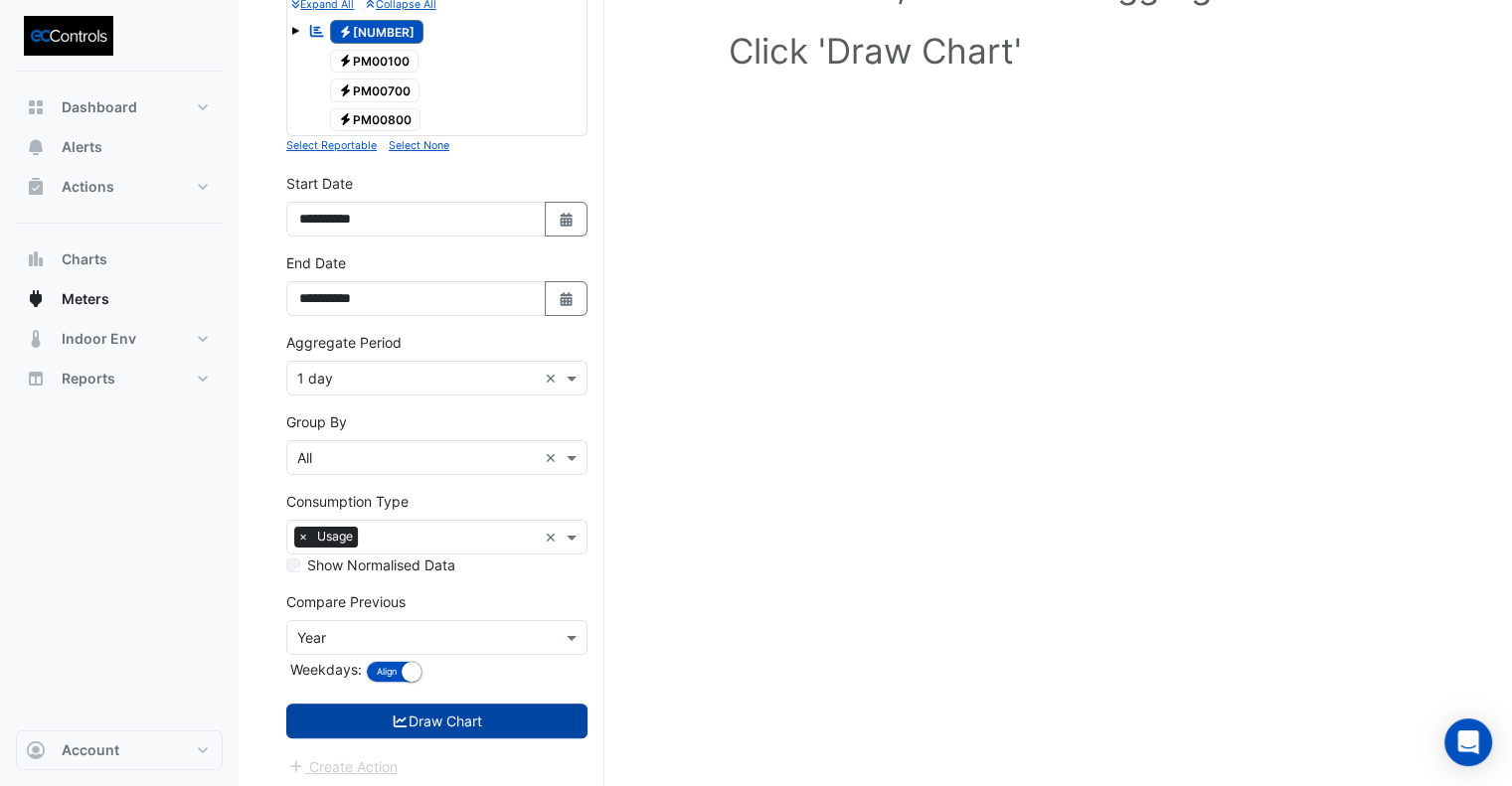 click on "Draw Chart" at bounding box center [436, 720] 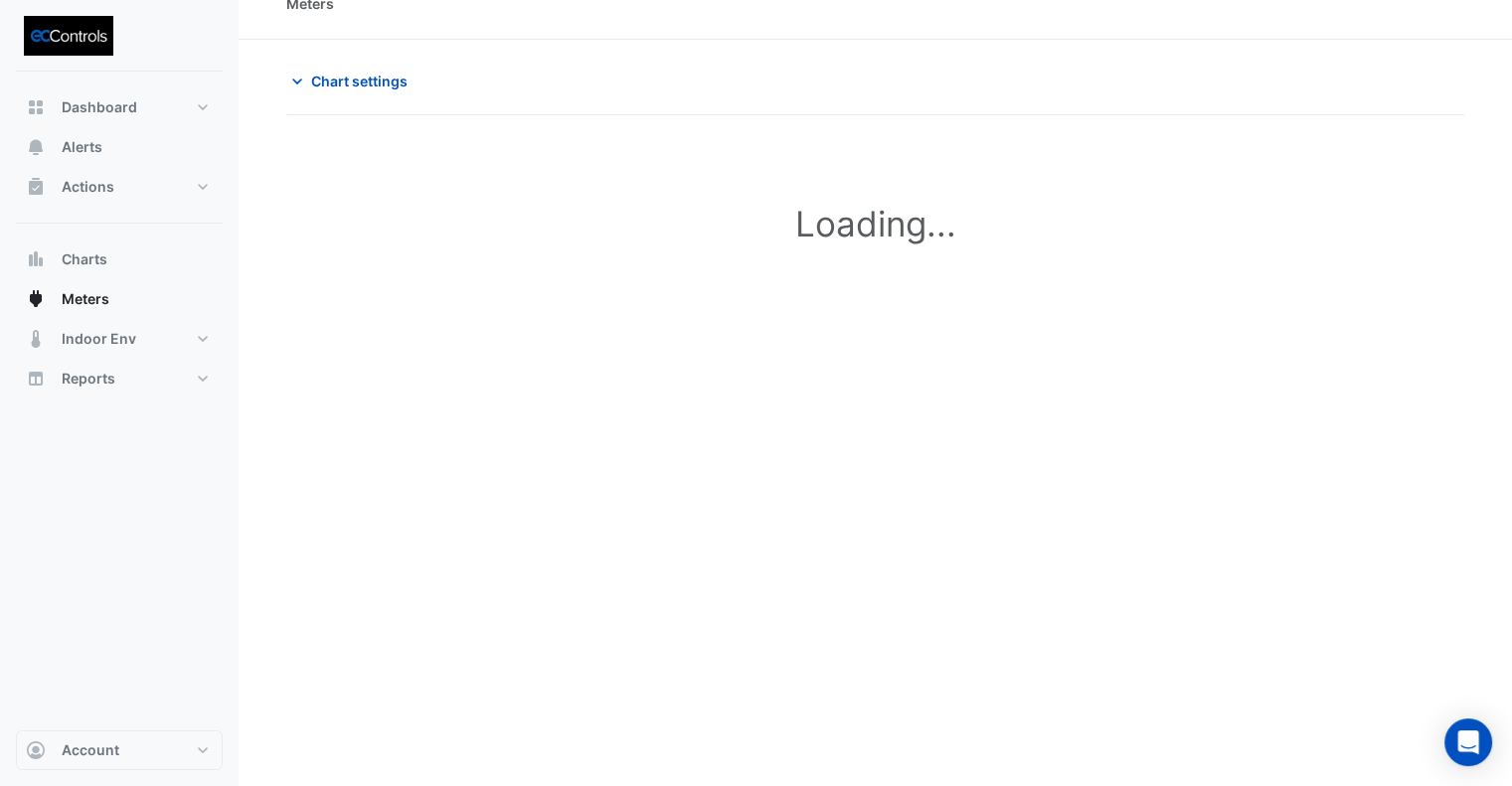 scroll, scrollTop: 0, scrollLeft: 0, axis: both 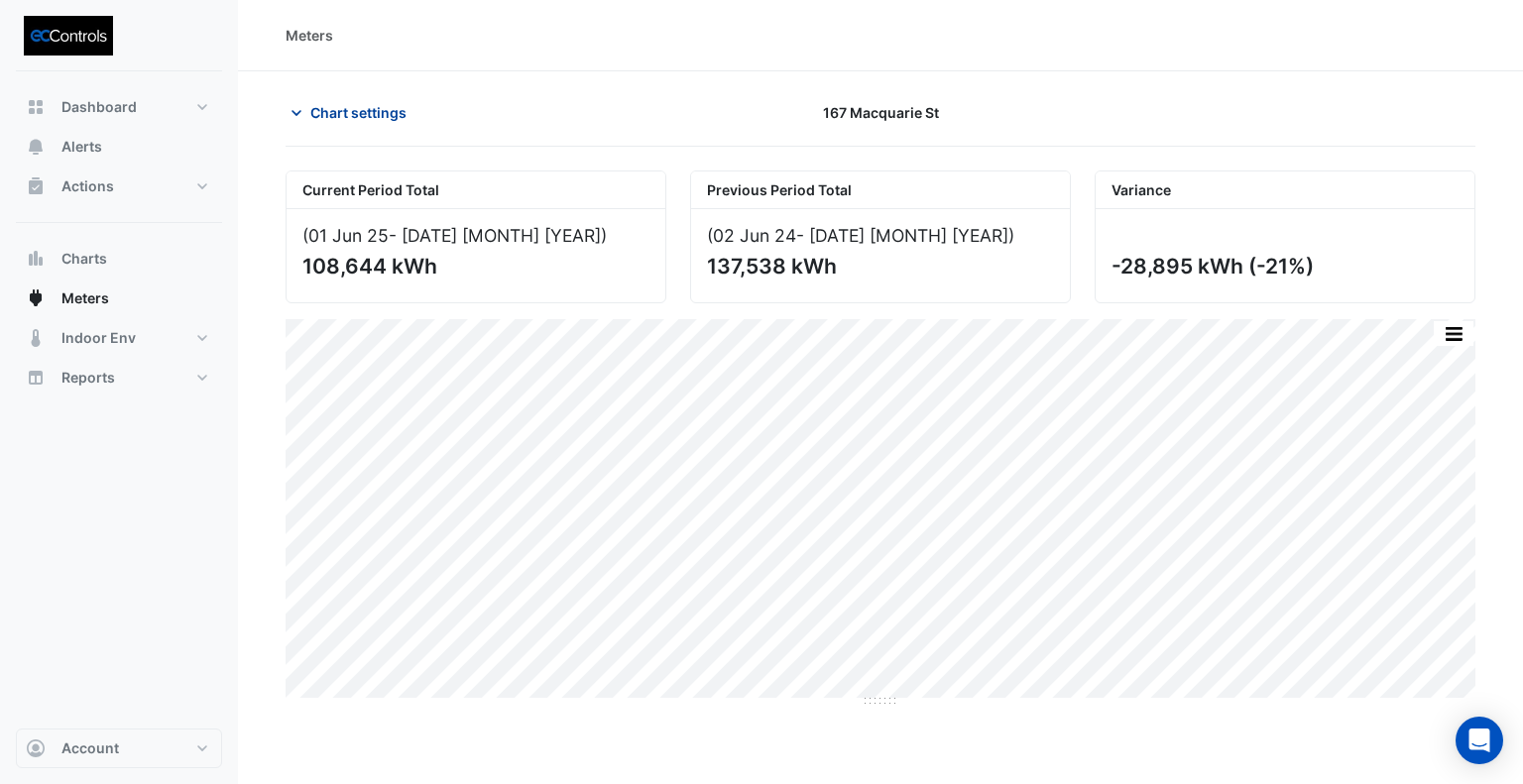 click on "Chart settings" 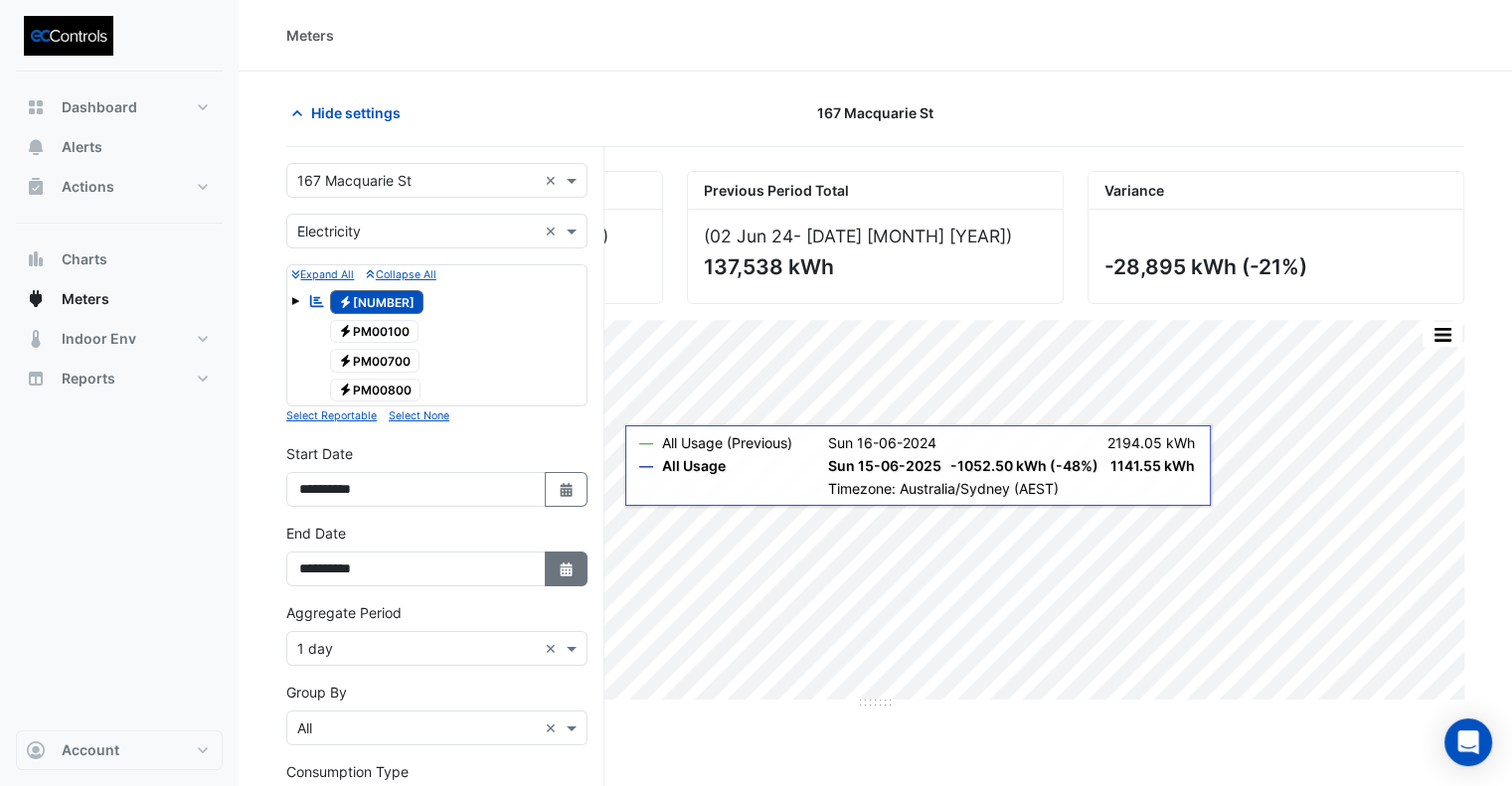 click on "Select Date" at bounding box center [567, 568] 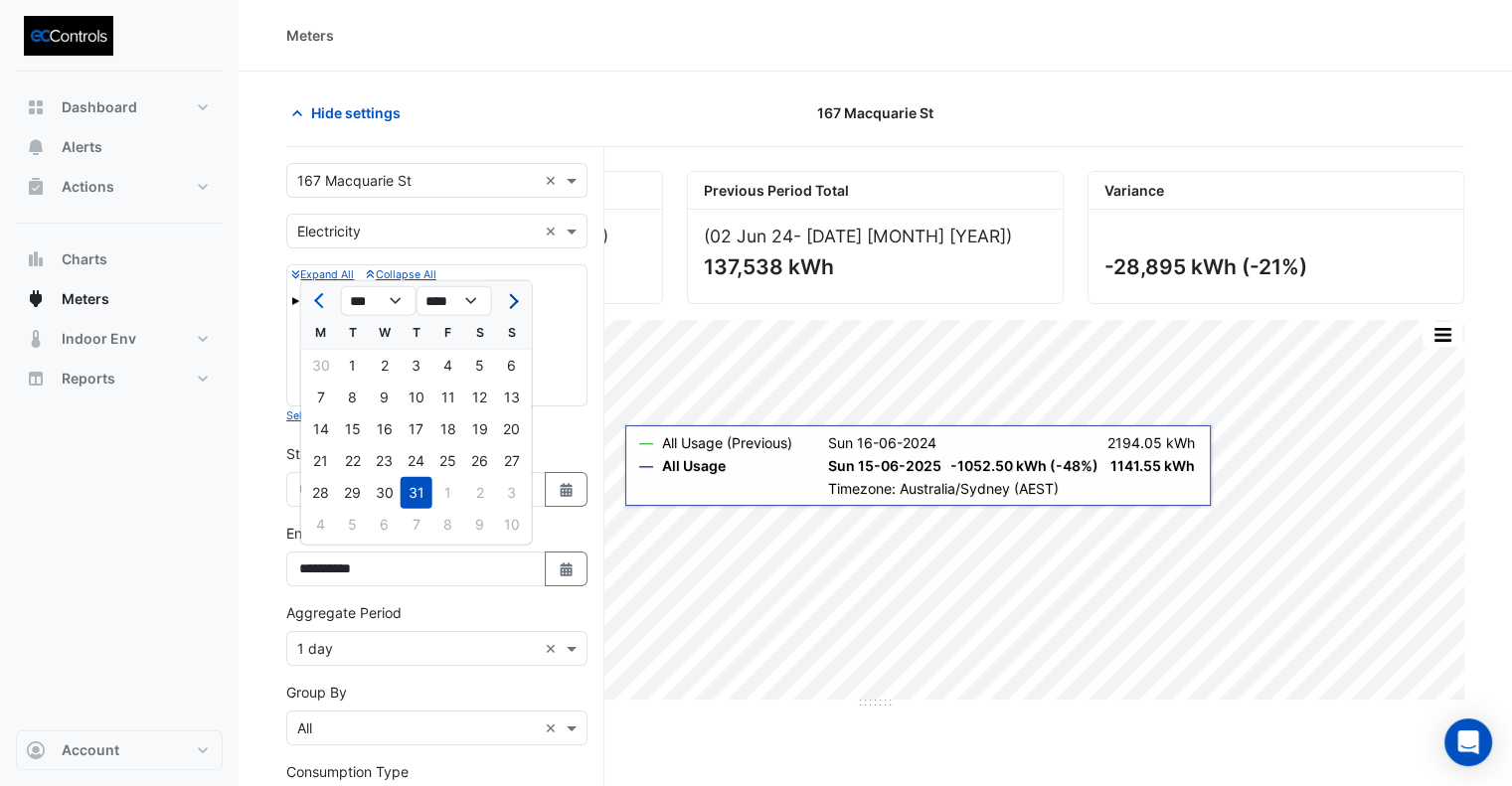 click 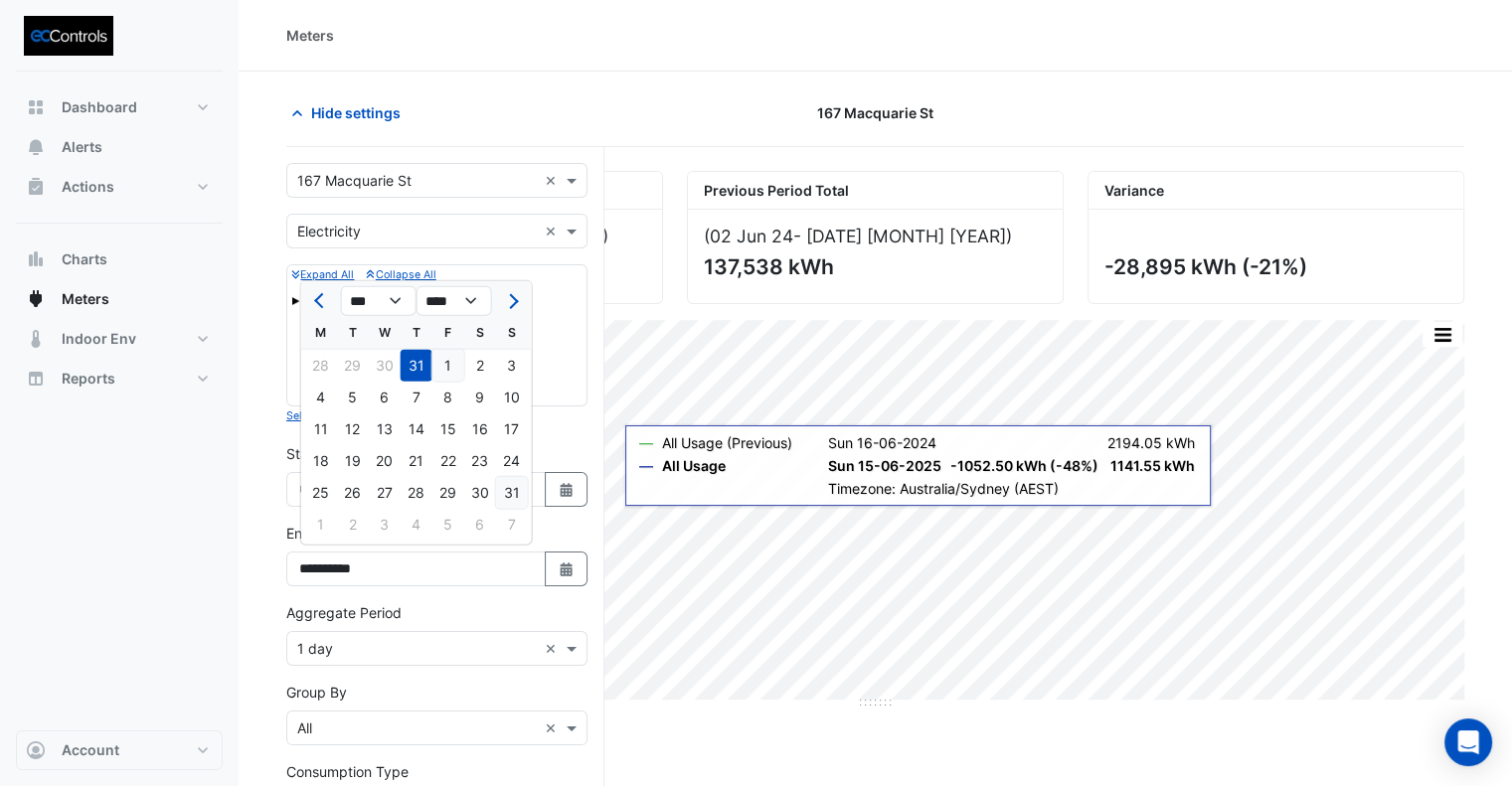 click on "31" 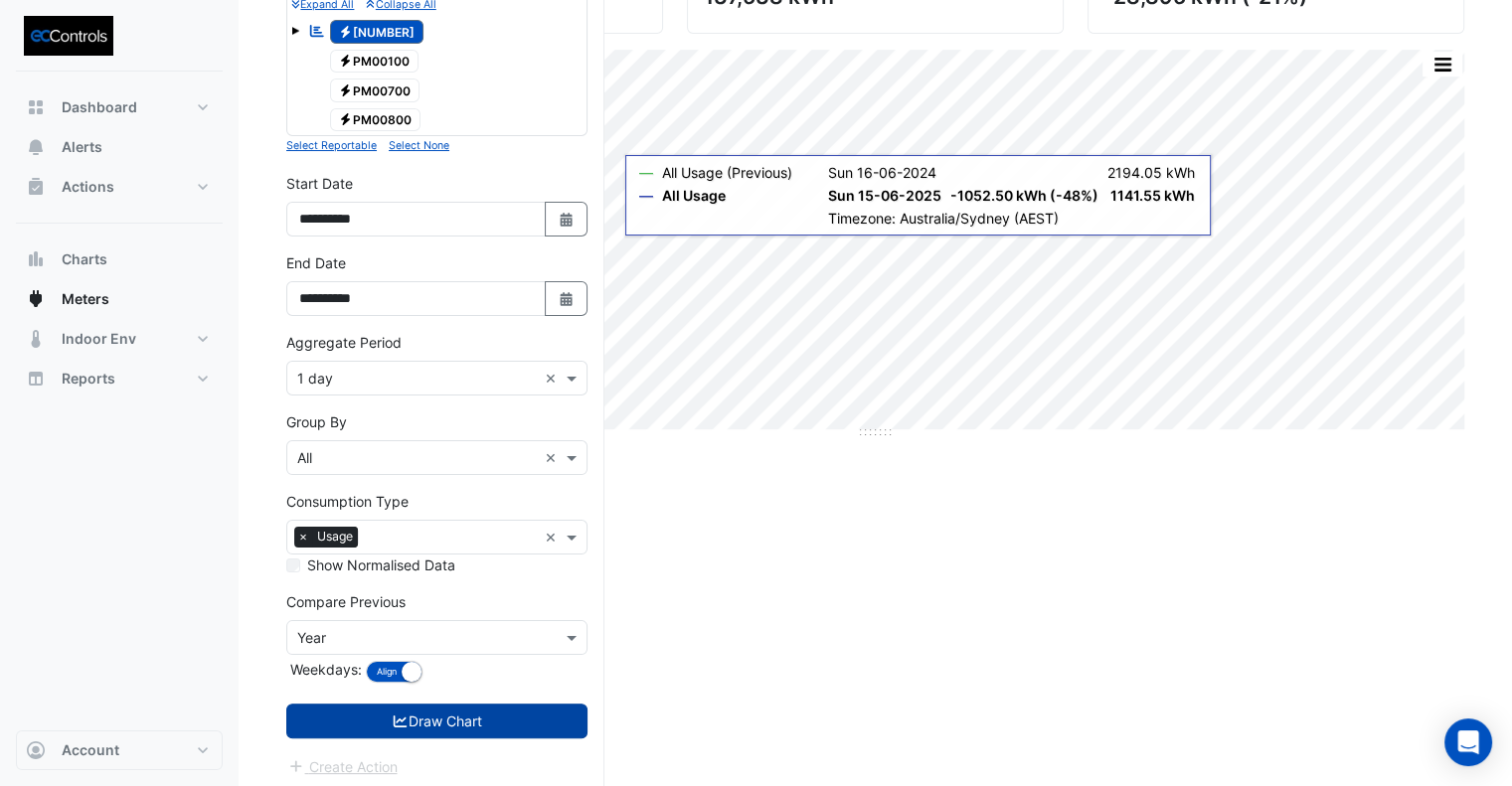 click on "Draw Chart" at bounding box center [436, 720] 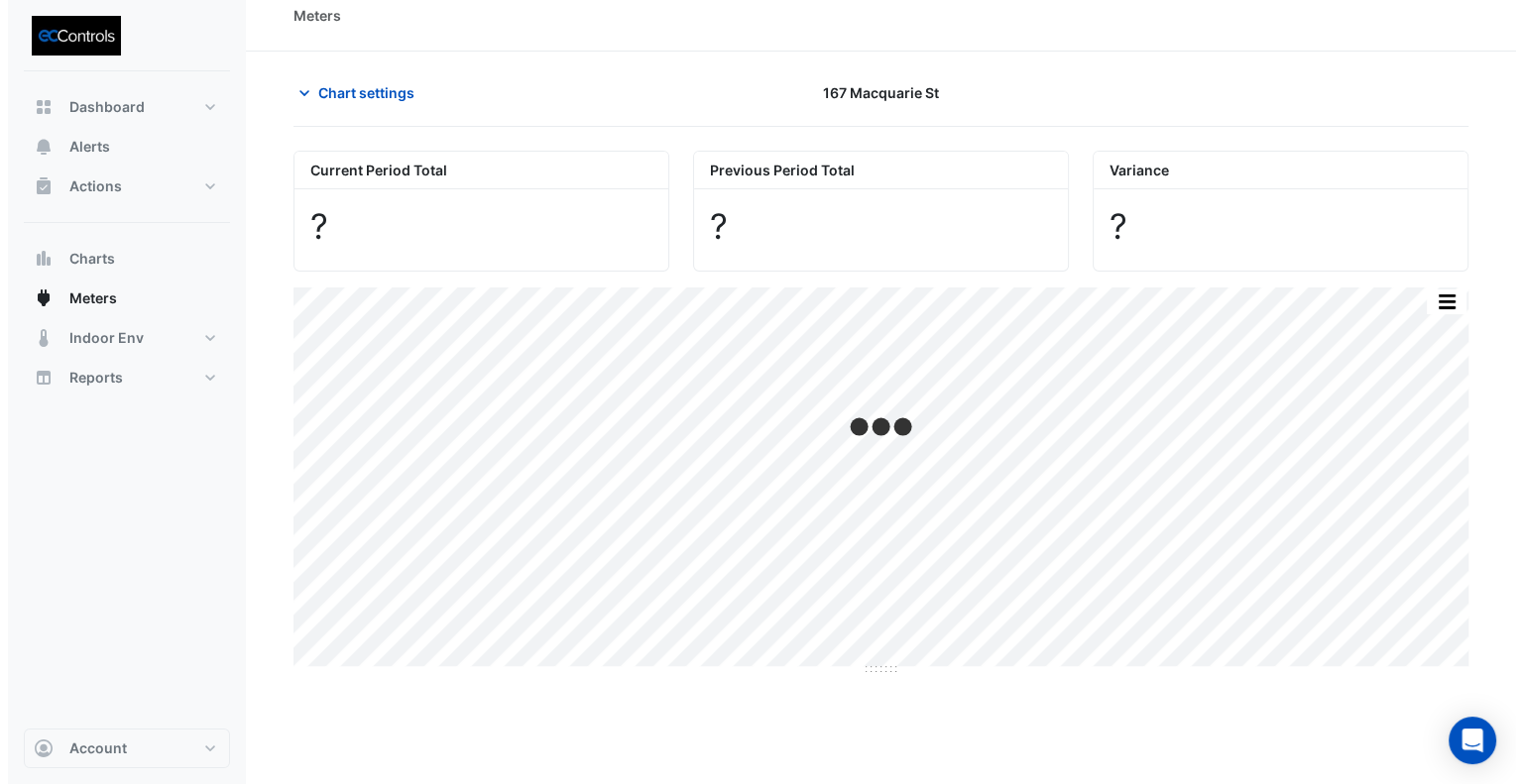 scroll, scrollTop: 0, scrollLeft: 0, axis: both 